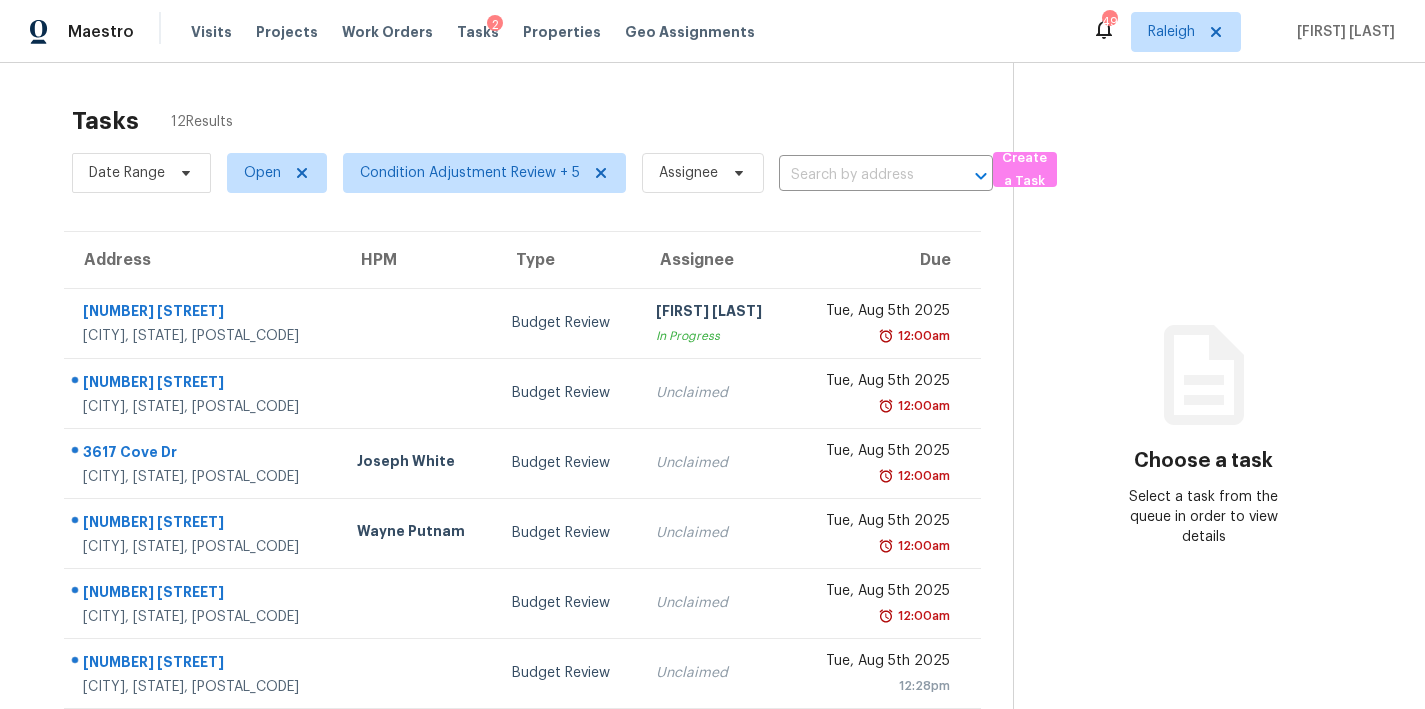 scroll, scrollTop: 0, scrollLeft: 0, axis: both 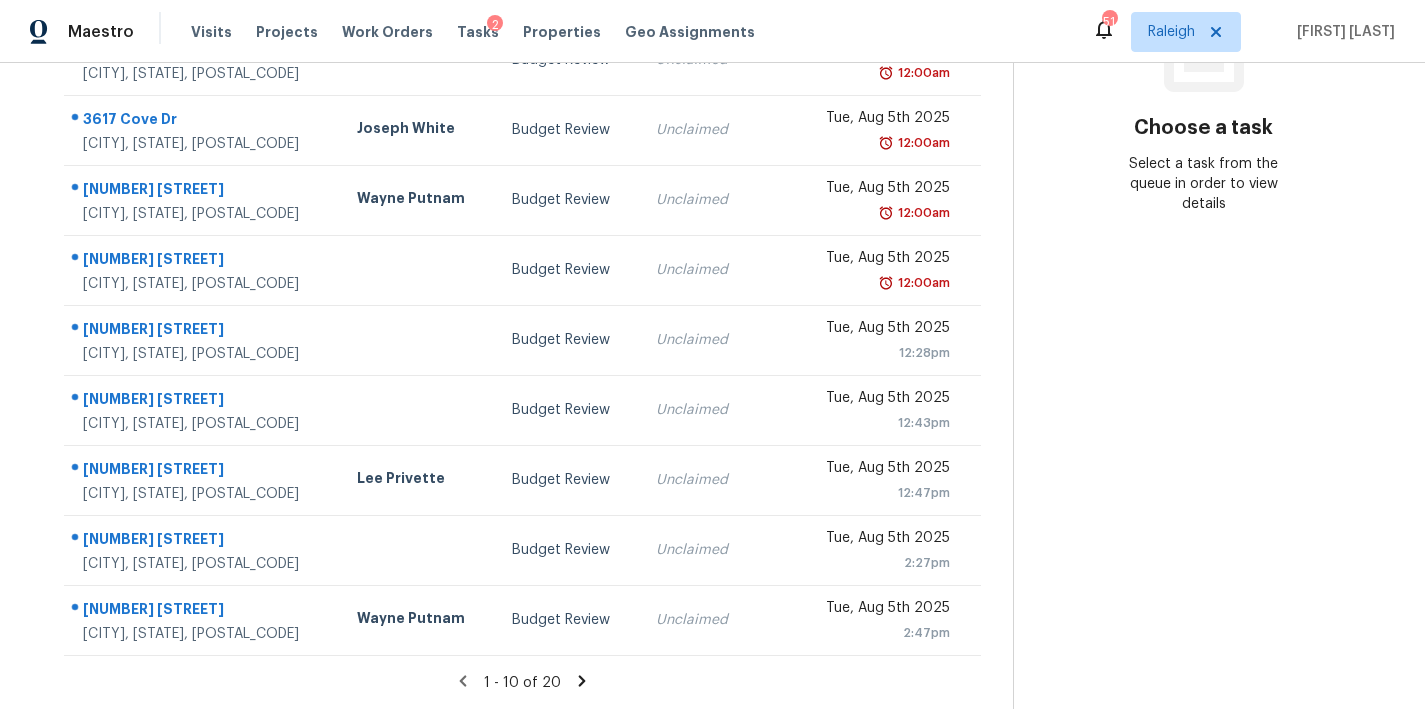 click 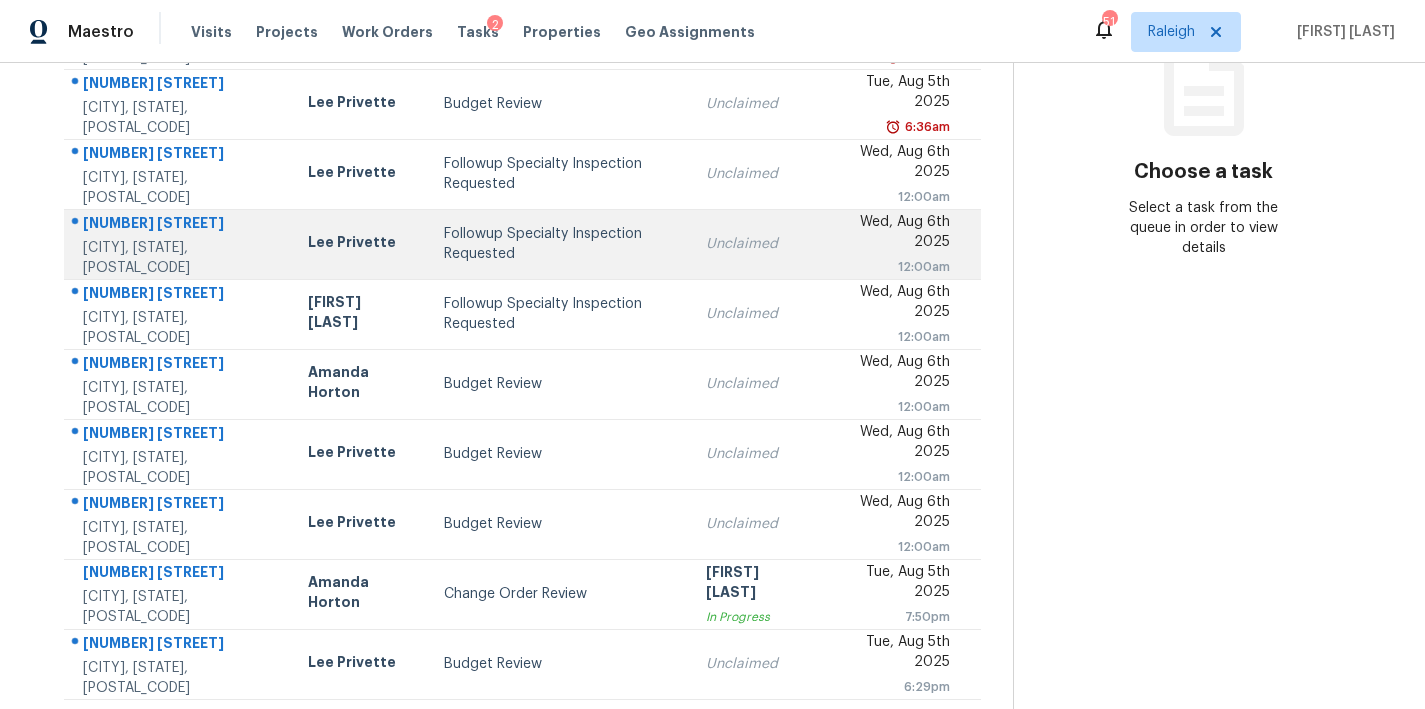scroll, scrollTop: 347, scrollLeft: 0, axis: vertical 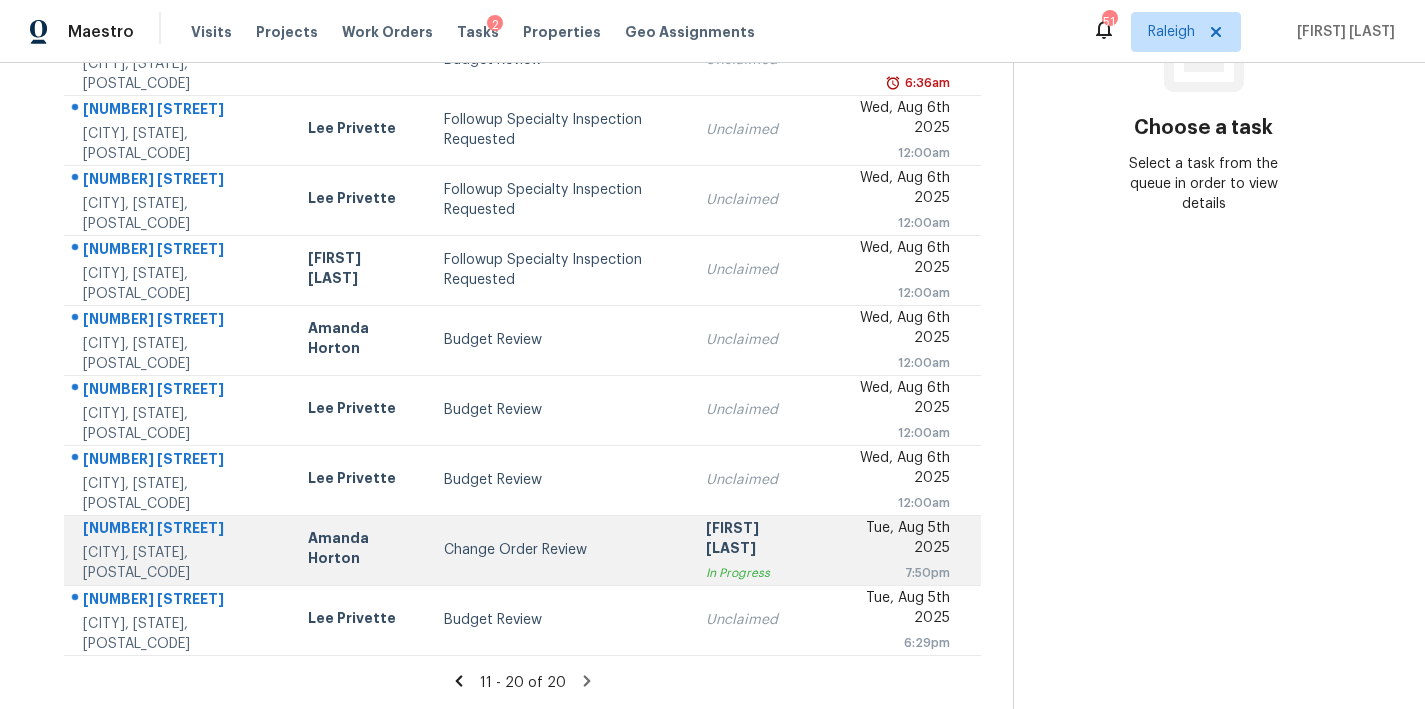 click on "Change Order Review" at bounding box center [559, 550] 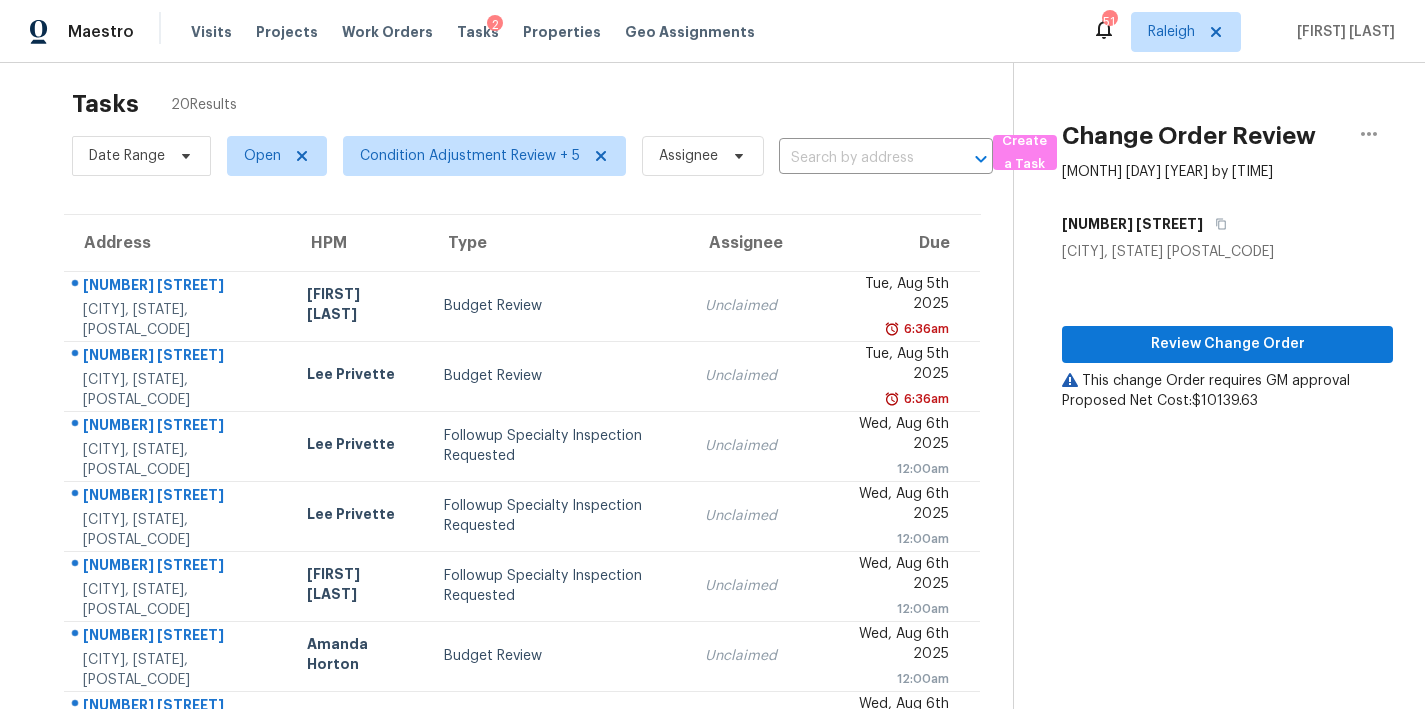 scroll, scrollTop: 0, scrollLeft: 0, axis: both 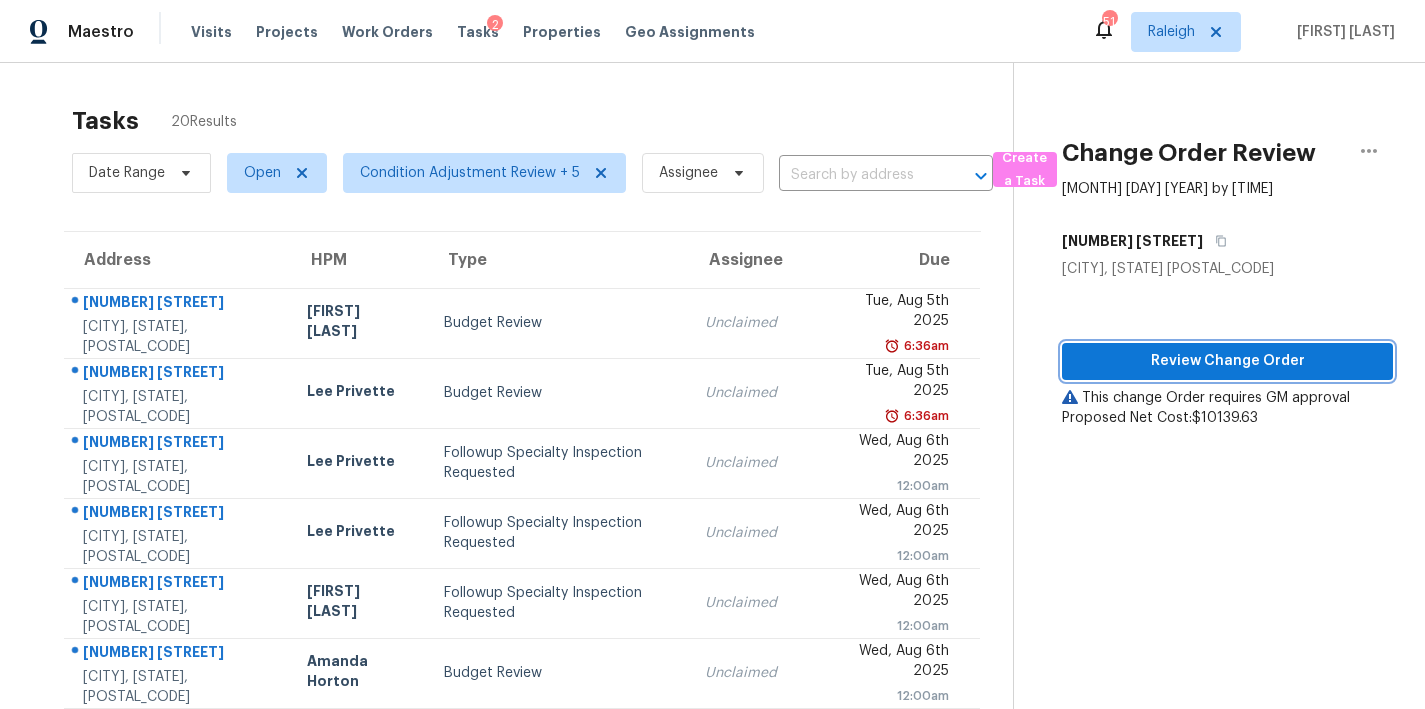 click on "Review Change Order" at bounding box center [1227, 361] 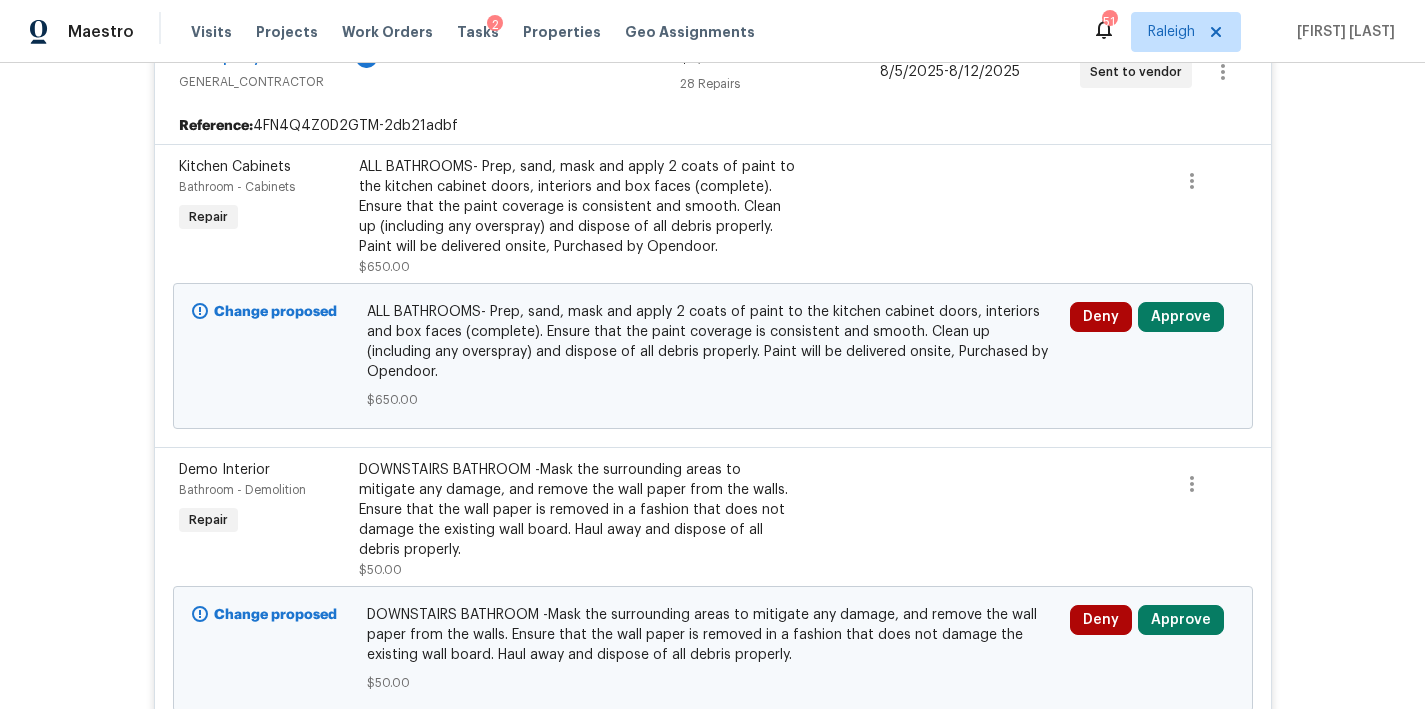 scroll, scrollTop: 1177, scrollLeft: 0, axis: vertical 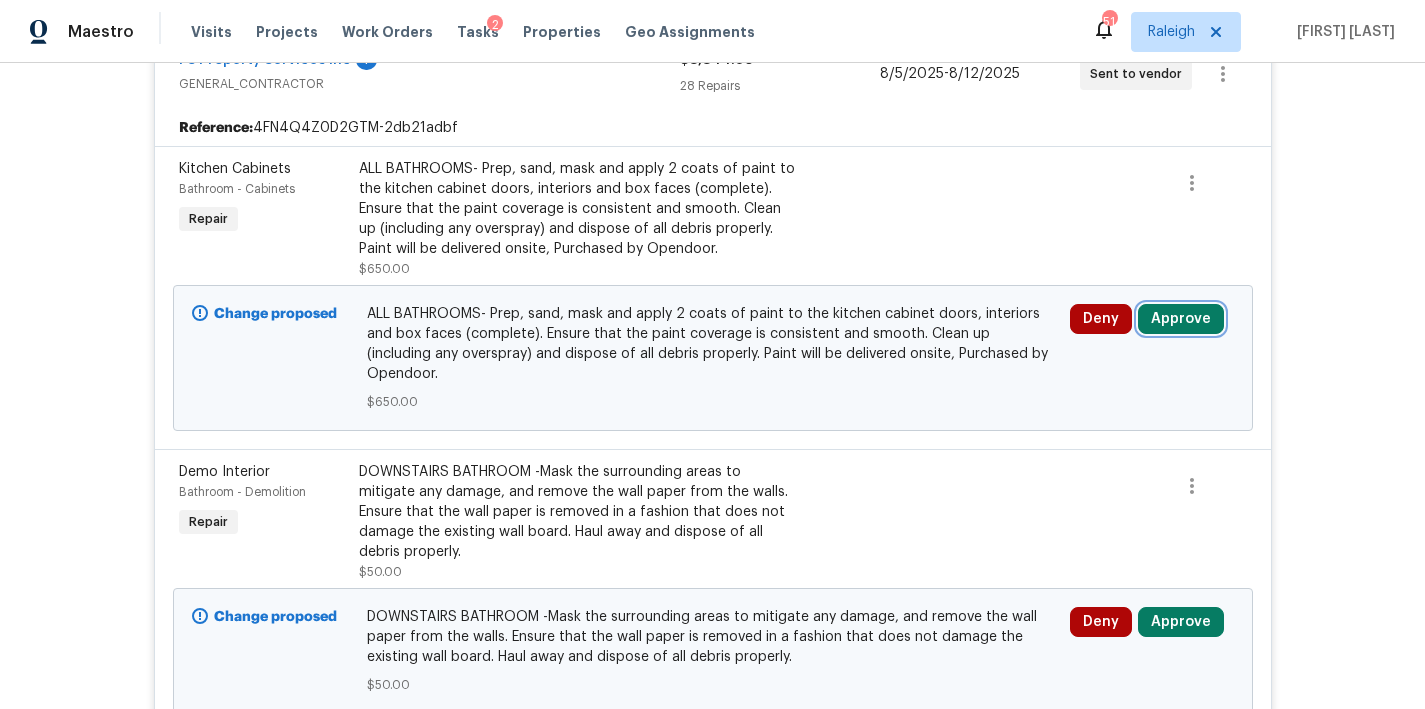 click on "Approve" at bounding box center (1181, 319) 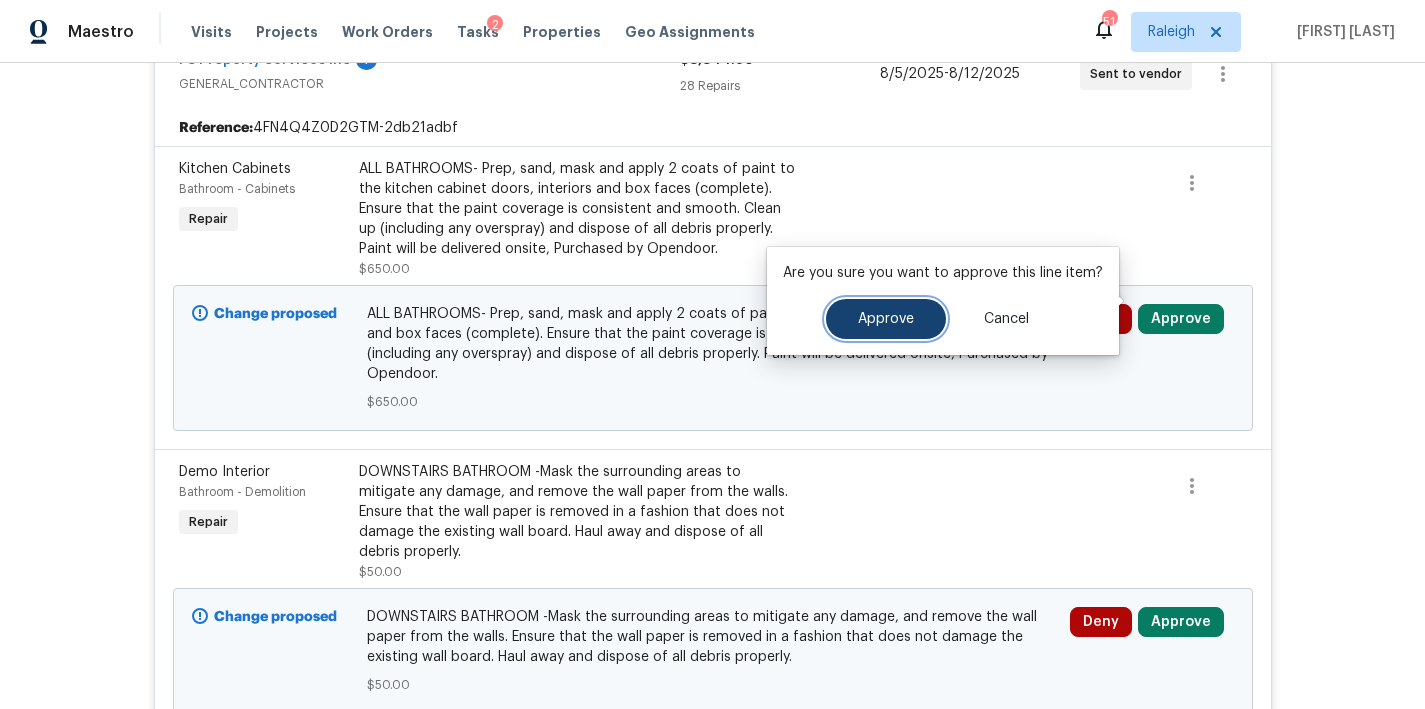 click on "Approve" at bounding box center [886, 319] 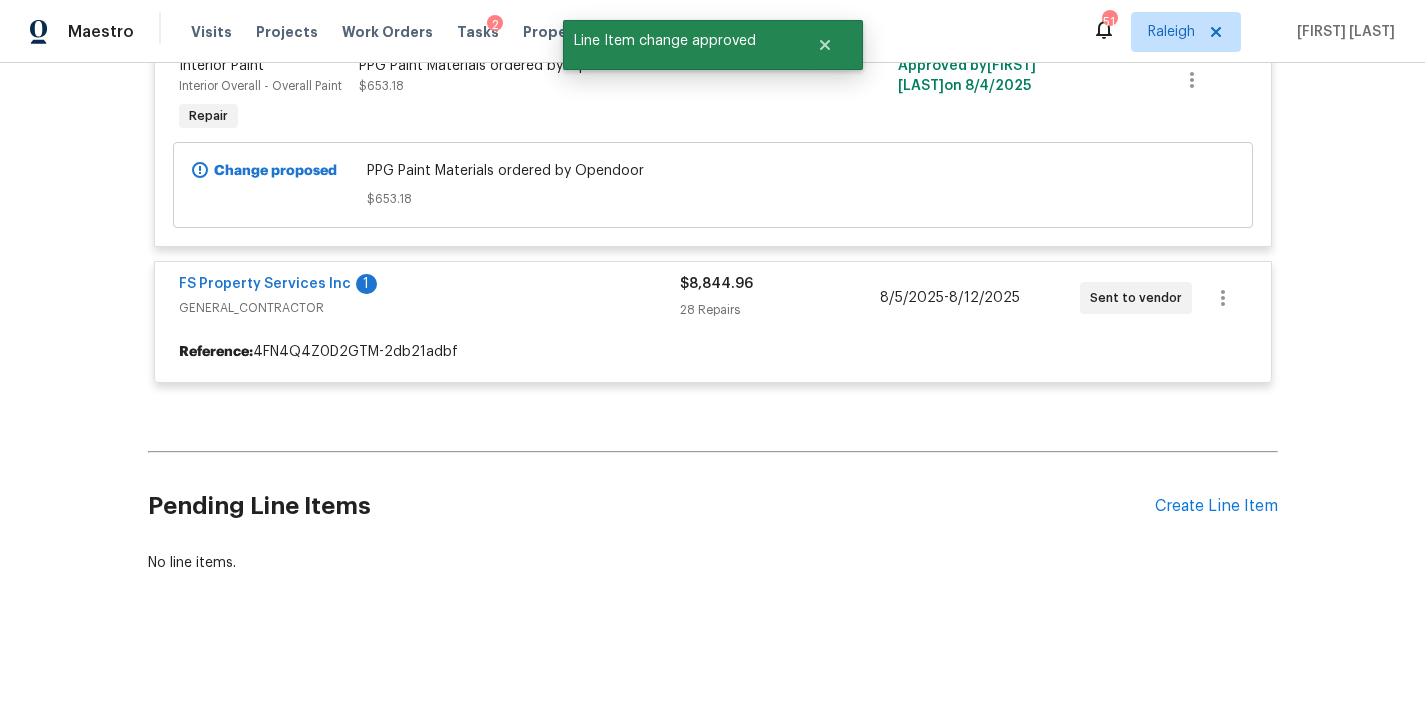 scroll, scrollTop: 1177, scrollLeft: 0, axis: vertical 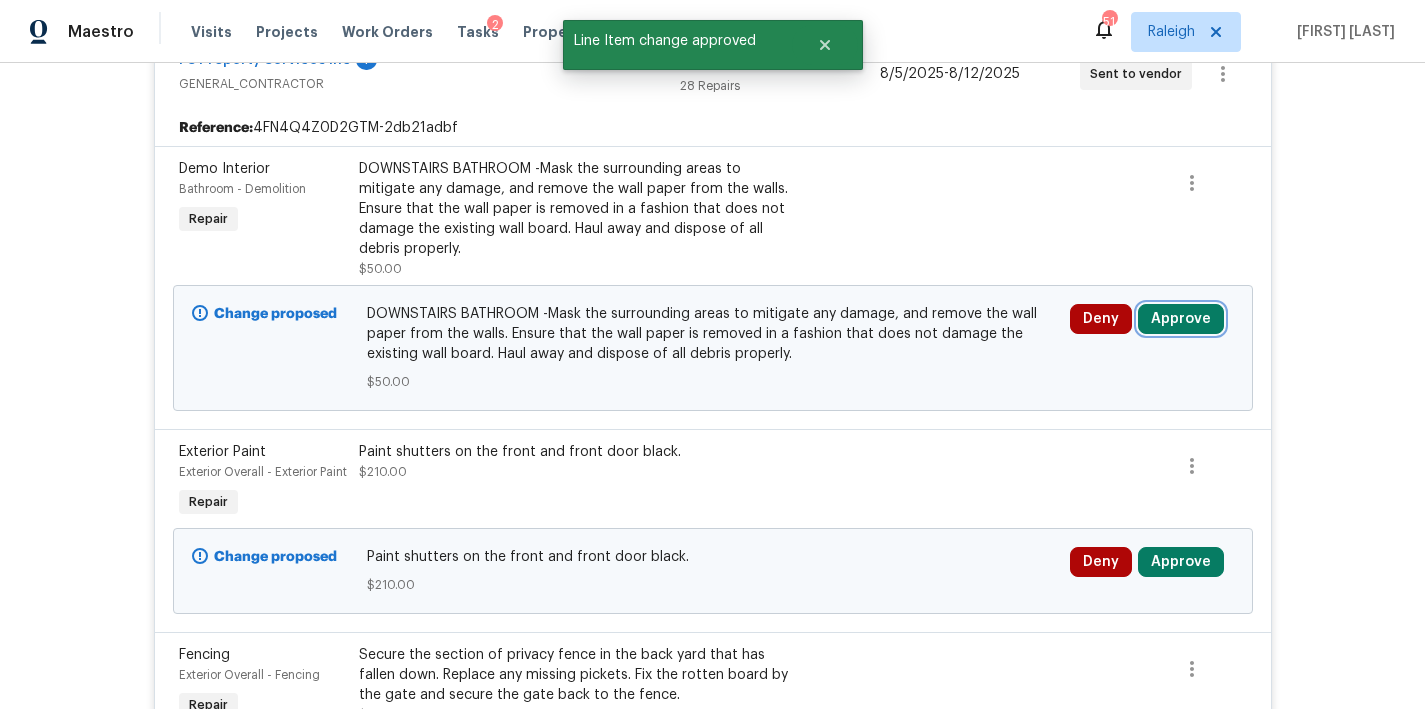 click on "Approve" at bounding box center [1181, 319] 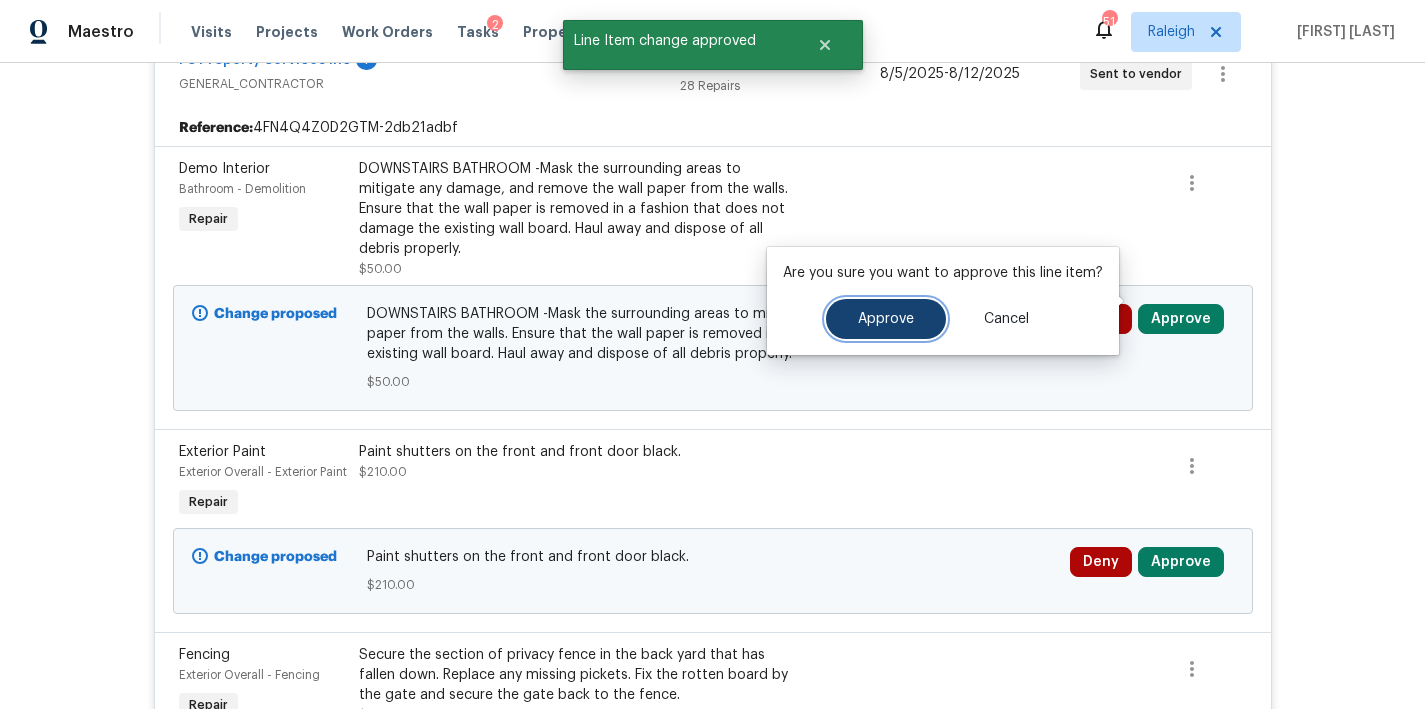 click on "Approve" at bounding box center [886, 319] 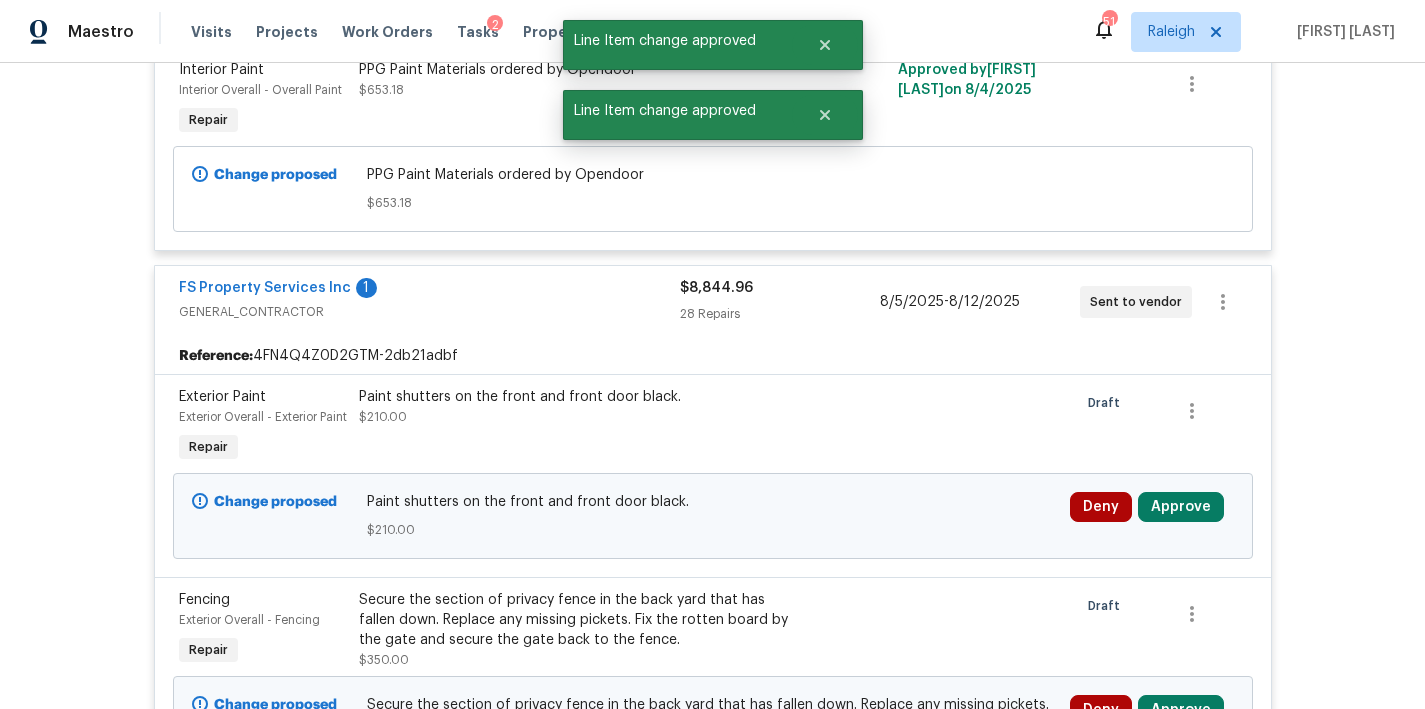 scroll, scrollTop: 1177, scrollLeft: 0, axis: vertical 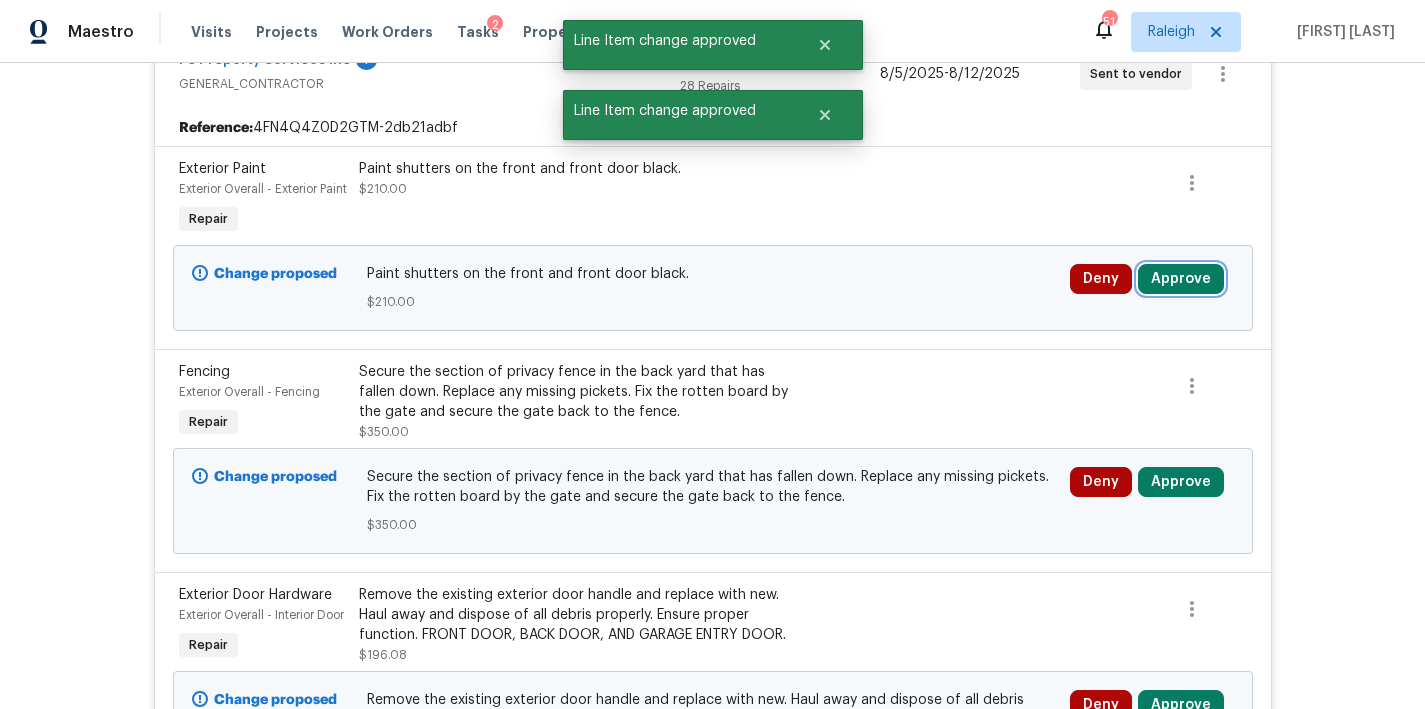 click on "Approve" at bounding box center (1181, 279) 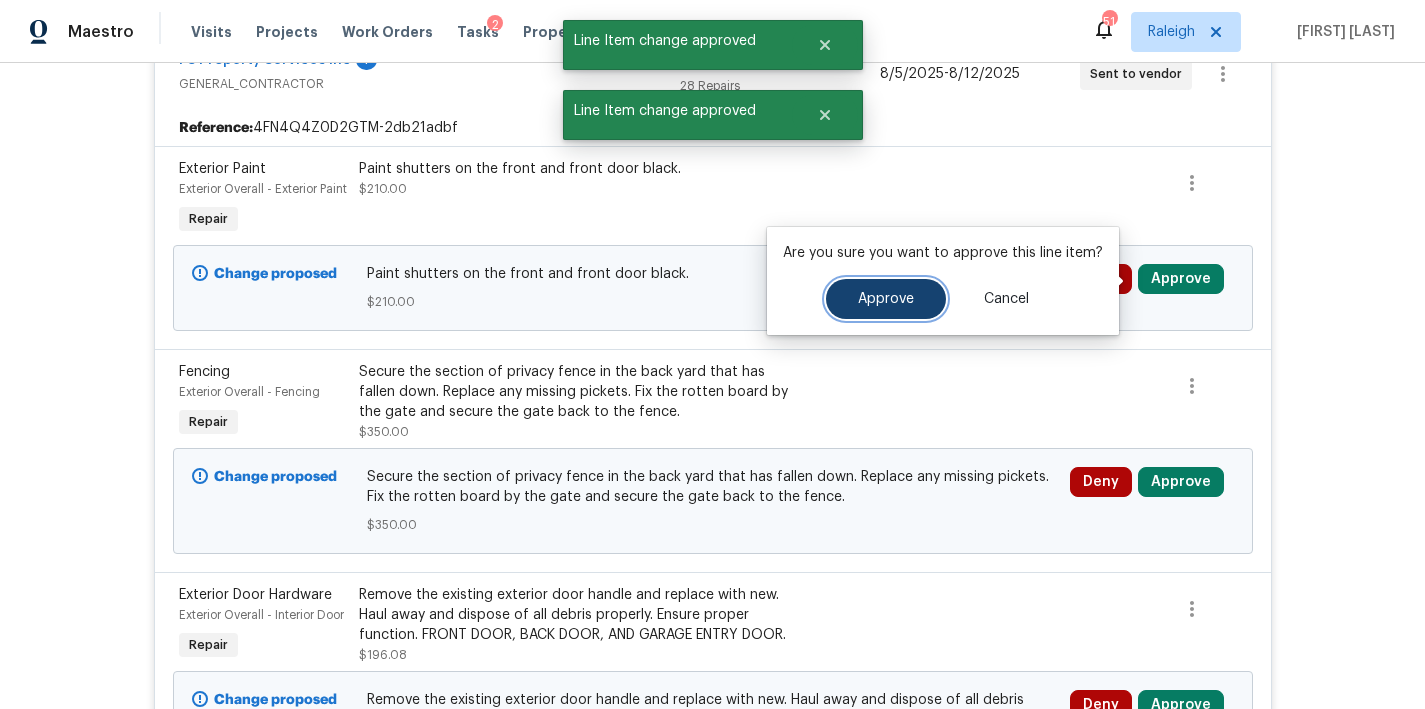 click on "Approve" at bounding box center [886, 299] 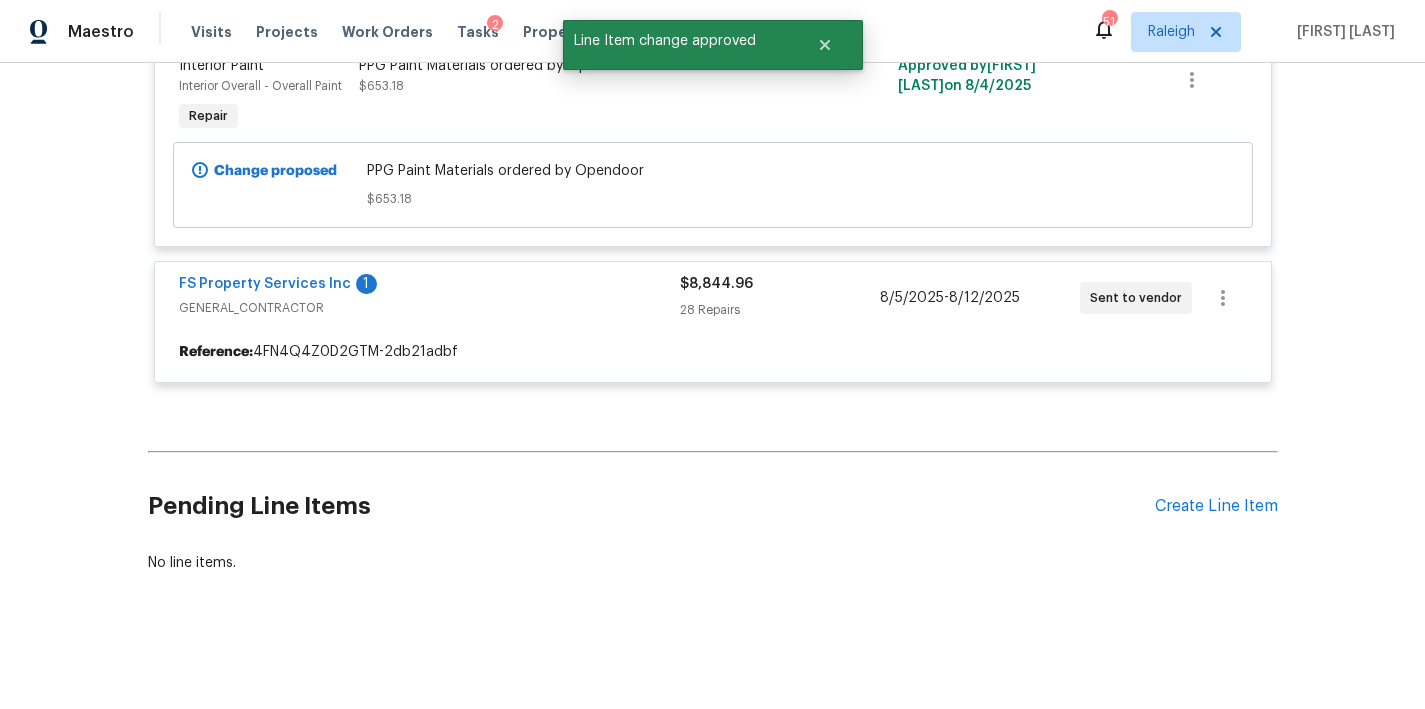 scroll, scrollTop: 1177, scrollLeft: 0, axis: vertical 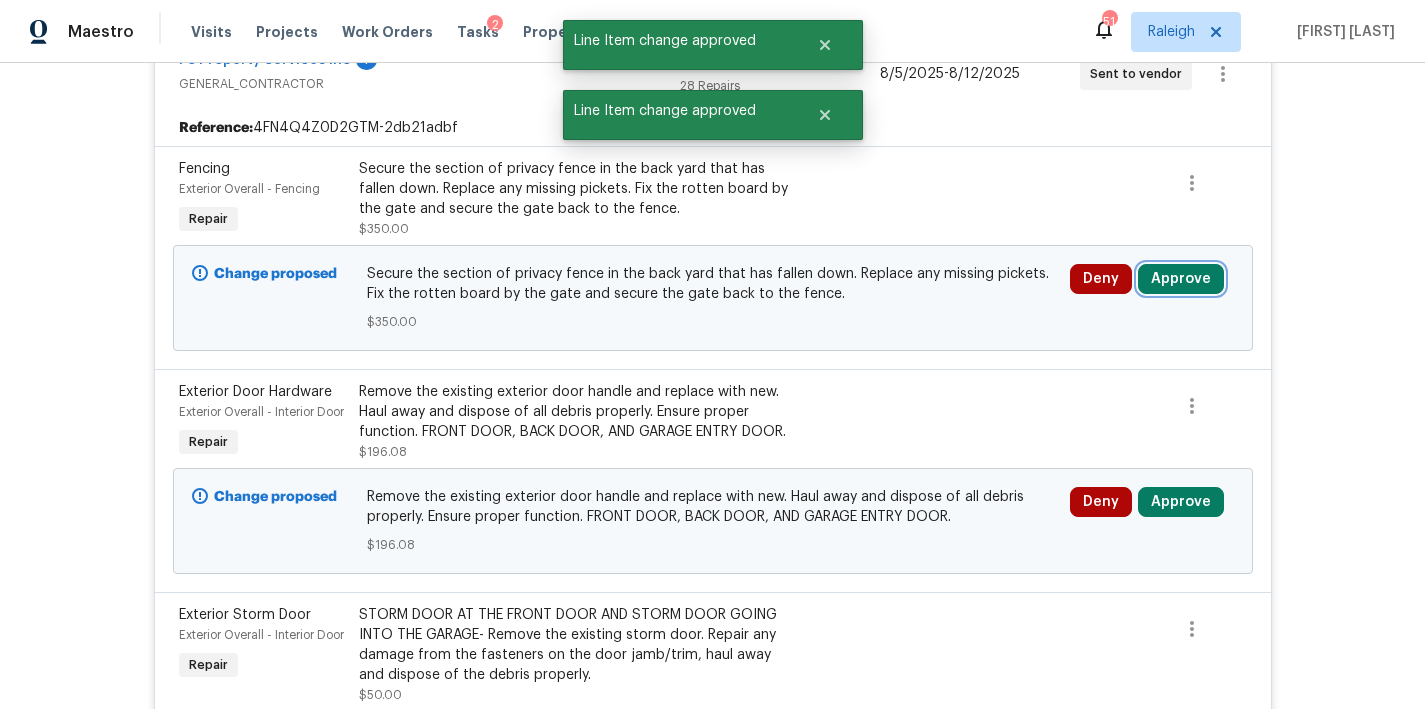 click on "Approve" at bounding box center [1181, 279] 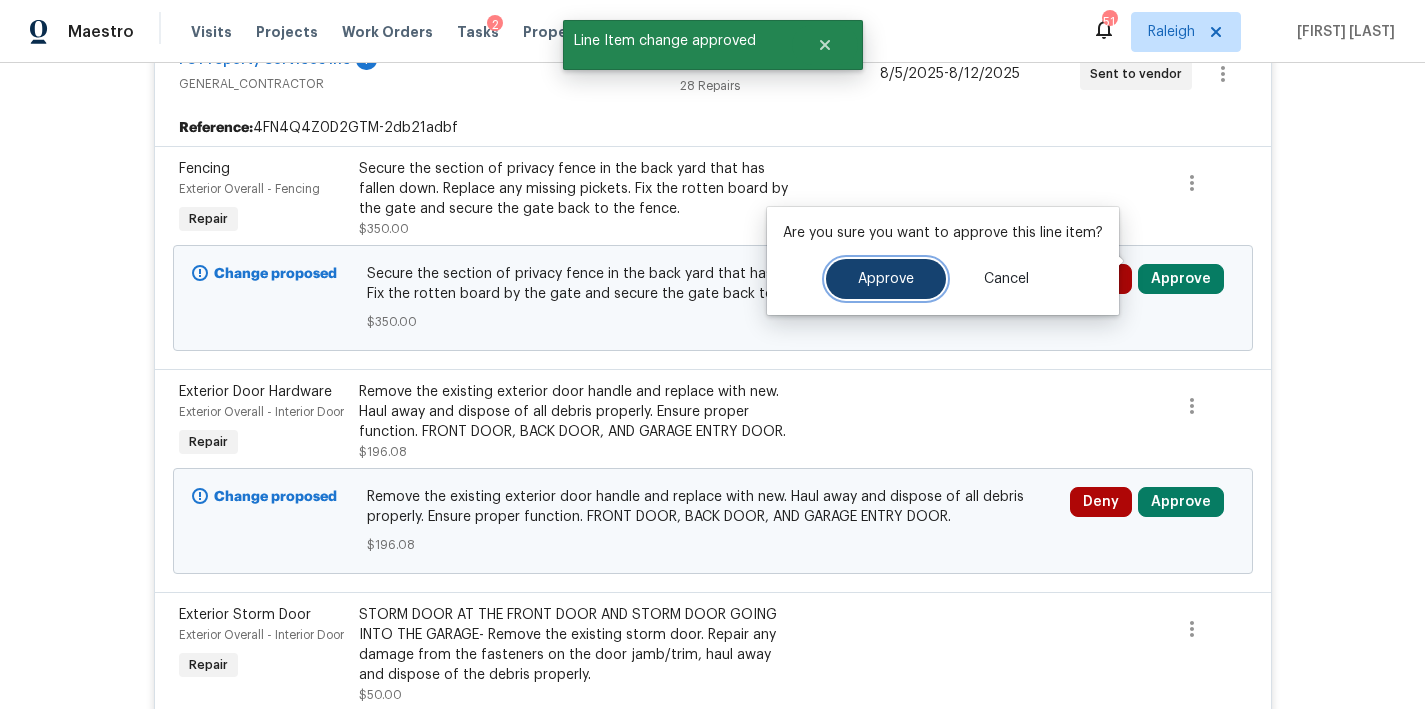 click on "Approve" at bounding box center [886, 279] 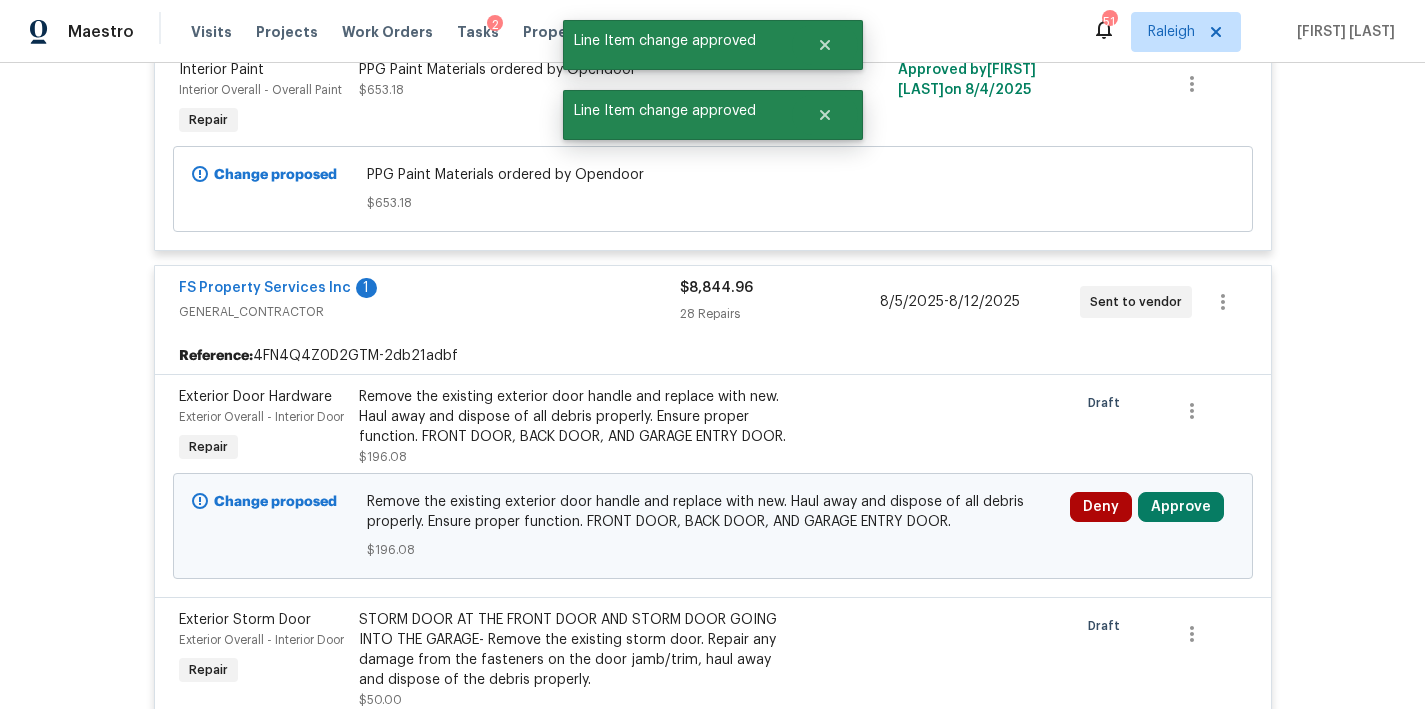 scroll, scrollTop: 1177, scrollLeft: 0, axis: vertical 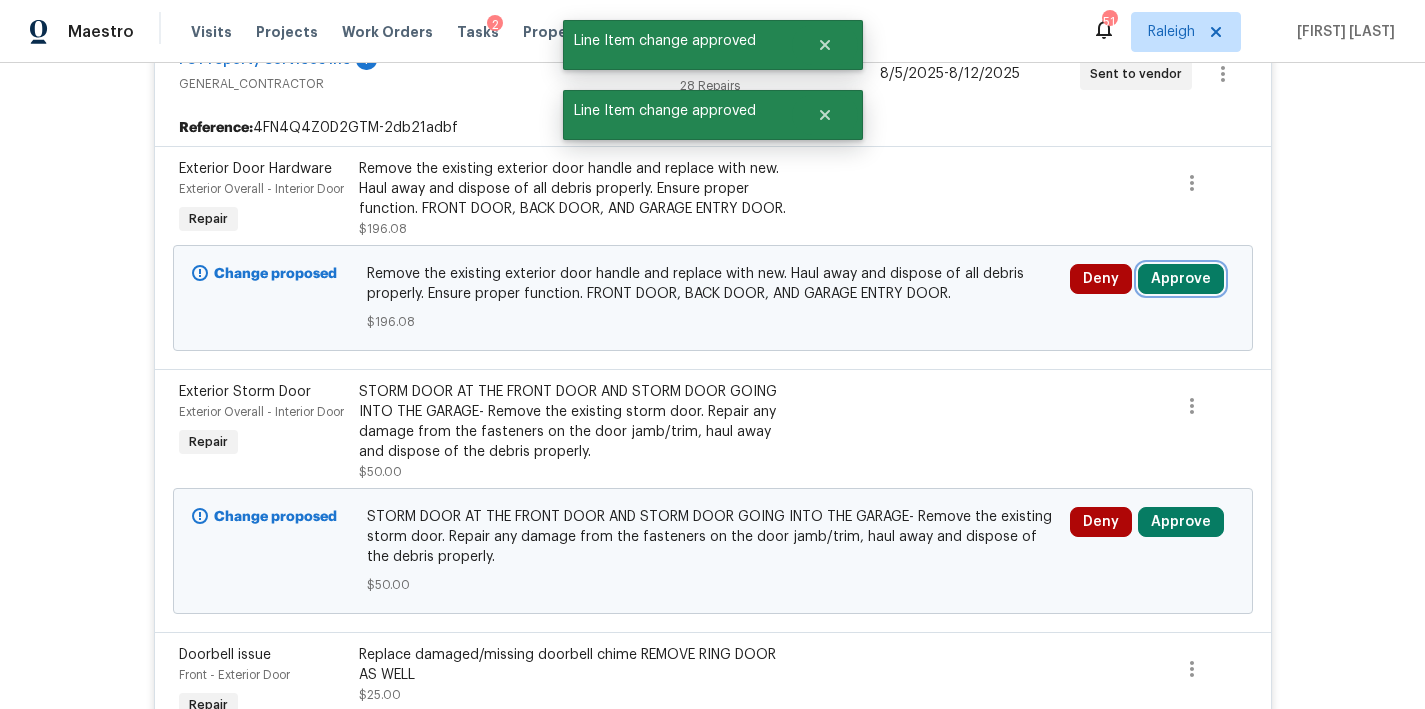 click on "Approve" at bounding box center [1181, 279] 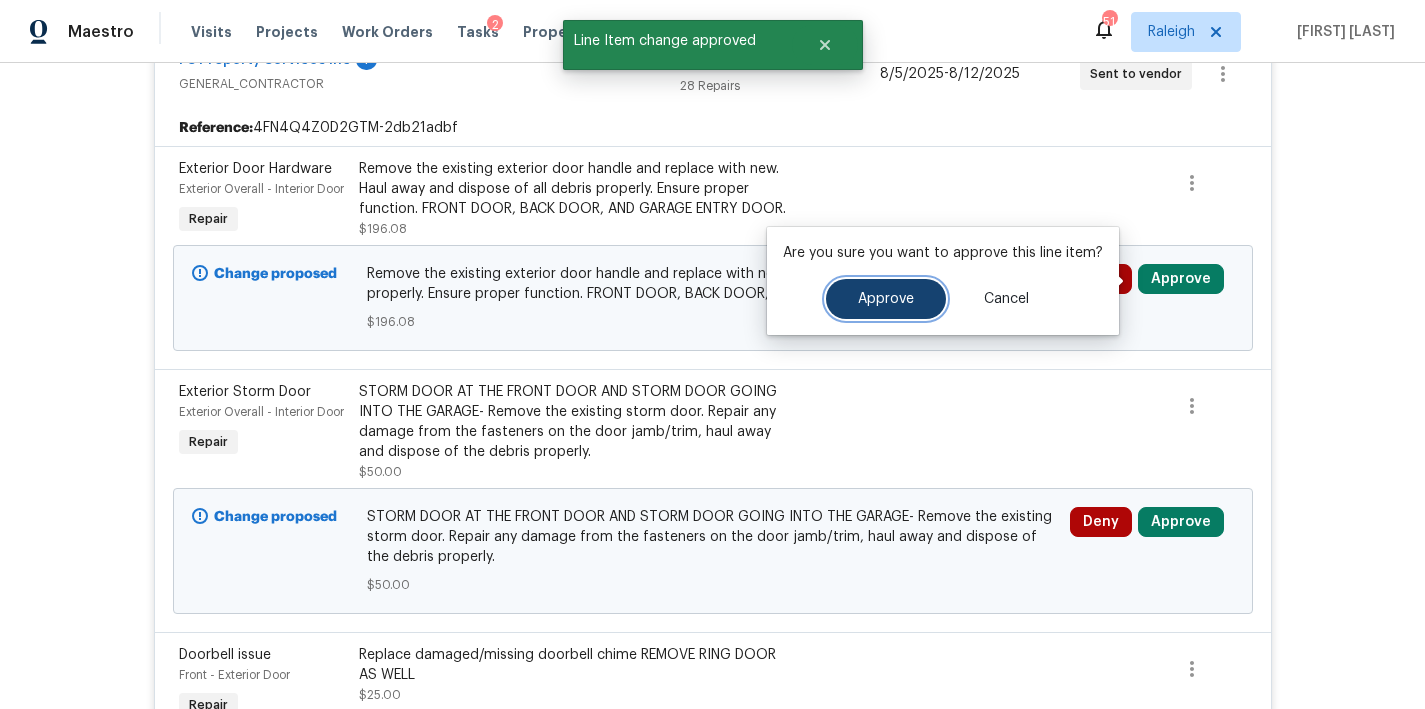 click on "Approve" at bounding box center [886, 299] 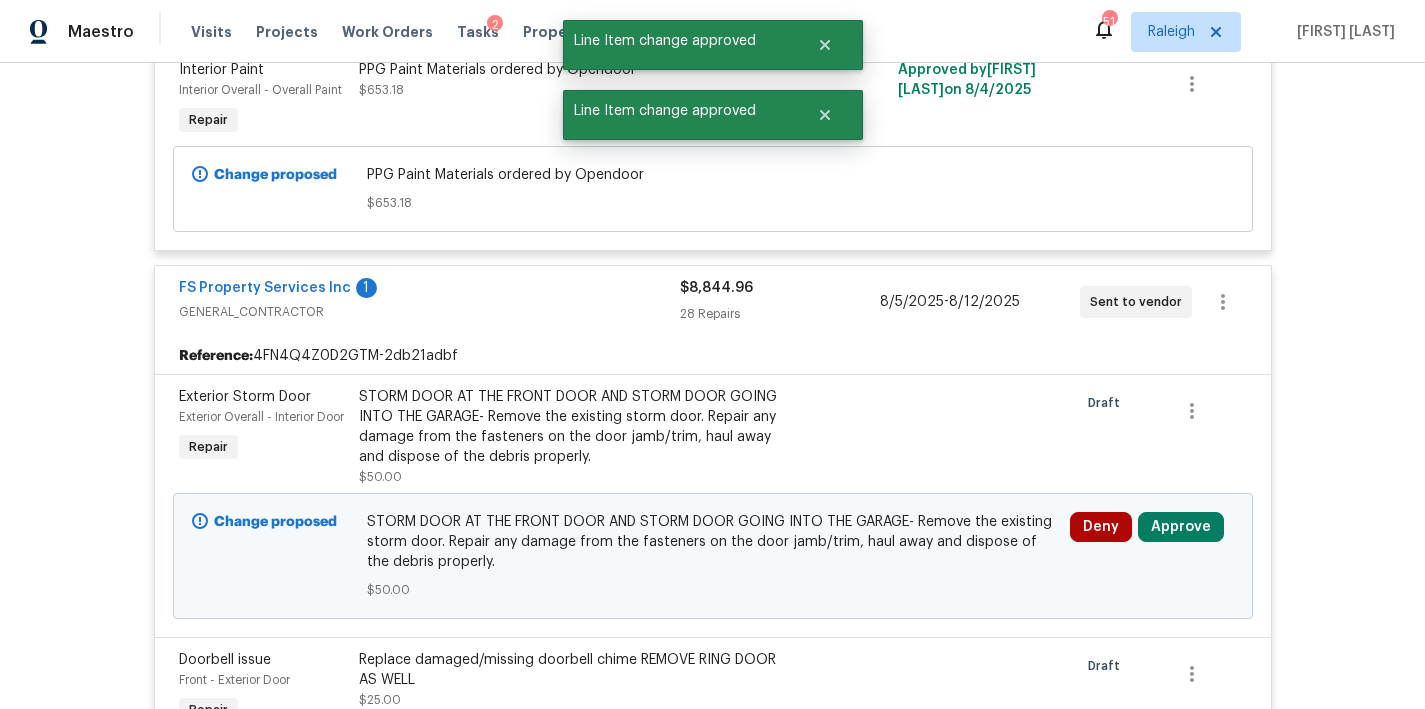 scroll, scrollTop: 1177, scrollLeft: 0, axis: vertical 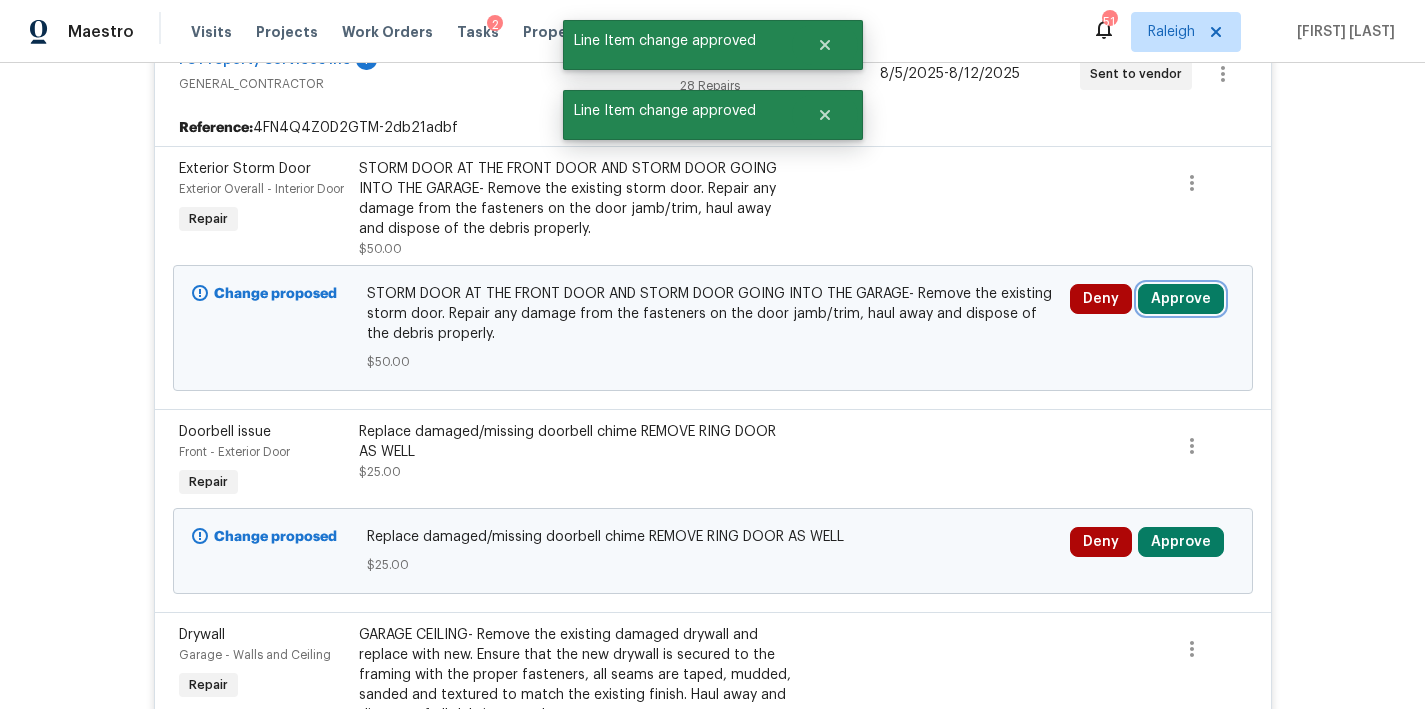 click on "Approve" at bounding box center (1181, 299) 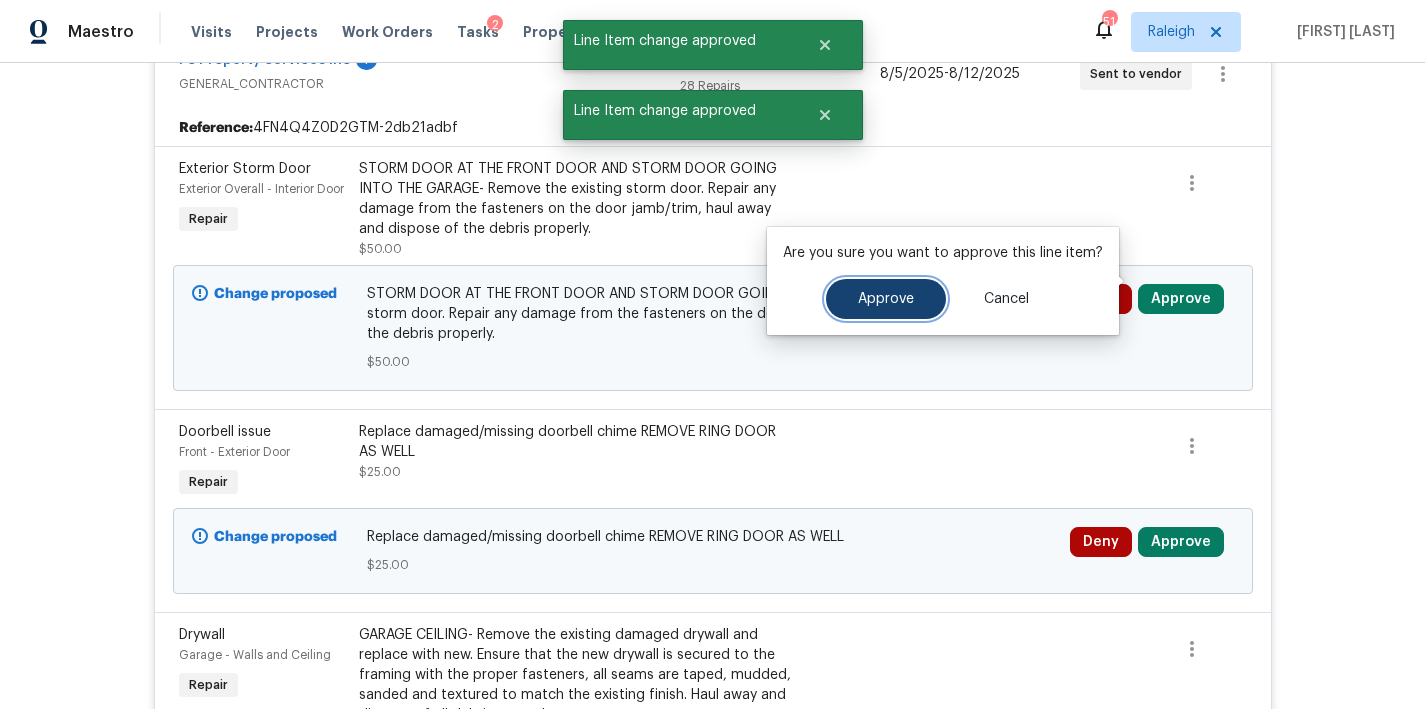 click on "Approve" at bounding box center (886, 299) 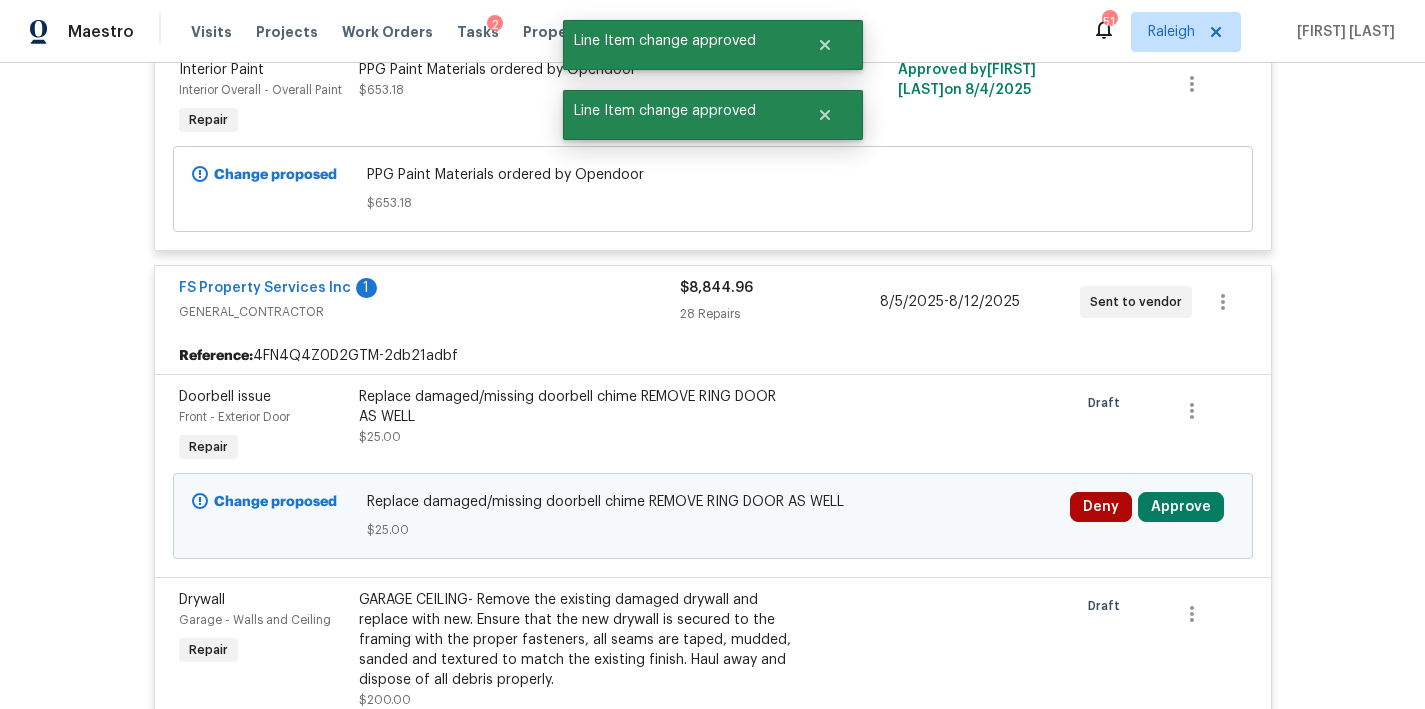 scroll, scrollTop: 1177, scrollLeft: 0, axis: vertical 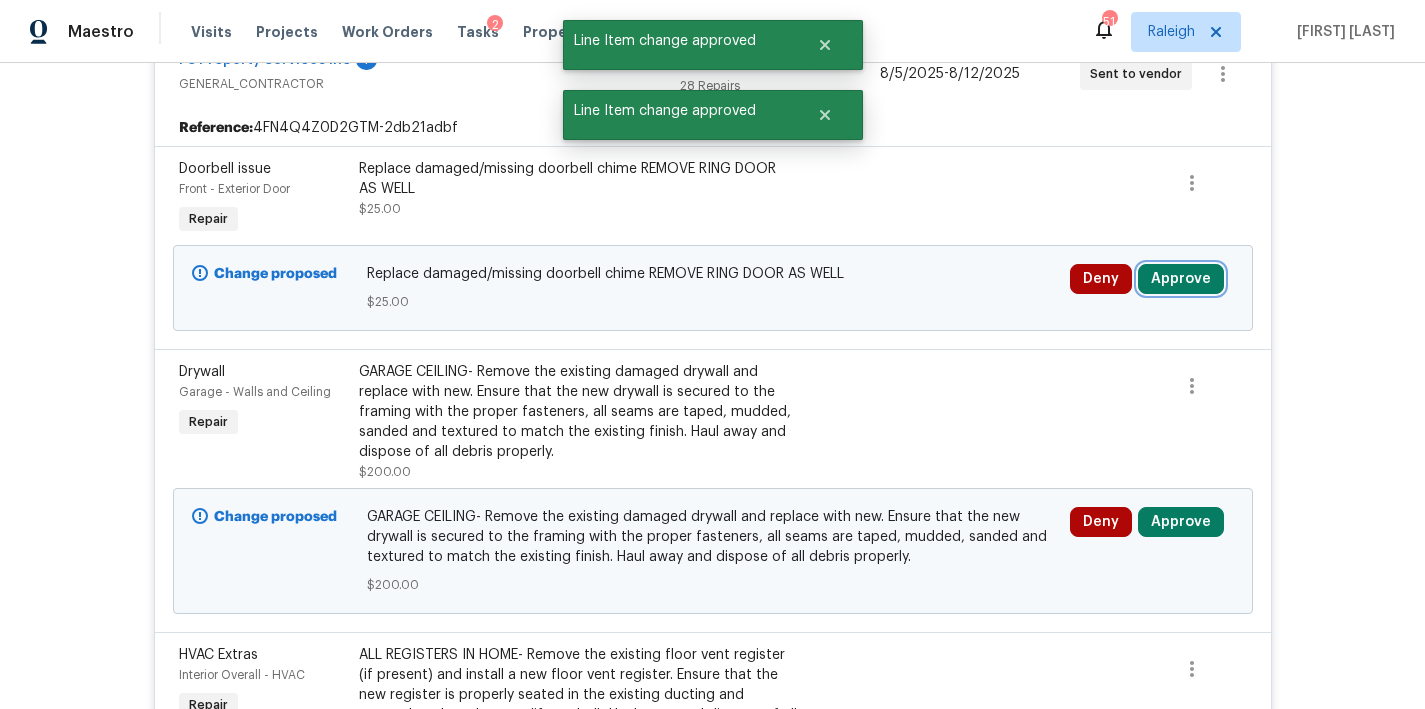 click on "Approve" at bounding box center [1181, 279] 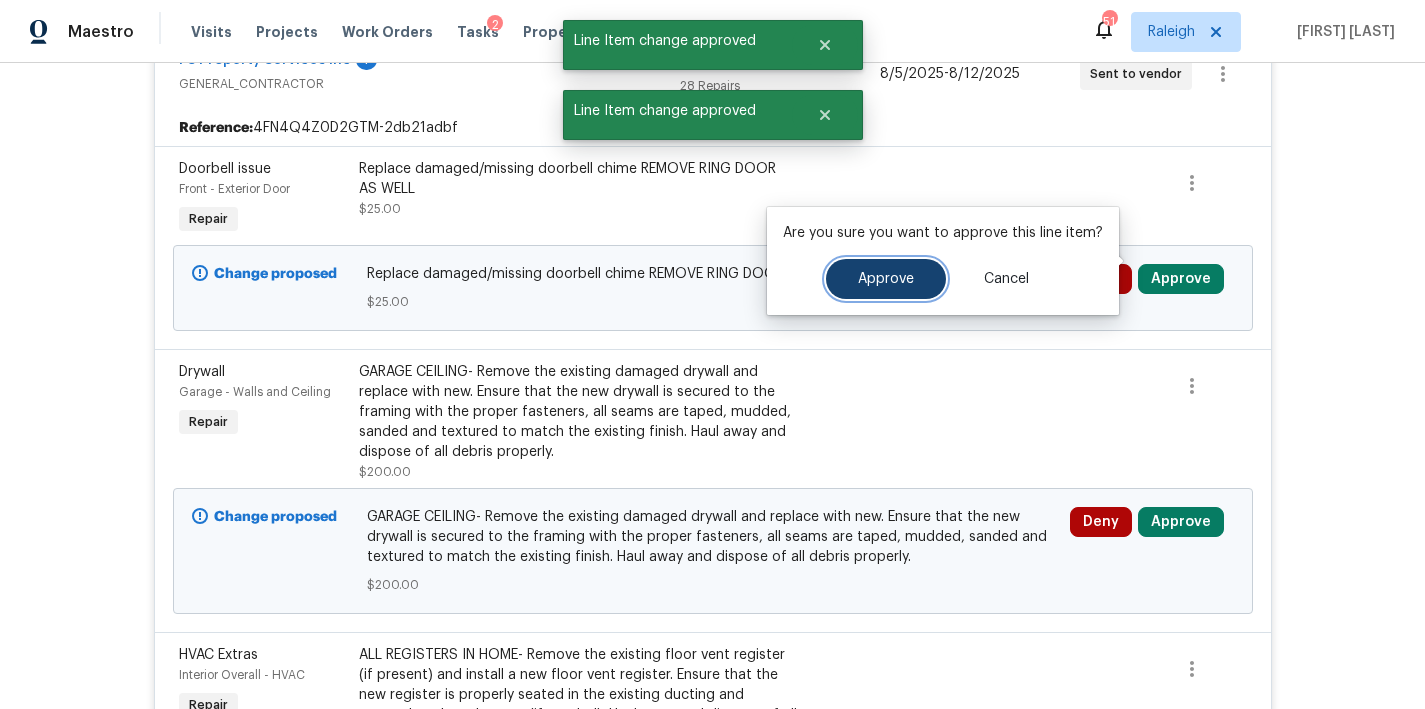 click on "Approve" at bounding box center (886, 279) 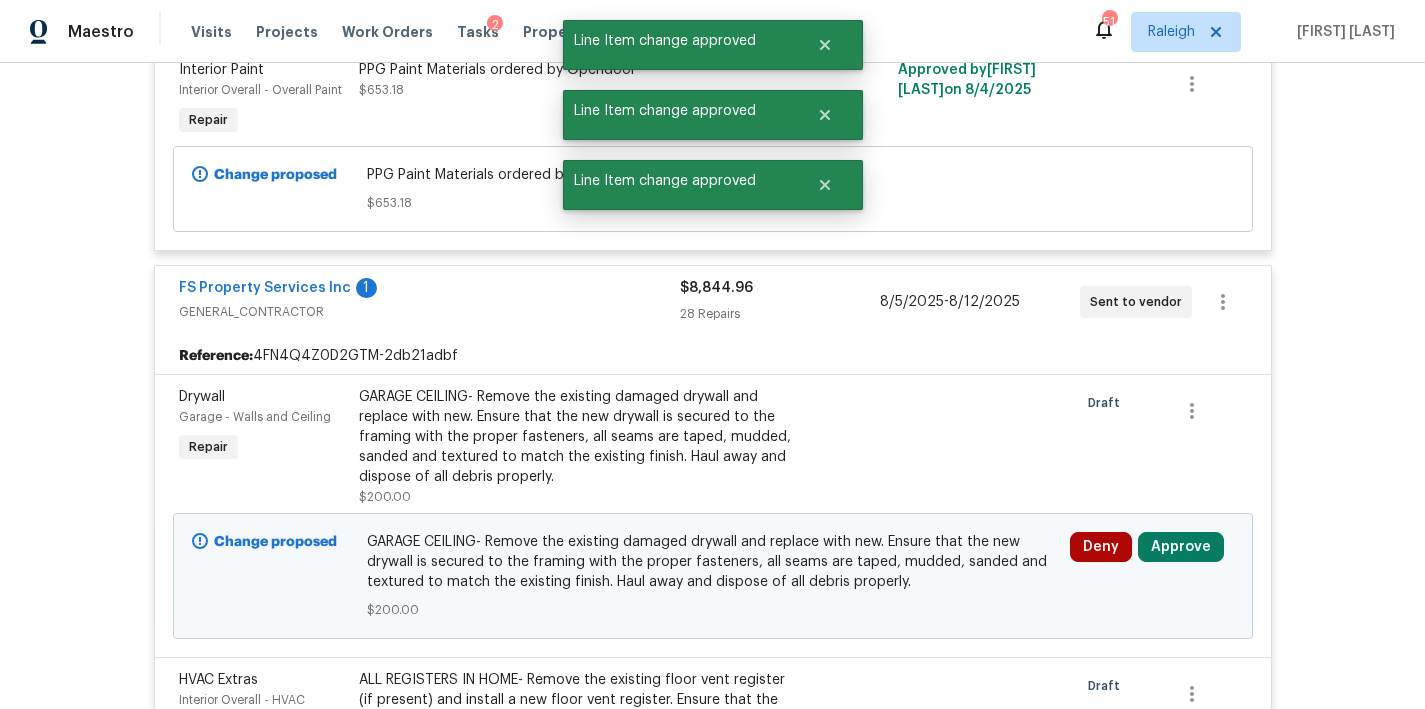 scroll, scrollTop: 1177, scrollLeft: 0, axis: vertical 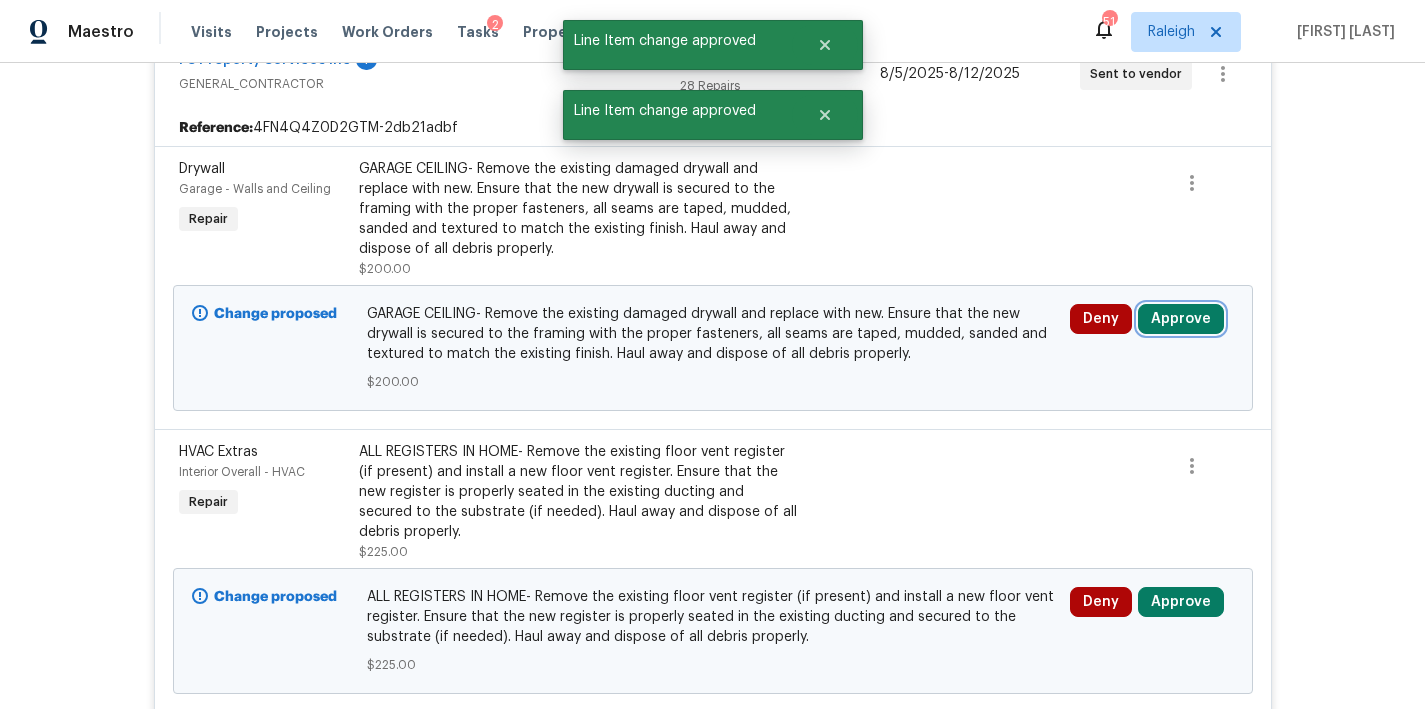 click on "Approve" at bounding box center (1181, 319) 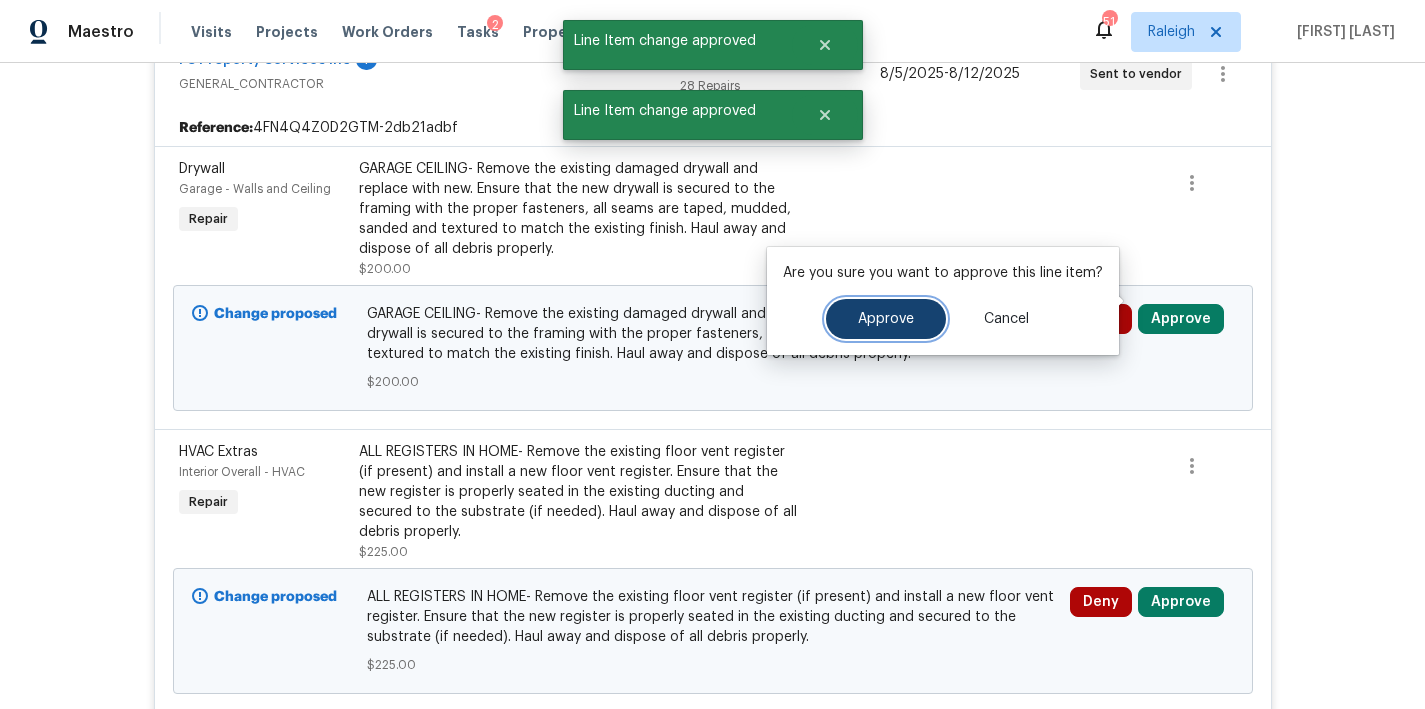 click on "Approve" at bounding box center (886, 319) 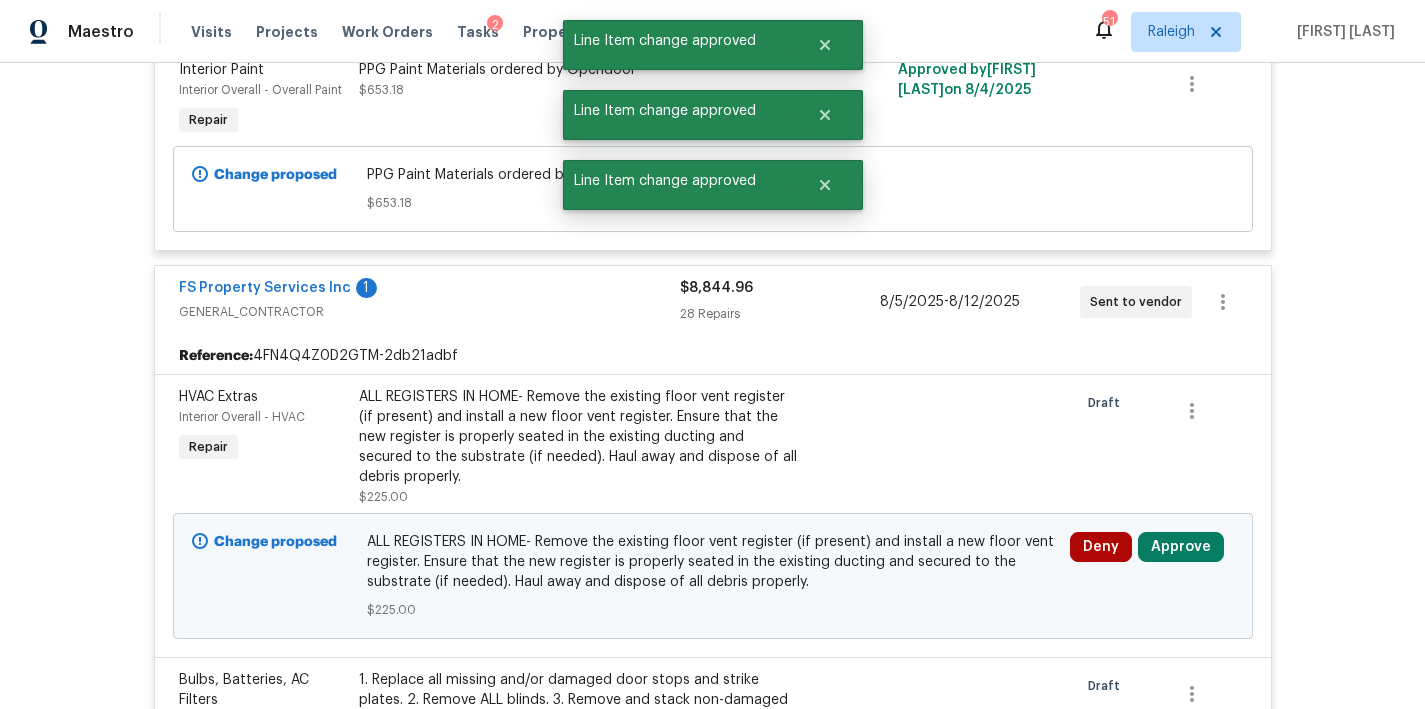 scroll, scrollTop: 1177, scrollLeft: 0, axis: vertical 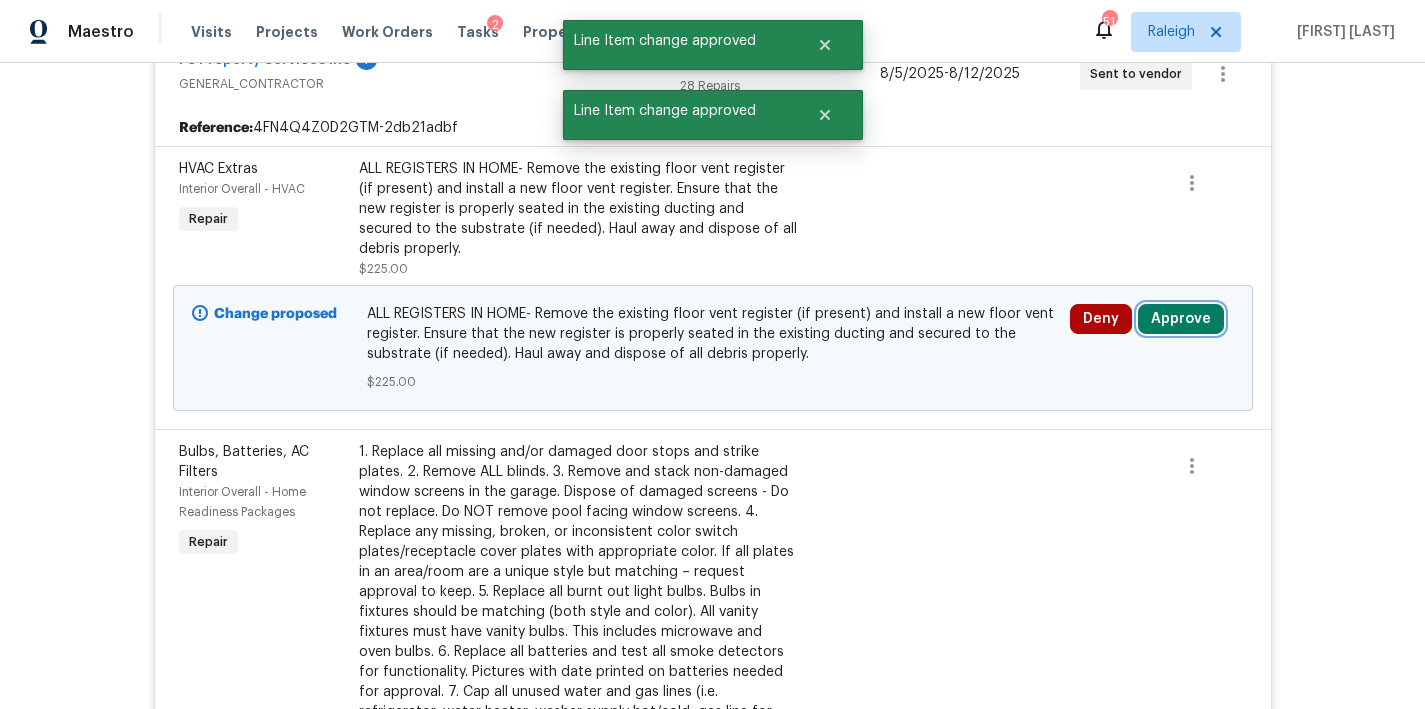 click on "Approve" at bounding box center [1181, 319] 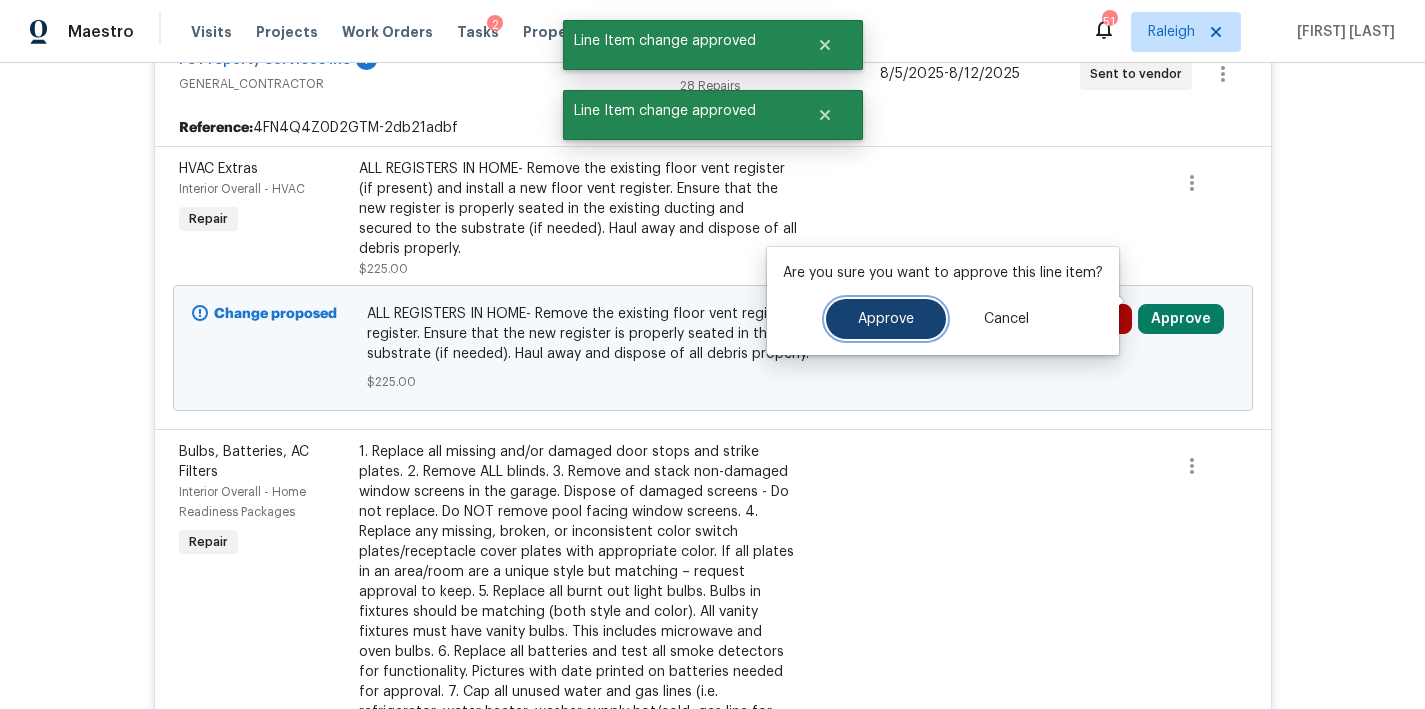 click on "Approve" at bounding box center (886, 319) 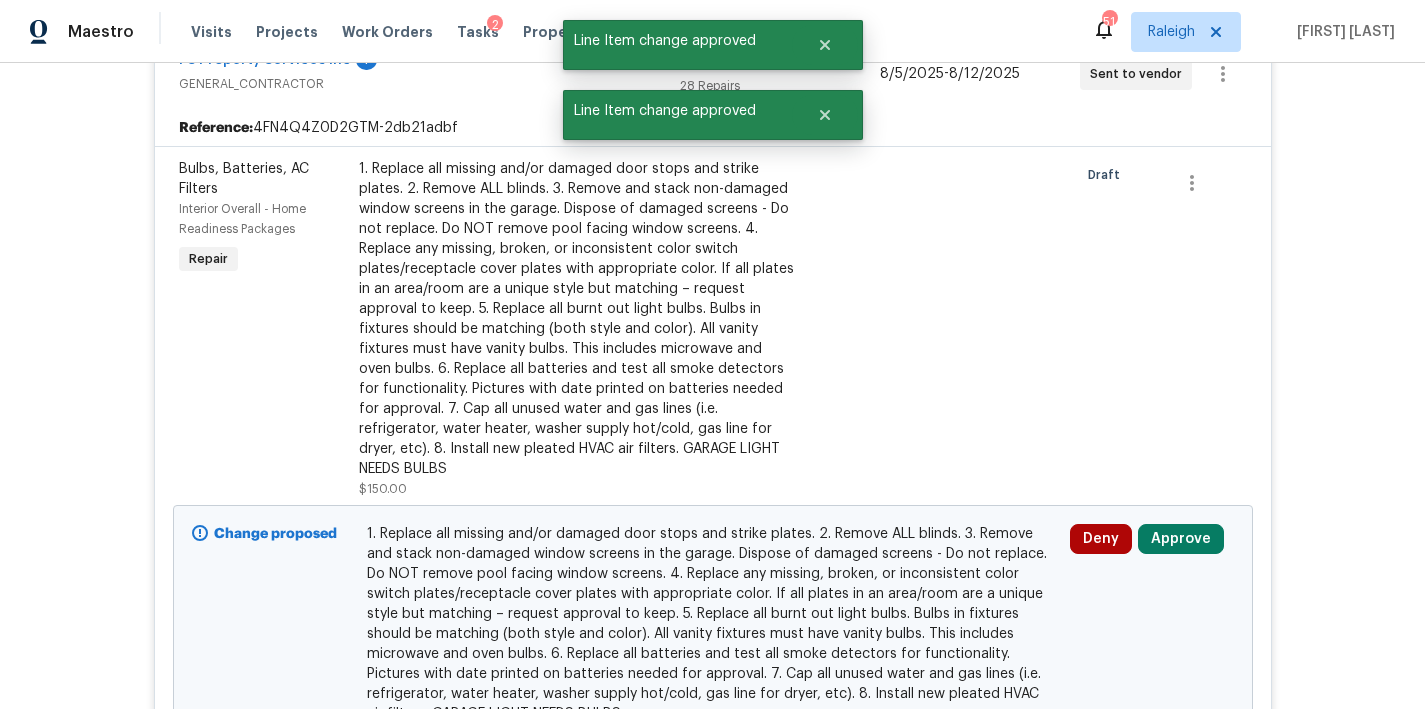 scroll, scrollTop: 1177, scrollLeft: 0, axis: vertical 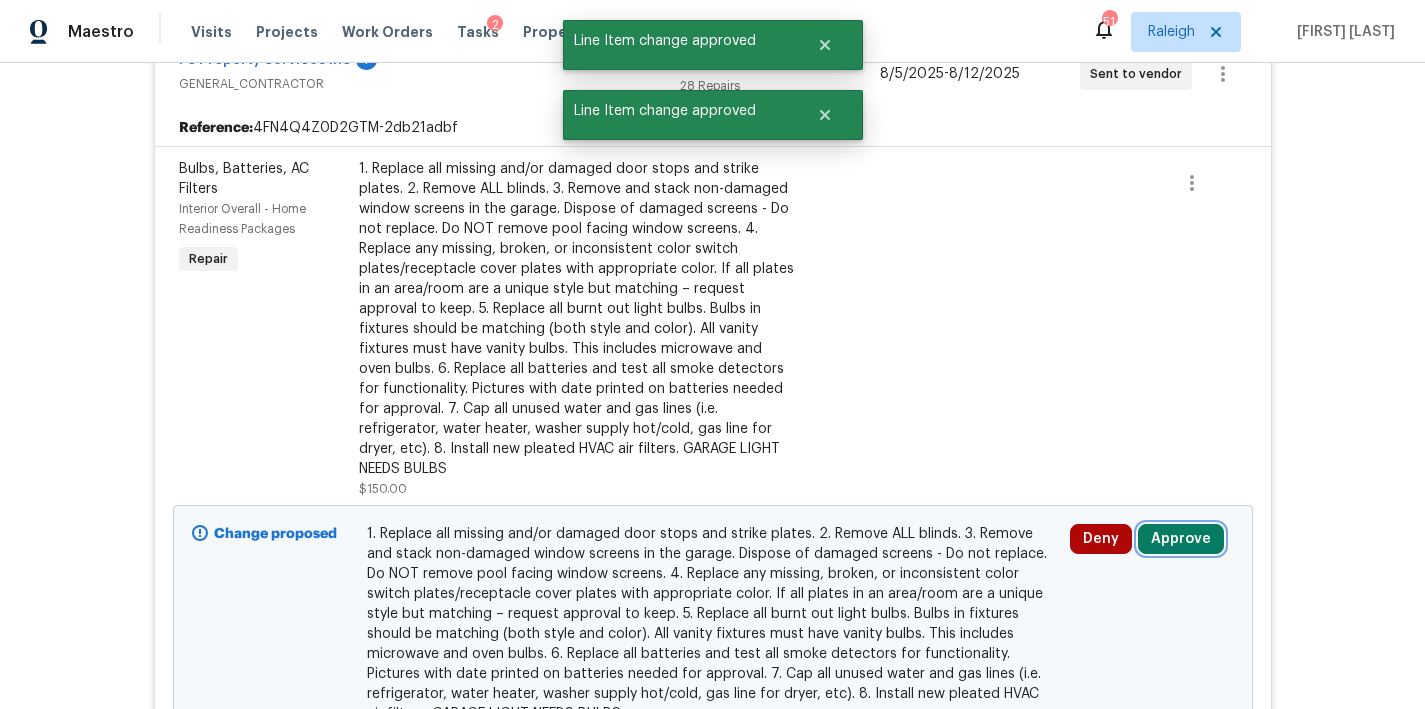 click on "Approve" at bounding box center [1181, 539] 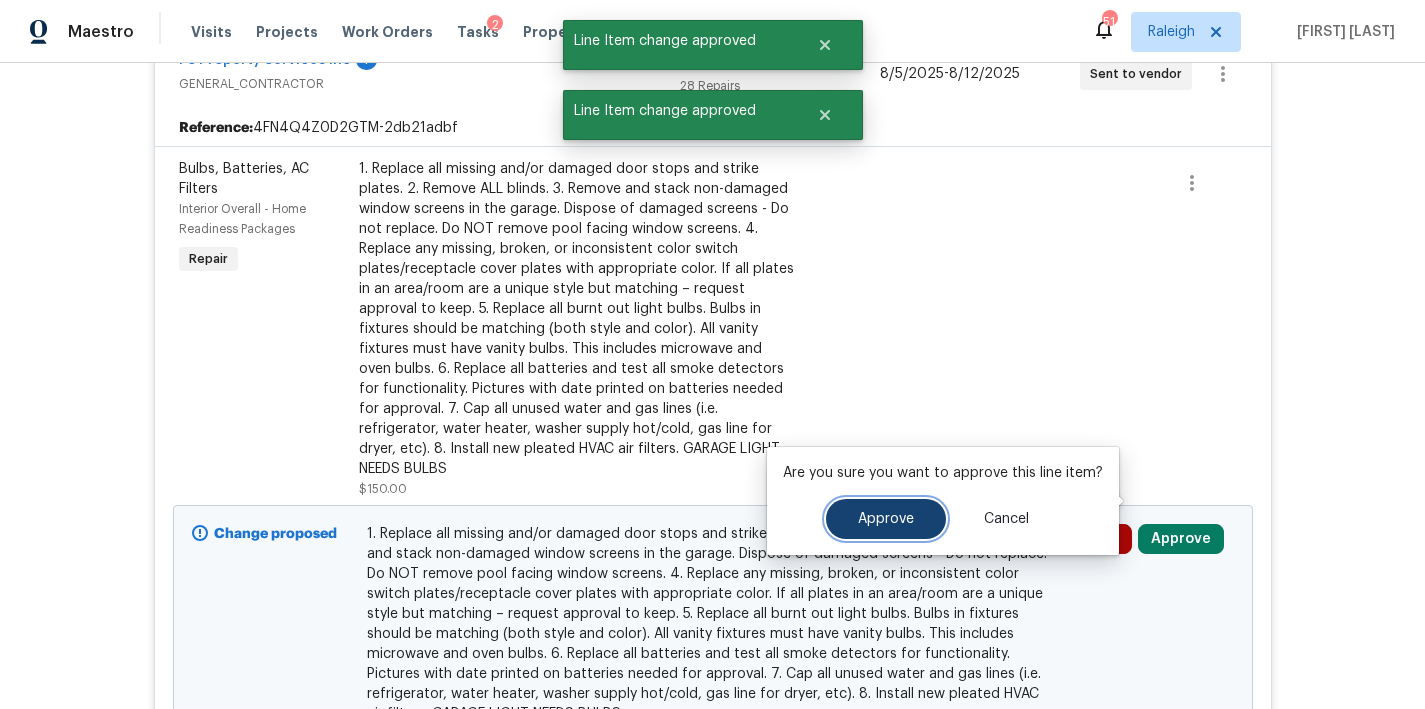 click on "Approve" at bounding box center (886, 519) 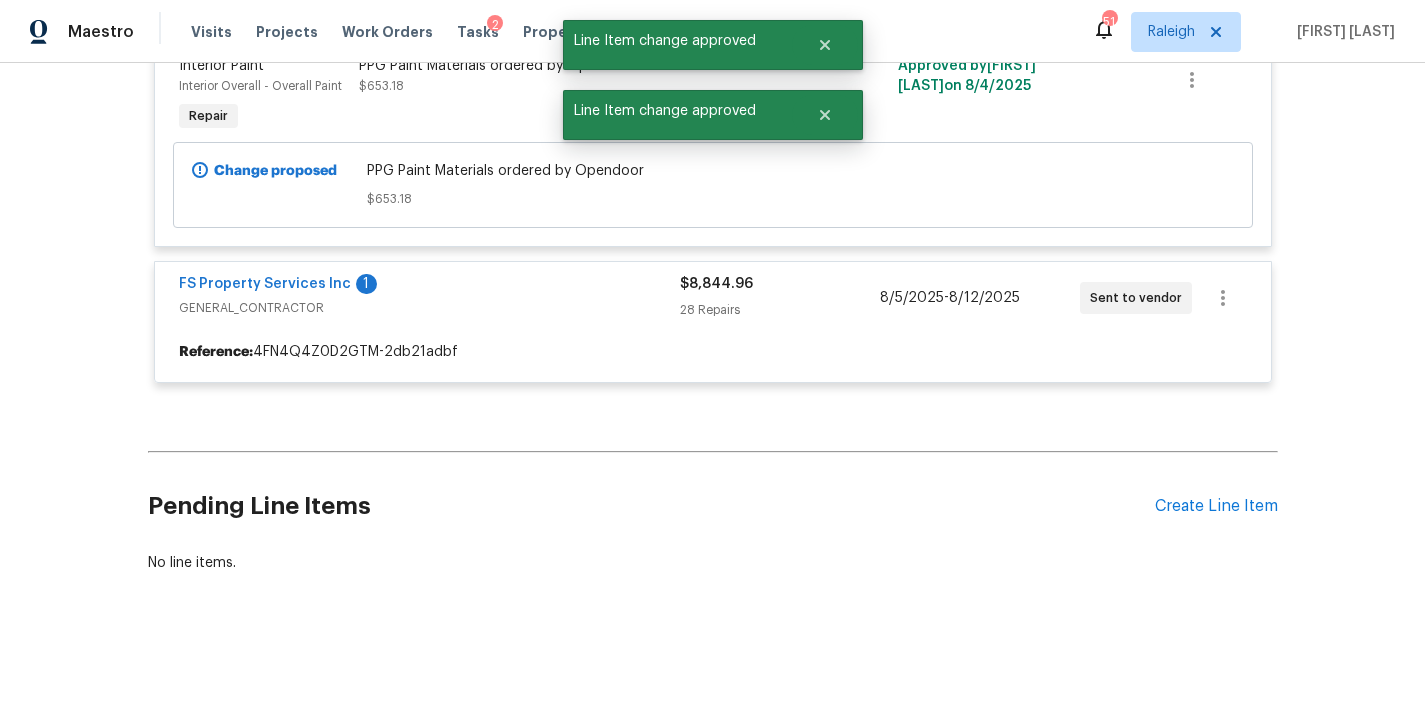 scroll, scrollTop: 1177, scrollLeft: 0, axis: vertical 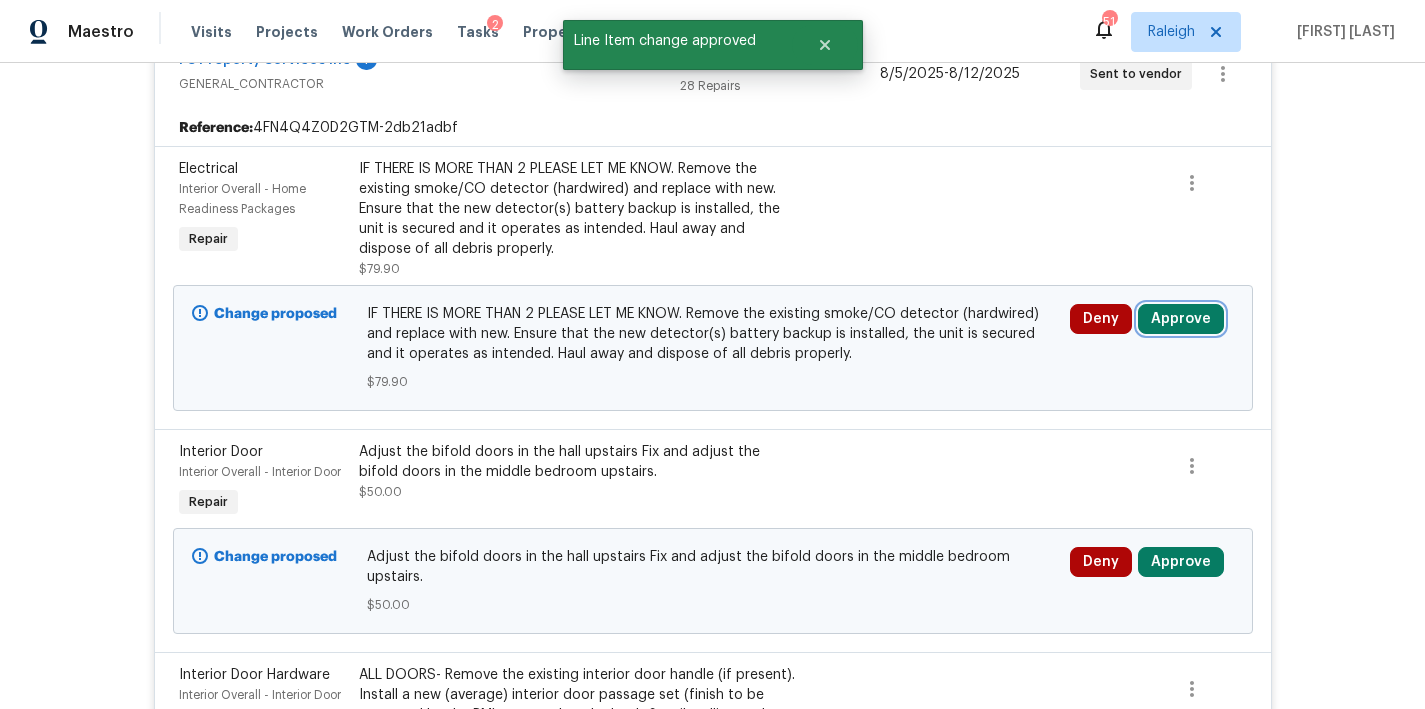 click on "Approve" at bounding box center (1181, 319) 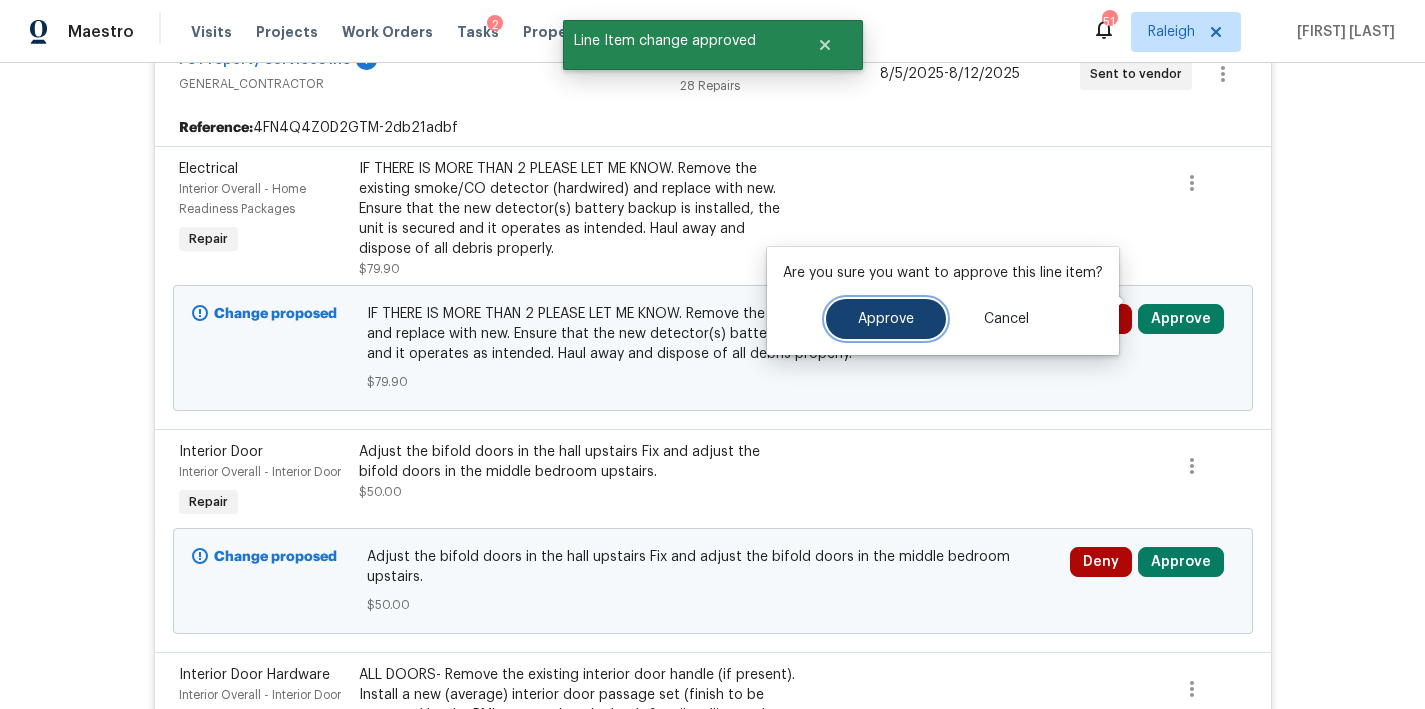 click on "Approve" at bounding box center (886, 319) 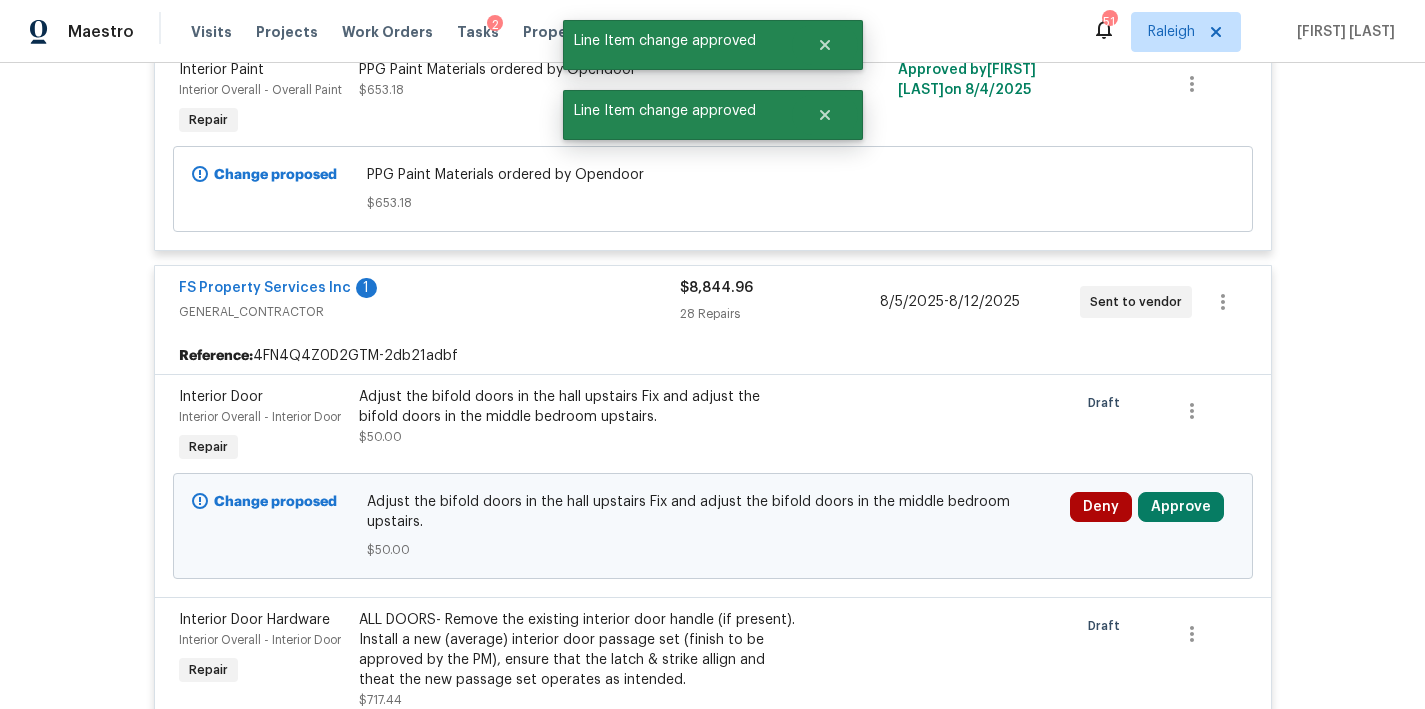 scroll, scrollTop: 1177, scrollLeft: 0, axis: vertical 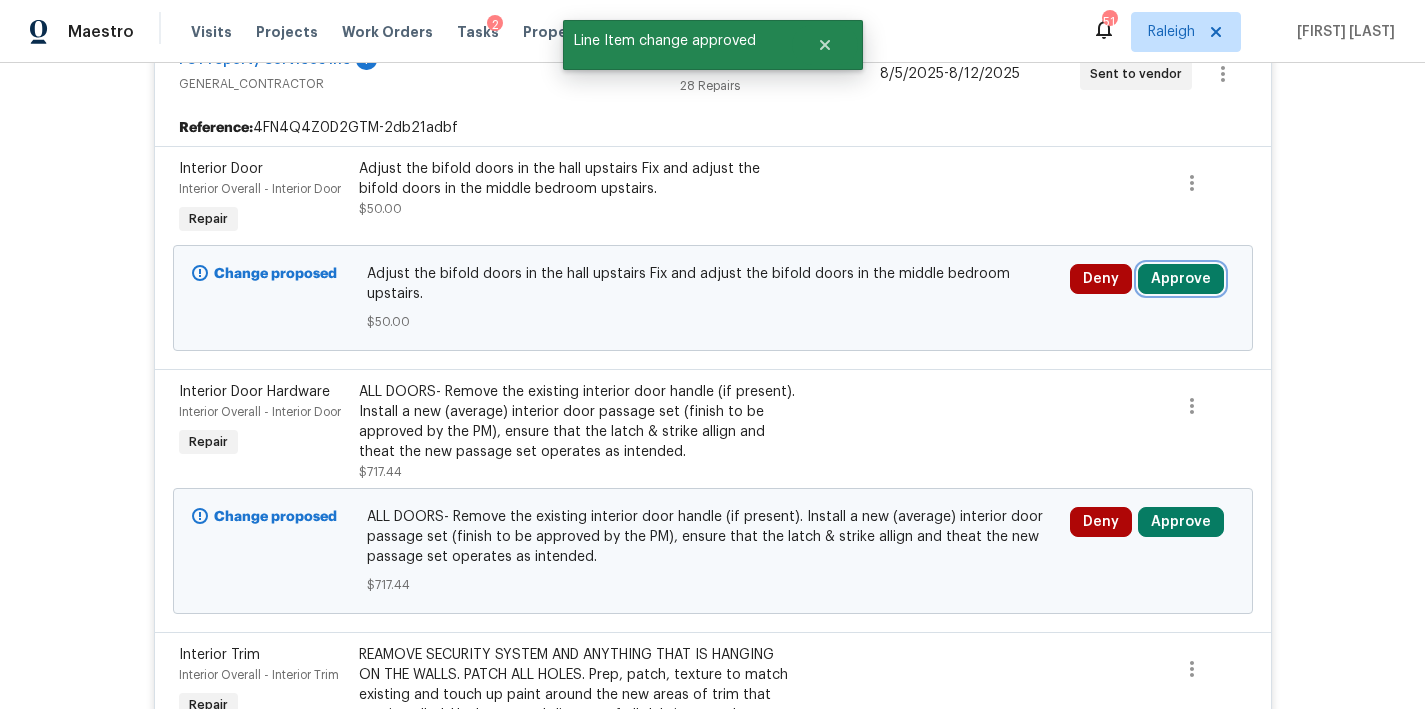 click on "Approve" at bounding box center (1181, 279) 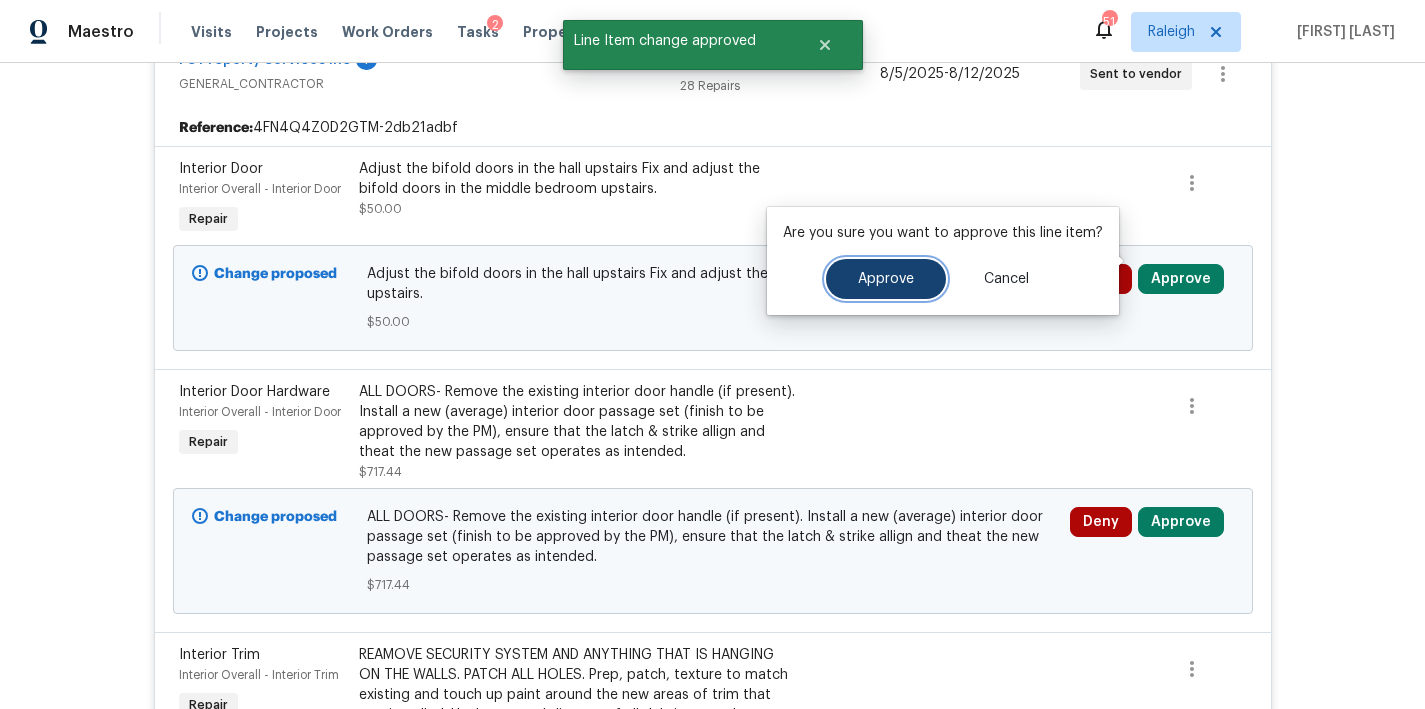 click on "Approve" at bounding box center [886, 279] 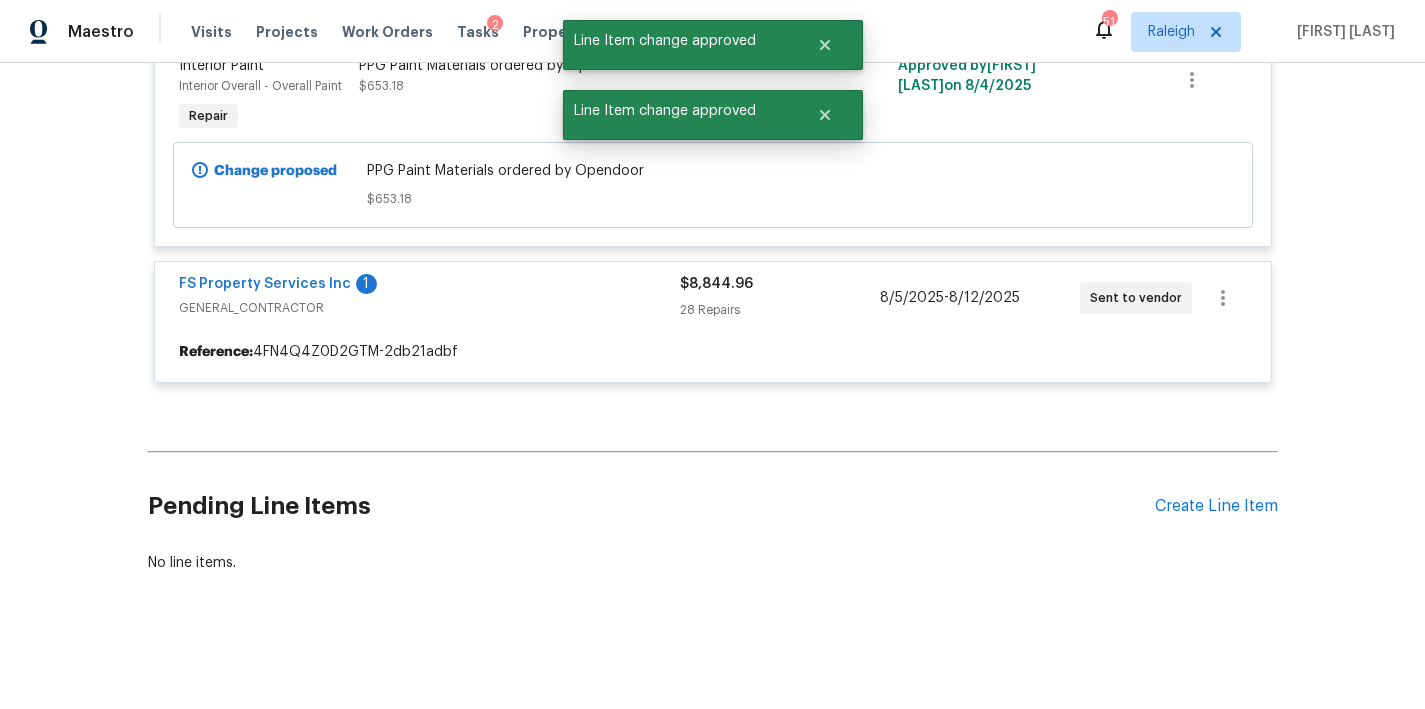 scroll, scrollTop: 1177, scrollLeft: 0, axis: vertical 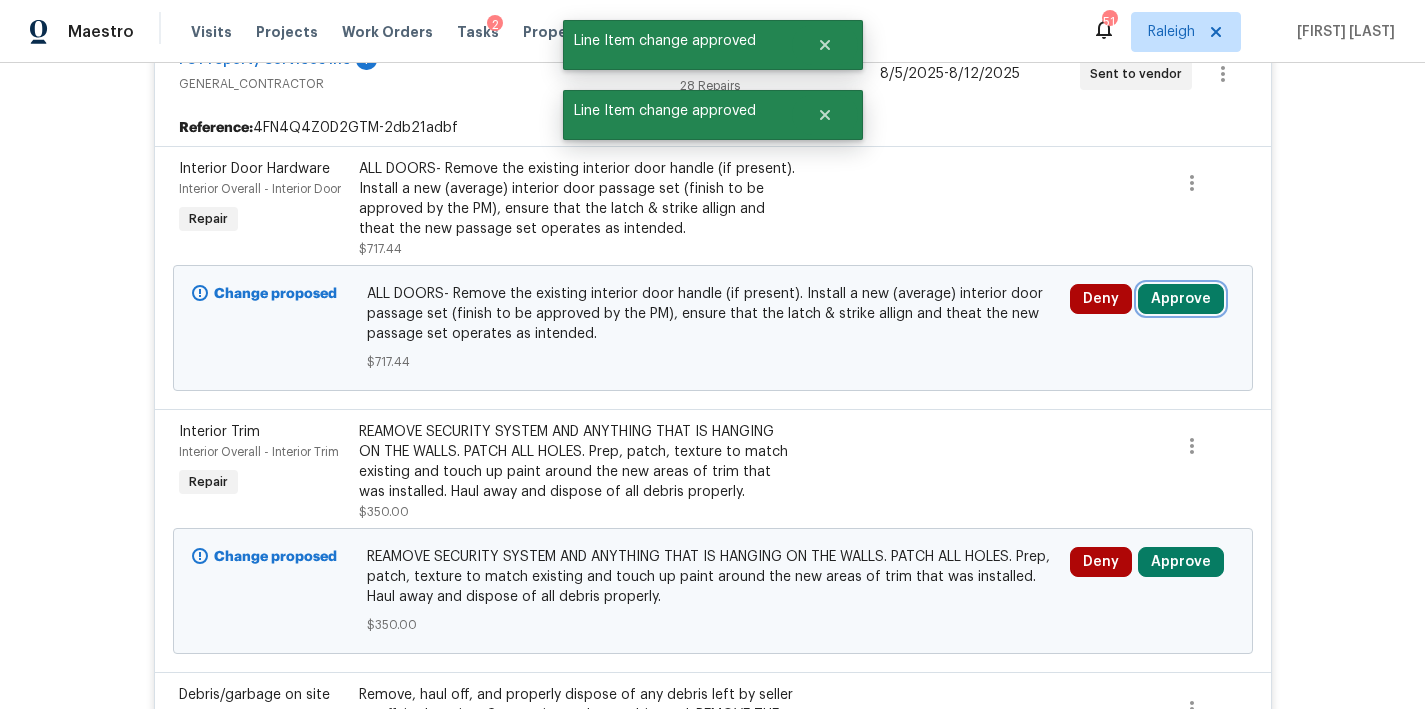 click on "Approve" at bounding box center (1181, 299) 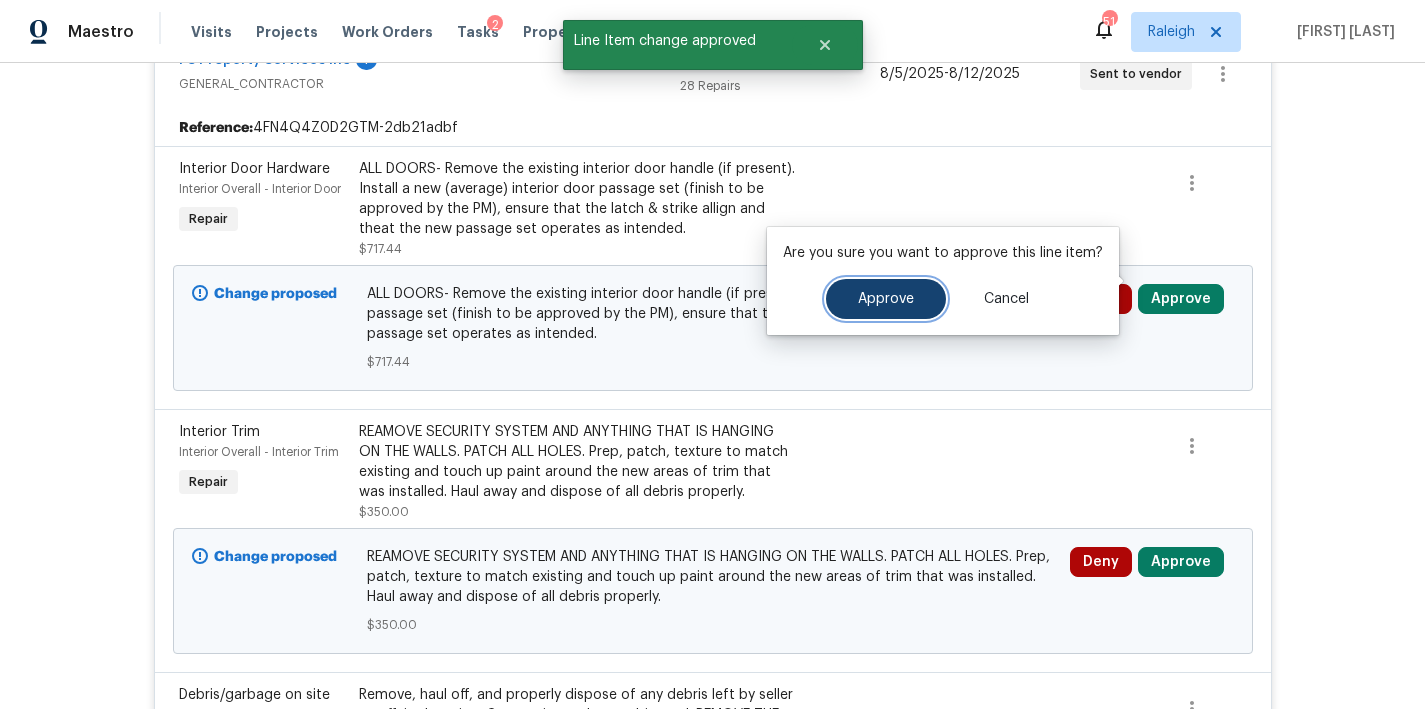 click on "Approve" at bounding box center (886, 299) 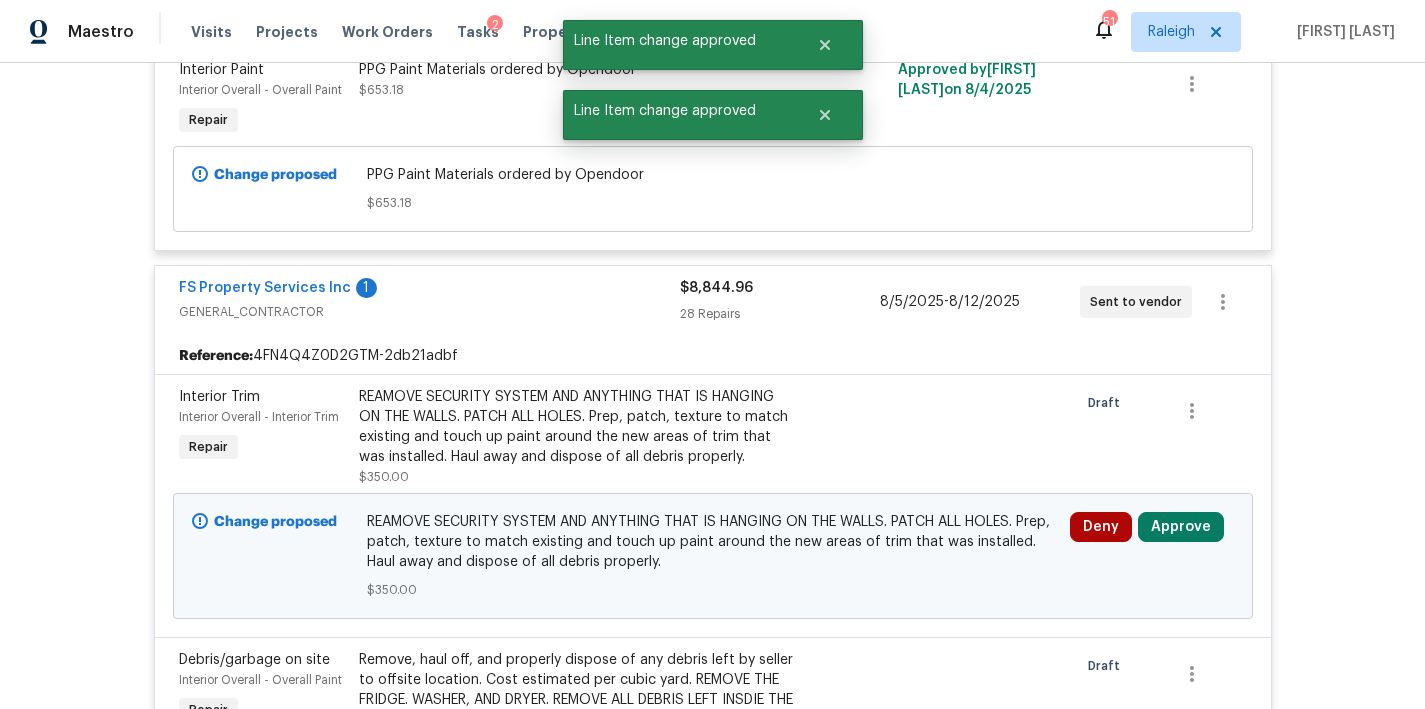 scroll, scrollTop: 1177, scrollLeft: 0, axis: vertical 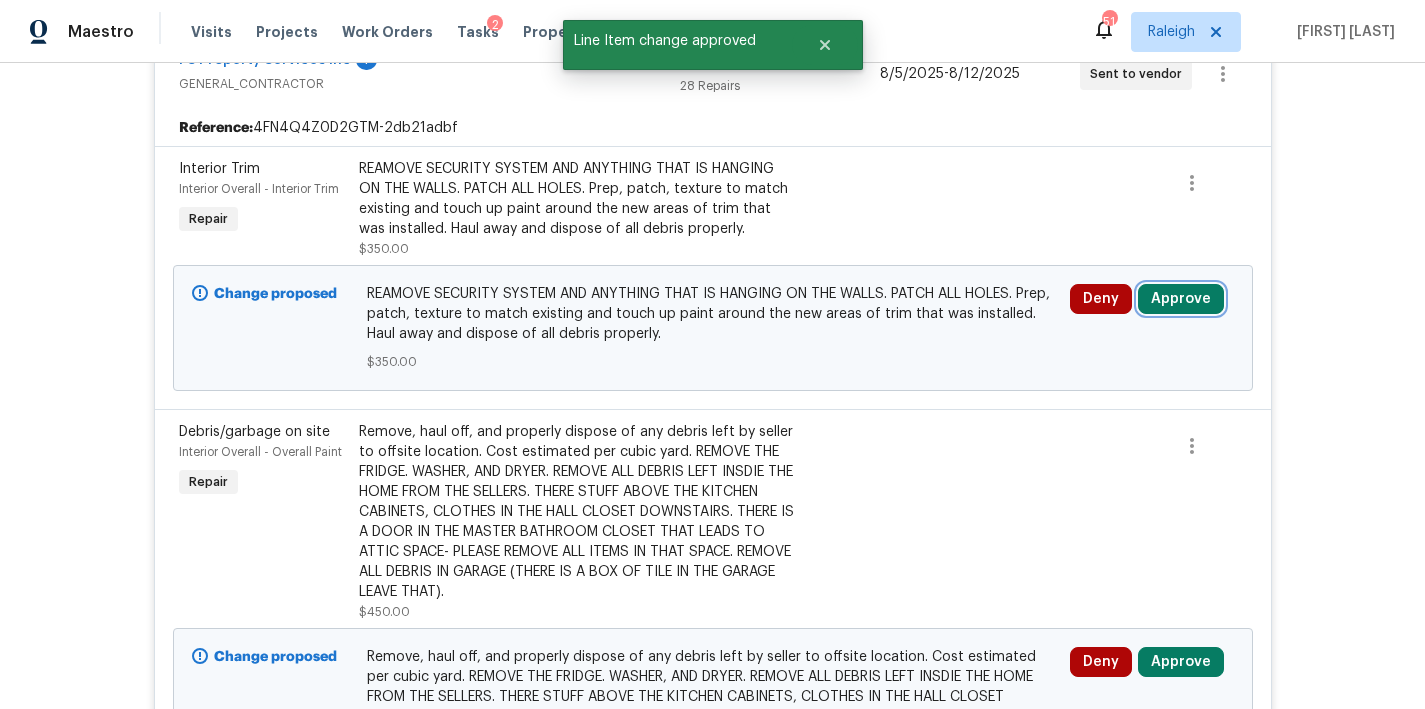 click on "Approve" at bounding box center (1181, 299) 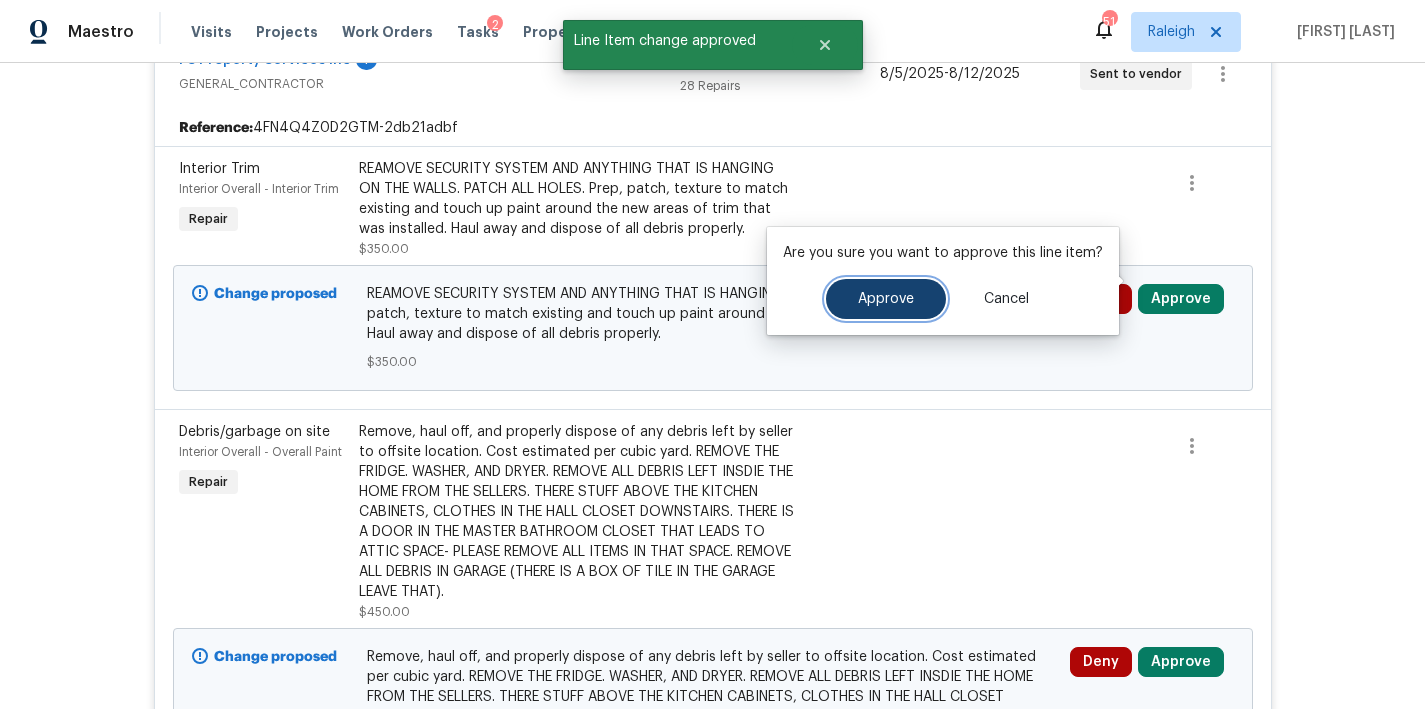 click on "Approve" at bounding box center [886, 299] 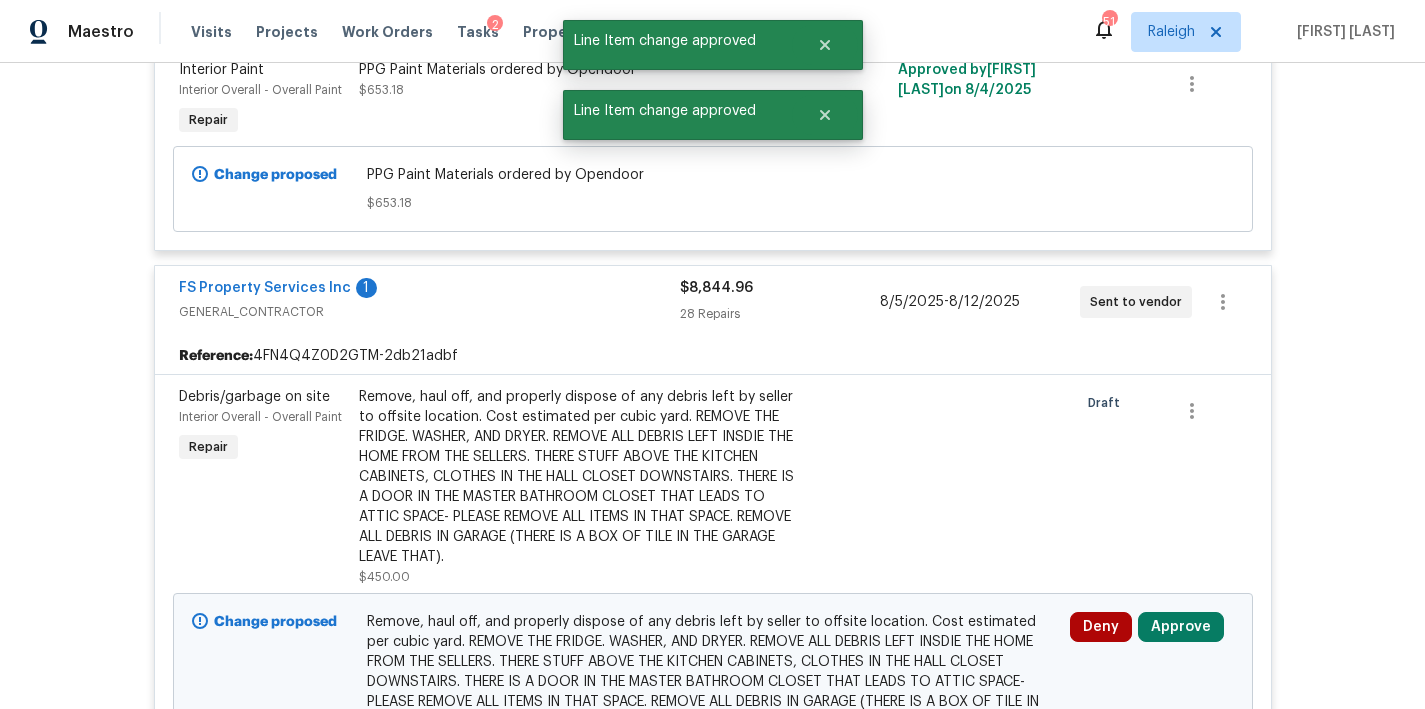 scroll, scrollTop: 1177, scrollLeft: 0, axis: vertical 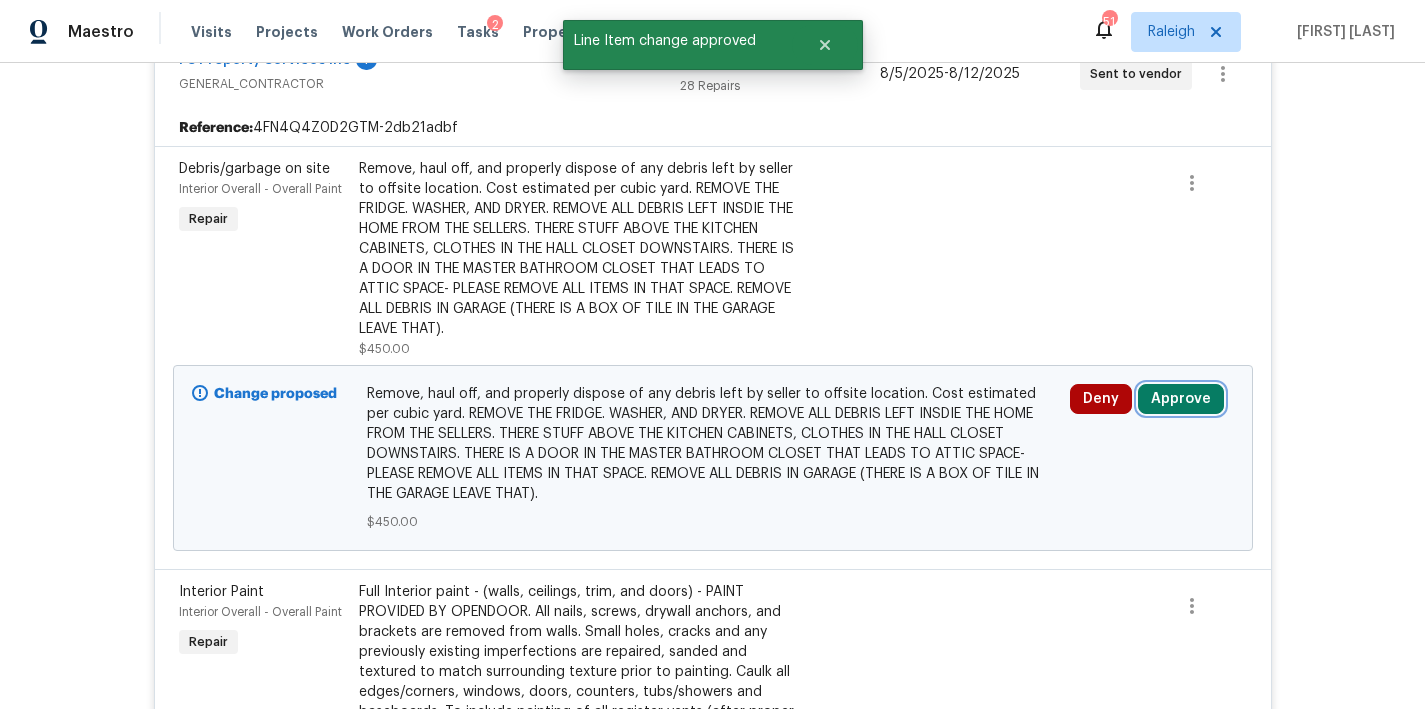 click on "Approve" at bounding box center (1181, 399) 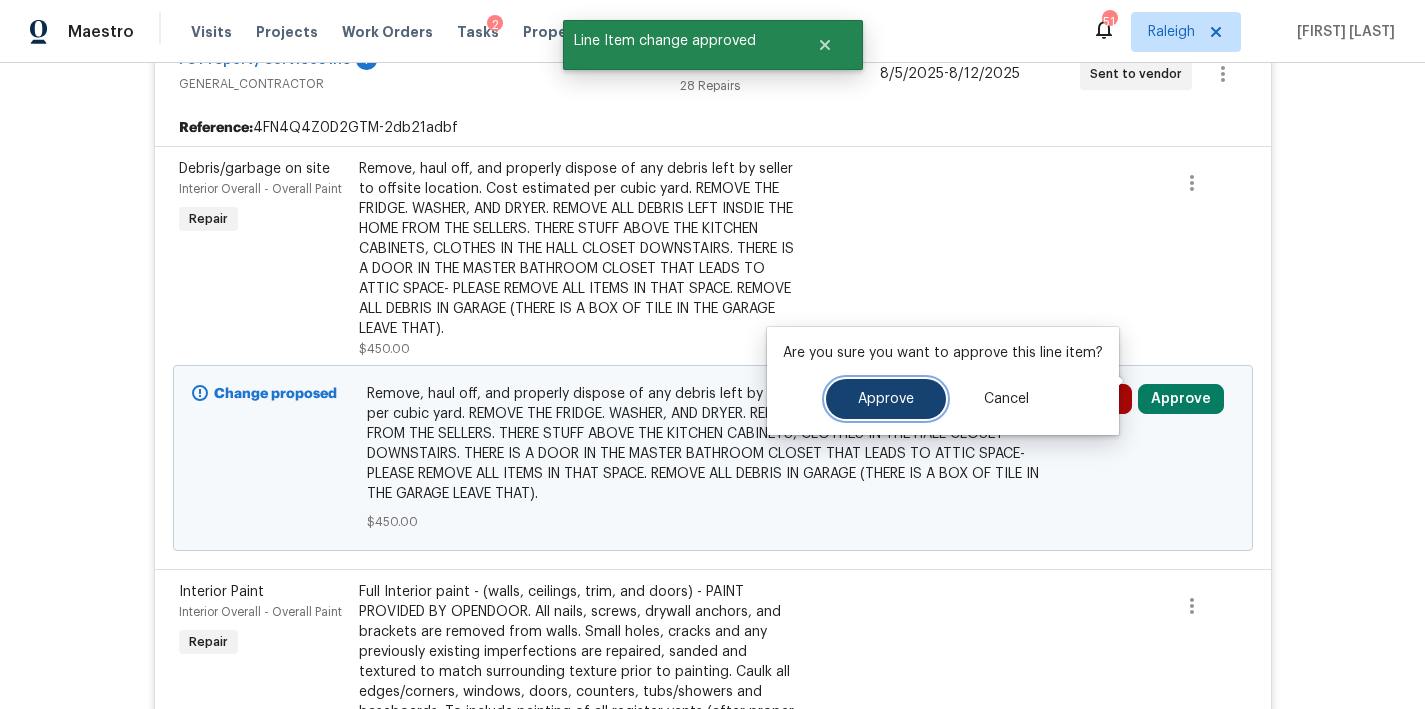 click on "Approve" at bounding box center (886, 399) 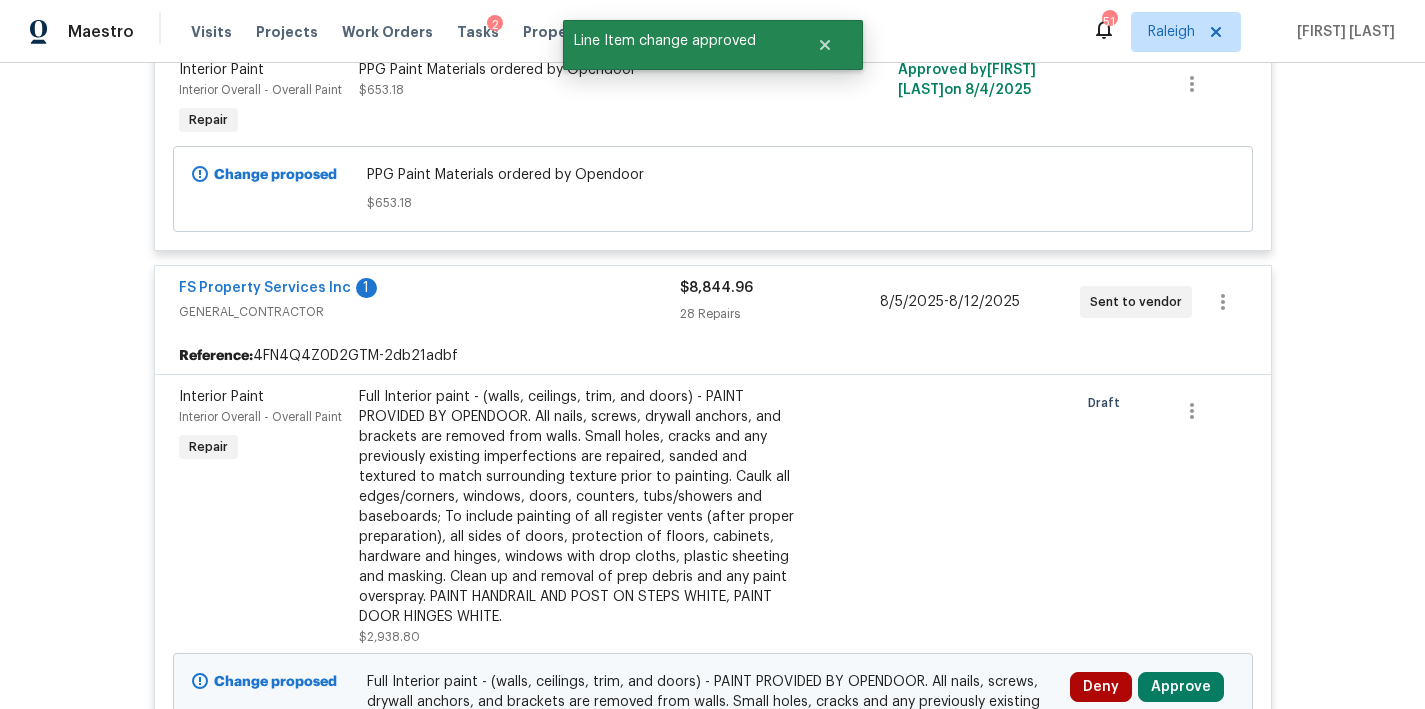 scroll, scrollTop: 1177, scrollLeft: 0, axis: vertical 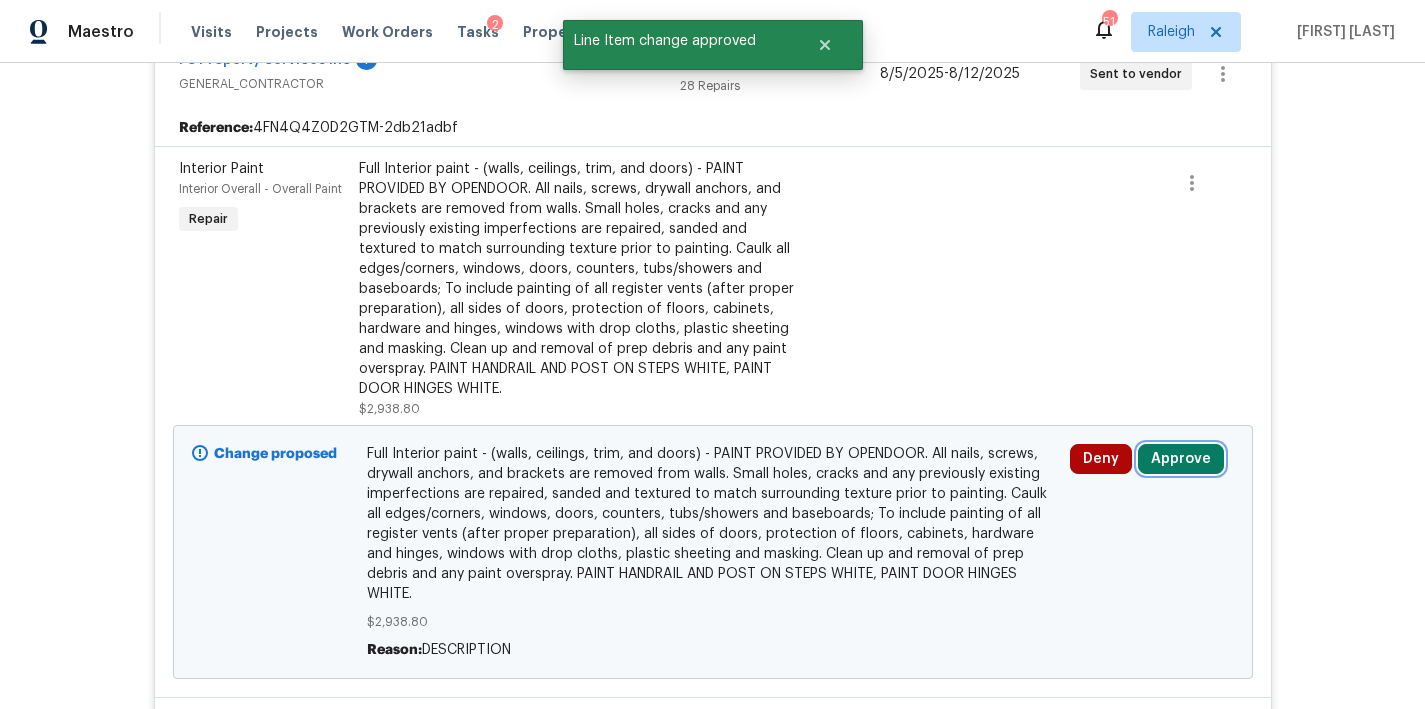 click on "Approve" at bounding box center [1181, 459] 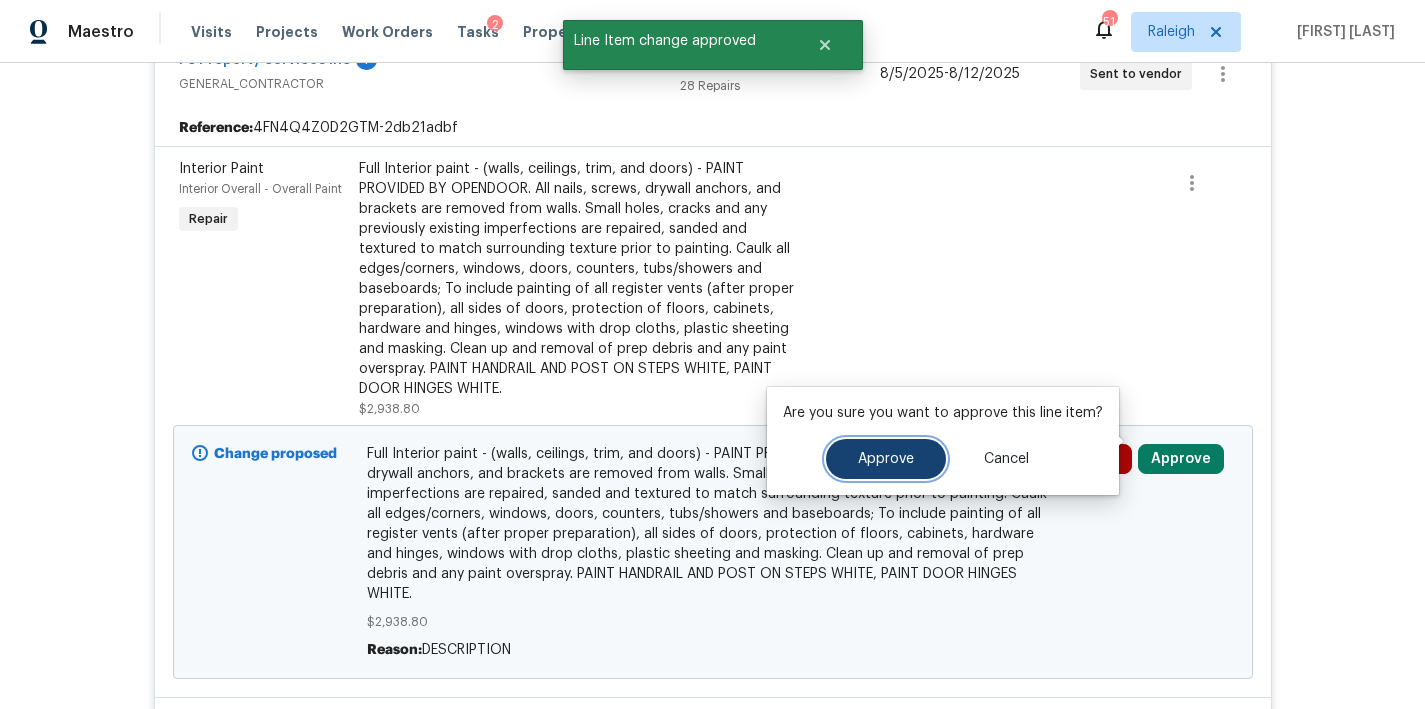 click on "Approve" at bounding box center (886, 459) 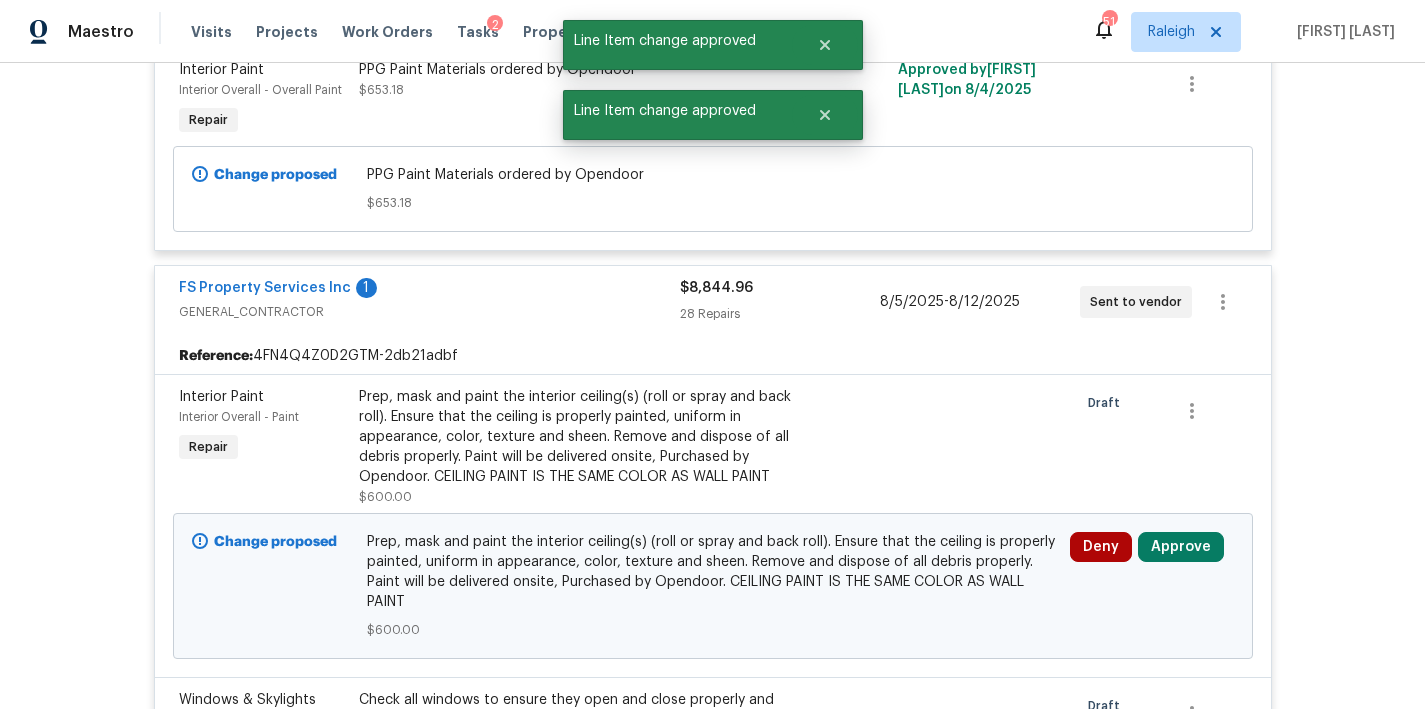 scroll, scrollTop: 1177, scrollLeft: 0, axis: vertical 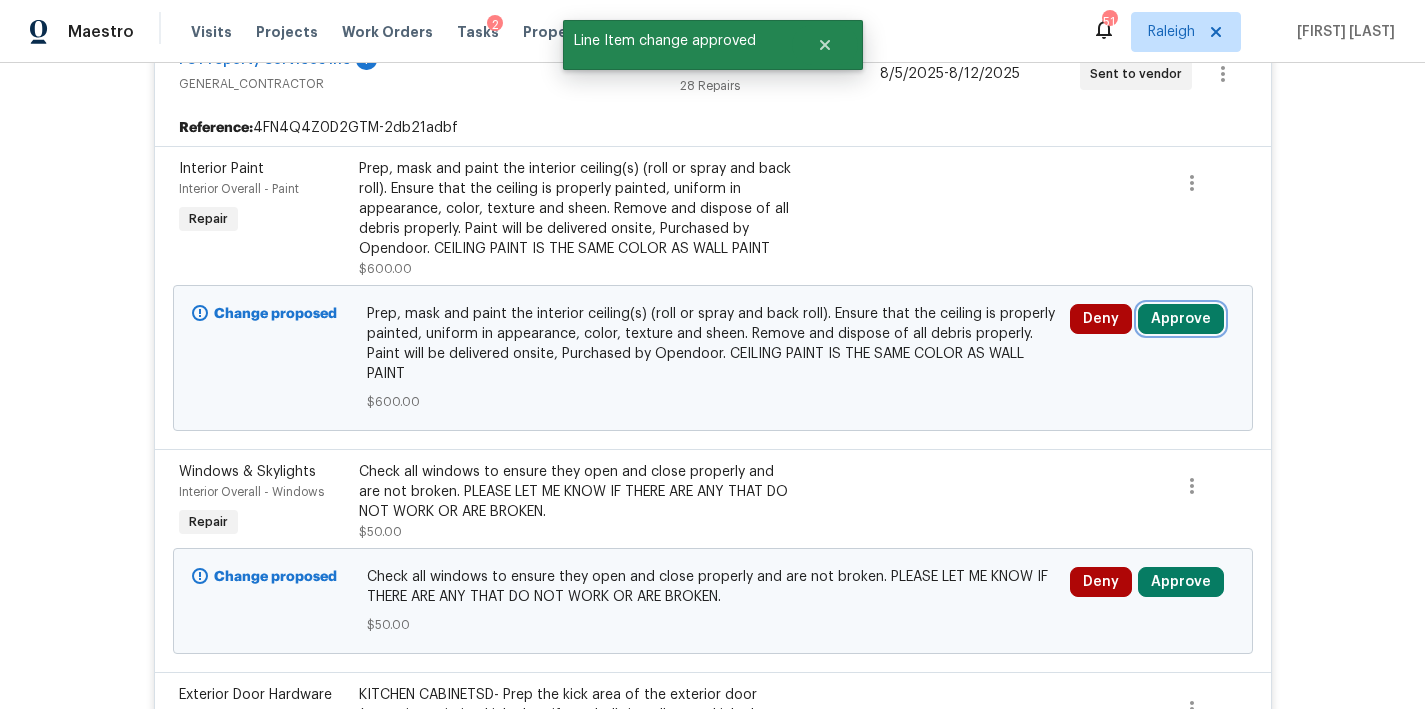 click on "Approve" at bounding box center (1181, 319) 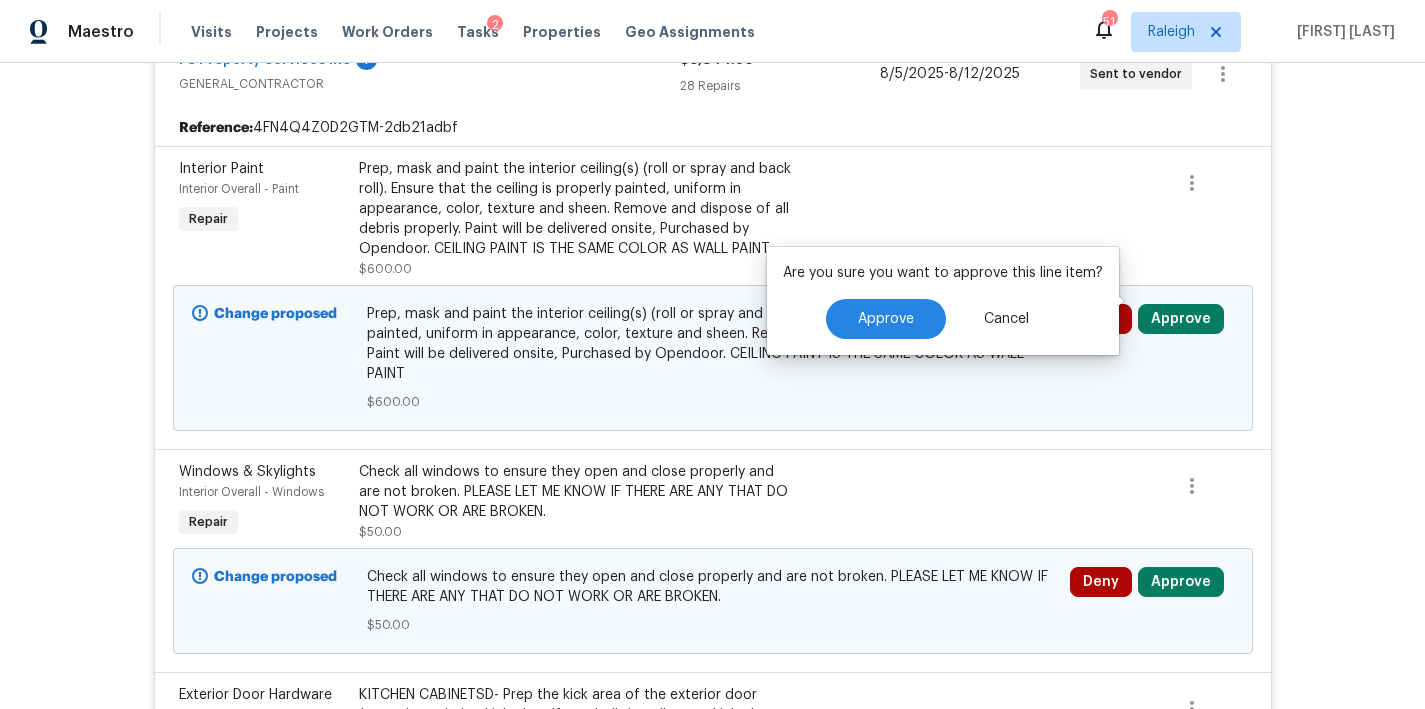 click on "Back to all projects 125 River Hills Dr, Clayton, NC 27527 3 Beds | 2 1/2 Baths | Total: 1896 ft² | Above Grade: 1896 ft² | Basement Finished: N/A | 1998 Not seen today Mark Seen Actions Last Visit Date 8/4/2025  by  Amanda Horton   Project Renovation   8/4/2025  -  8/12/2025 Draft Visits Work Orders Maintenance Notes Condition Adjustments Costs Photos Floor Plans Cases RENOVATION   8/4/25  -  8/12/25 Draft Centralized Purchasing PAINTING, APPLIANCE, CABINETS, OD_SELECT $1,304.67 3 Repairs 8/4/2025  -  8/4/2025 Sent to vendor Reference:  4FN4Q4Z0D2GTM-78c319e8d Exterior Paint Exterior Overall - Overall Paint Repair PPG Paint Materials ordered by Opendoor $225.32 Approved by  Stephanie Paul  on   8/4/2025 Change proposed PPG Paint Materials ordered by Opendoor $225.32 Cabinet Hardware Interior Overall - Cabinets Repair PPG Paint Materials ordered by Opendoor $426.17 Approved by  Stephanie Paul  on   8/4/2025 Change proposed PPG Paint Materials ordered by Opendoor $426.17 Interior Paint Repair $653.18  on   1" at bounding box center [712, 386] 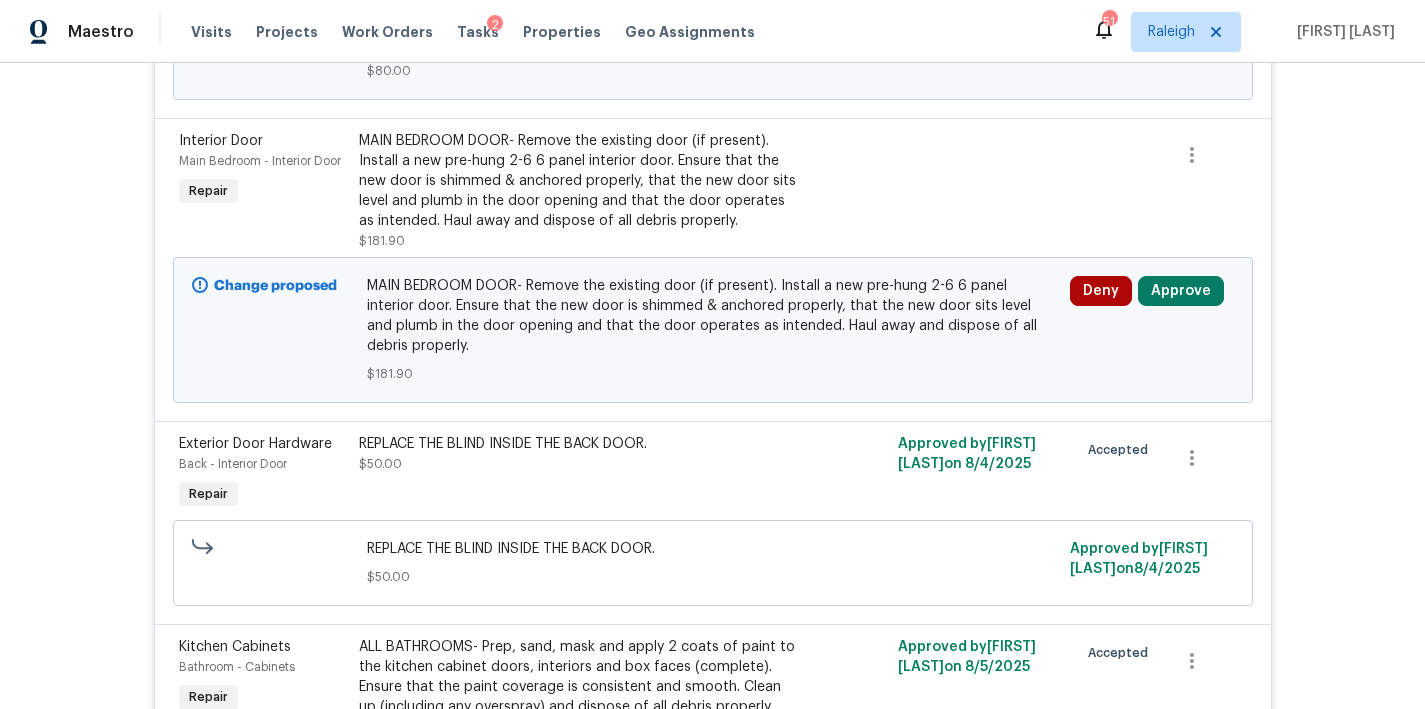 scroll, scrollTop: 2672, scrollLeft: 0, axis: vertical 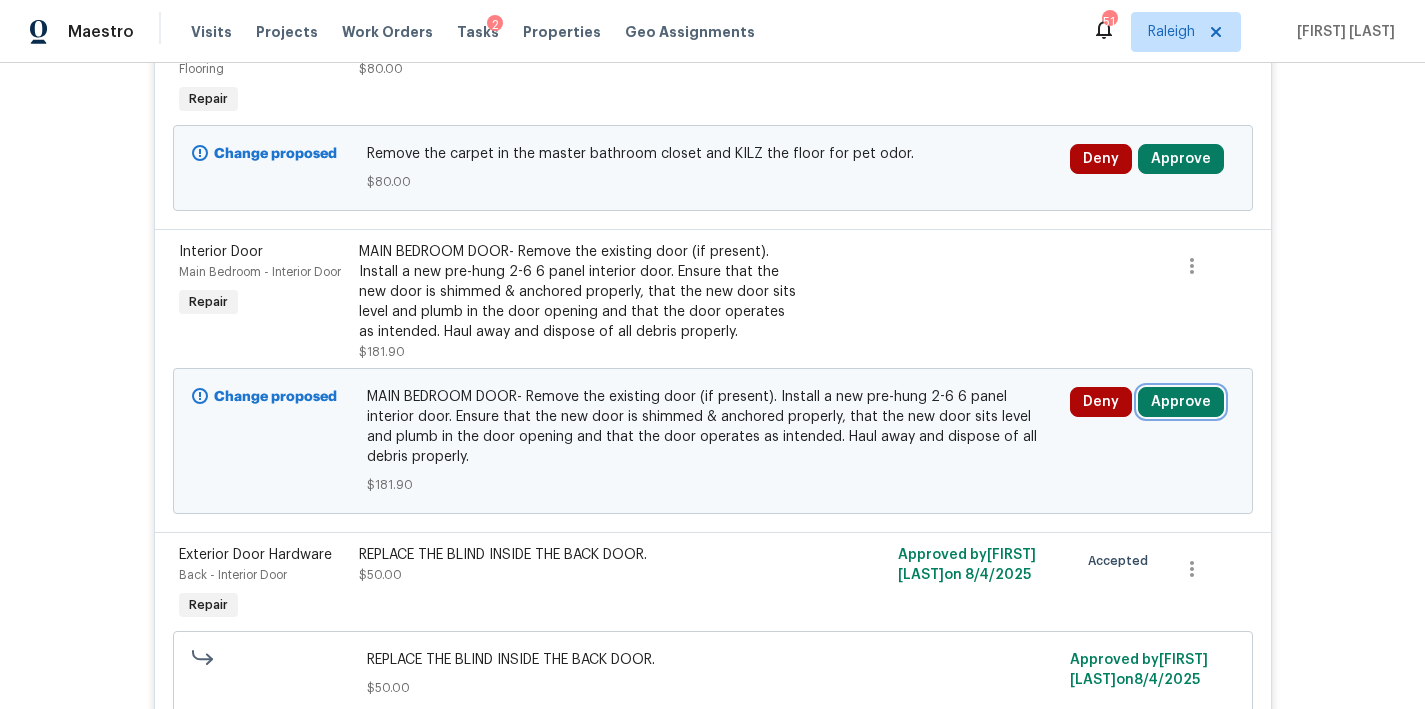 click on "Approve" at bounding box center [1181, 402] 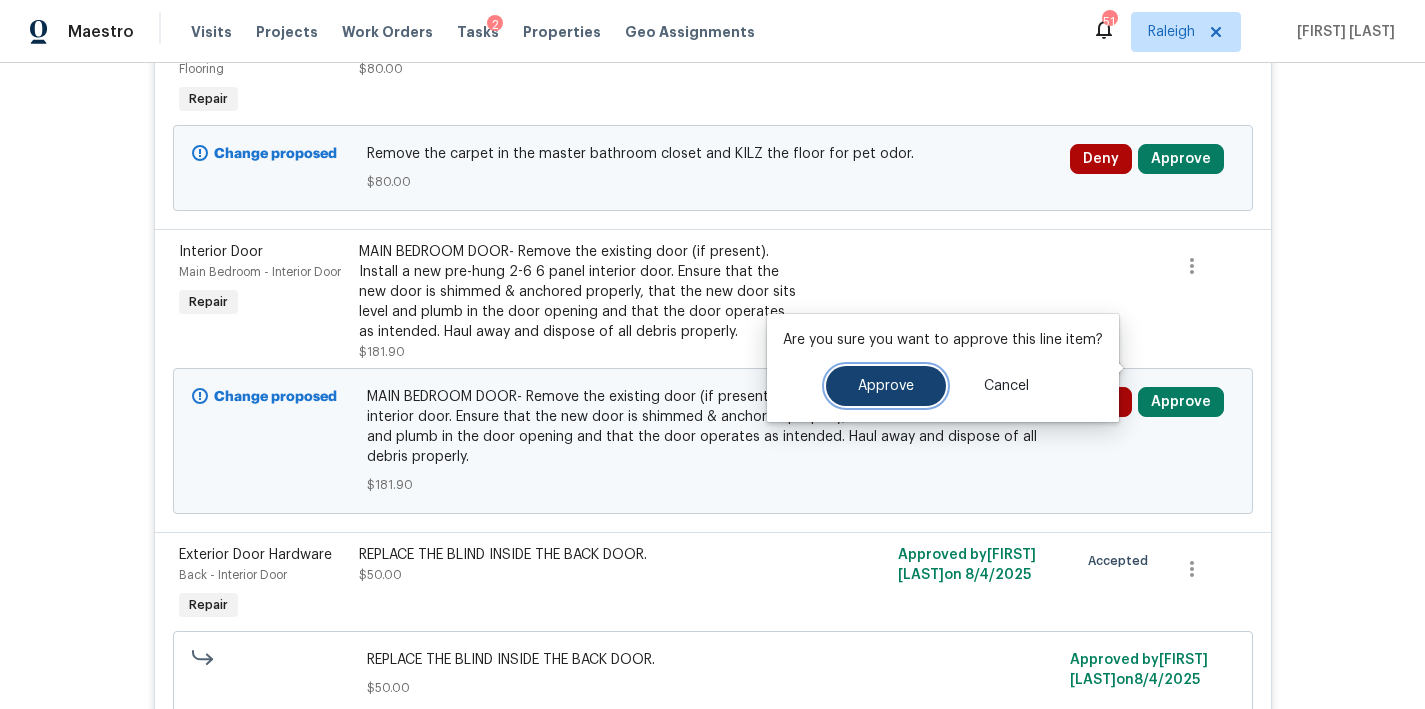 click on "Approve" at bounding box center [886, 386] 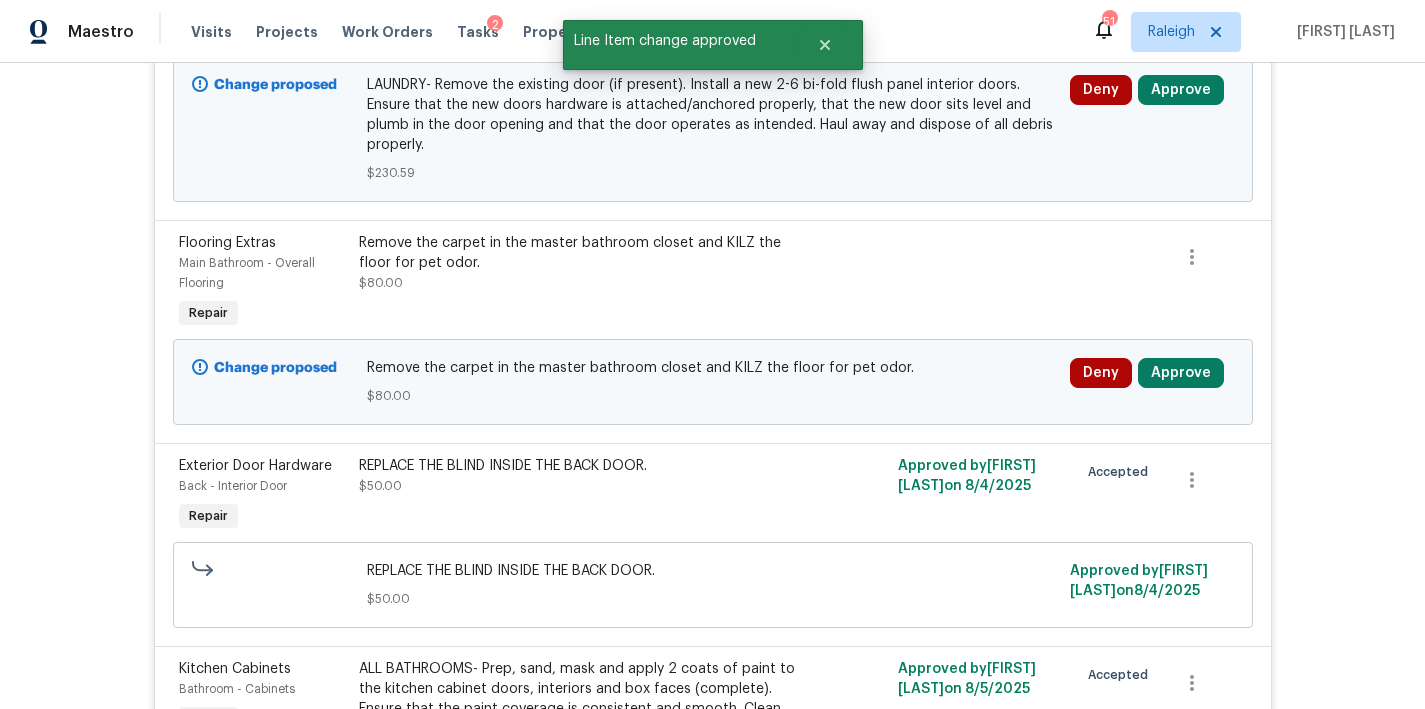 scroll, scrollTop: 2452, scrollLeft: 0, axis: vertical 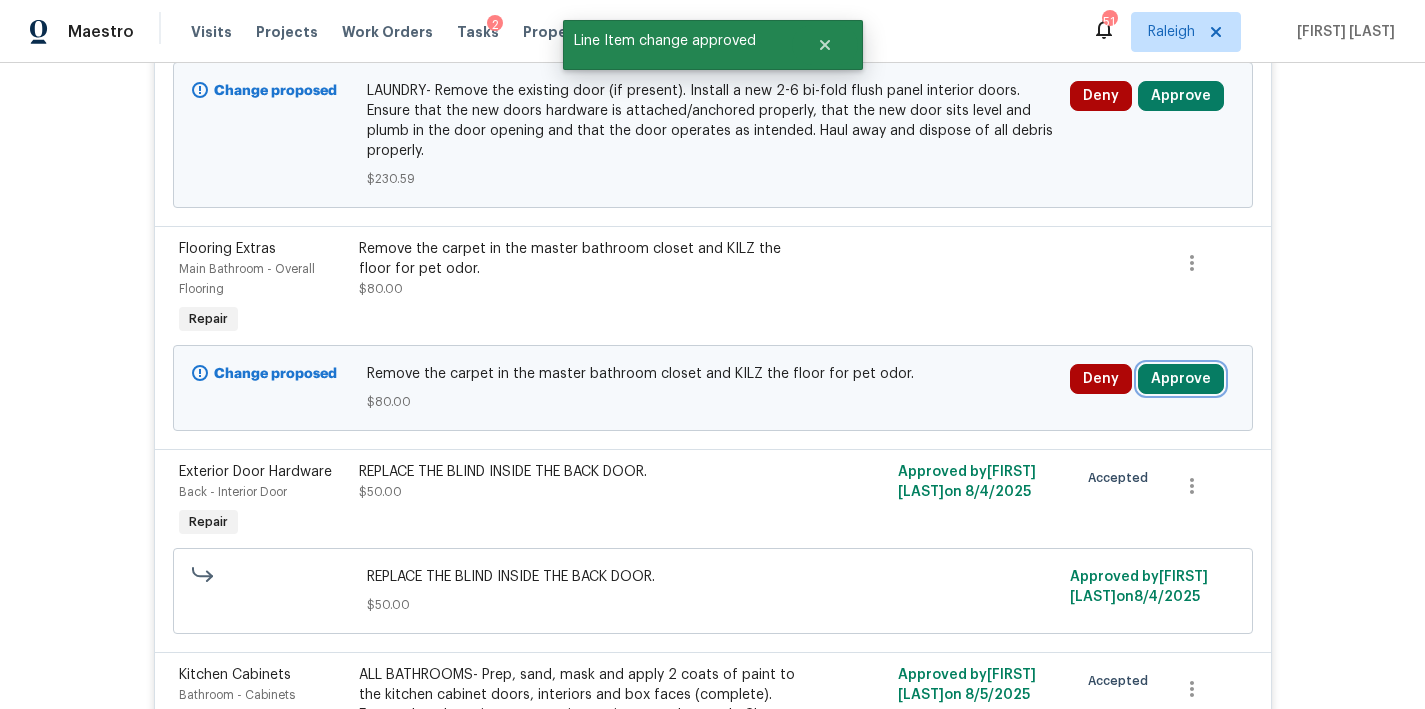 click on "Approve" at bounding box center [1181, 379] 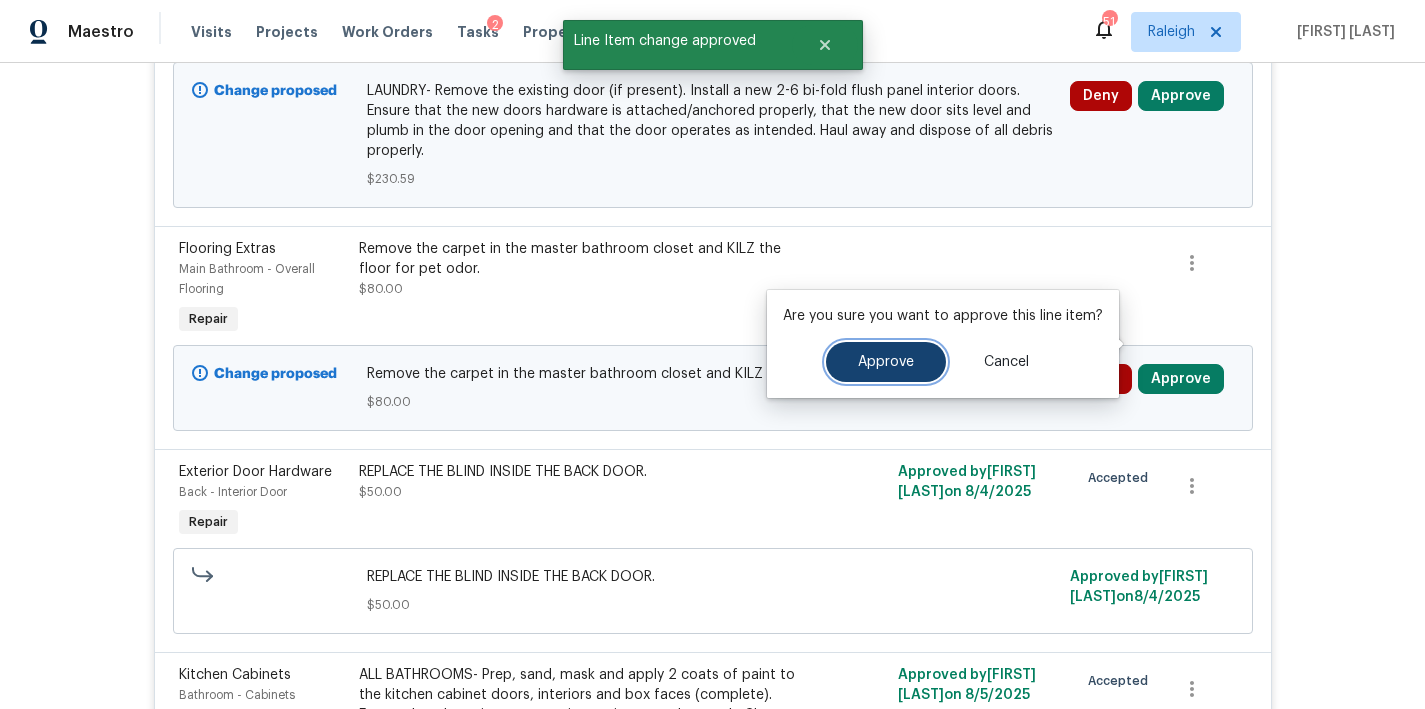 click on "Approve" at bounding box center (886, 362) 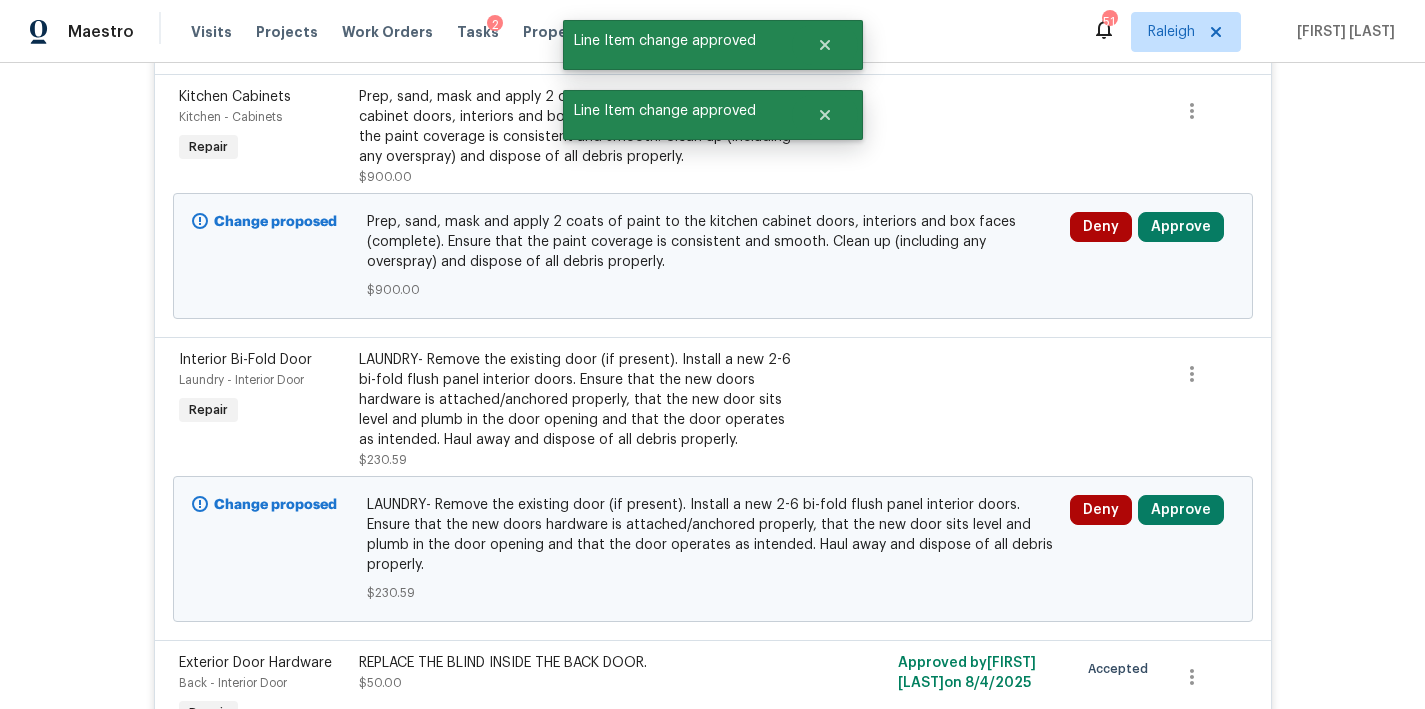 scroll, scrollTop: 2034, scrollLeft: 0, axis: vertical 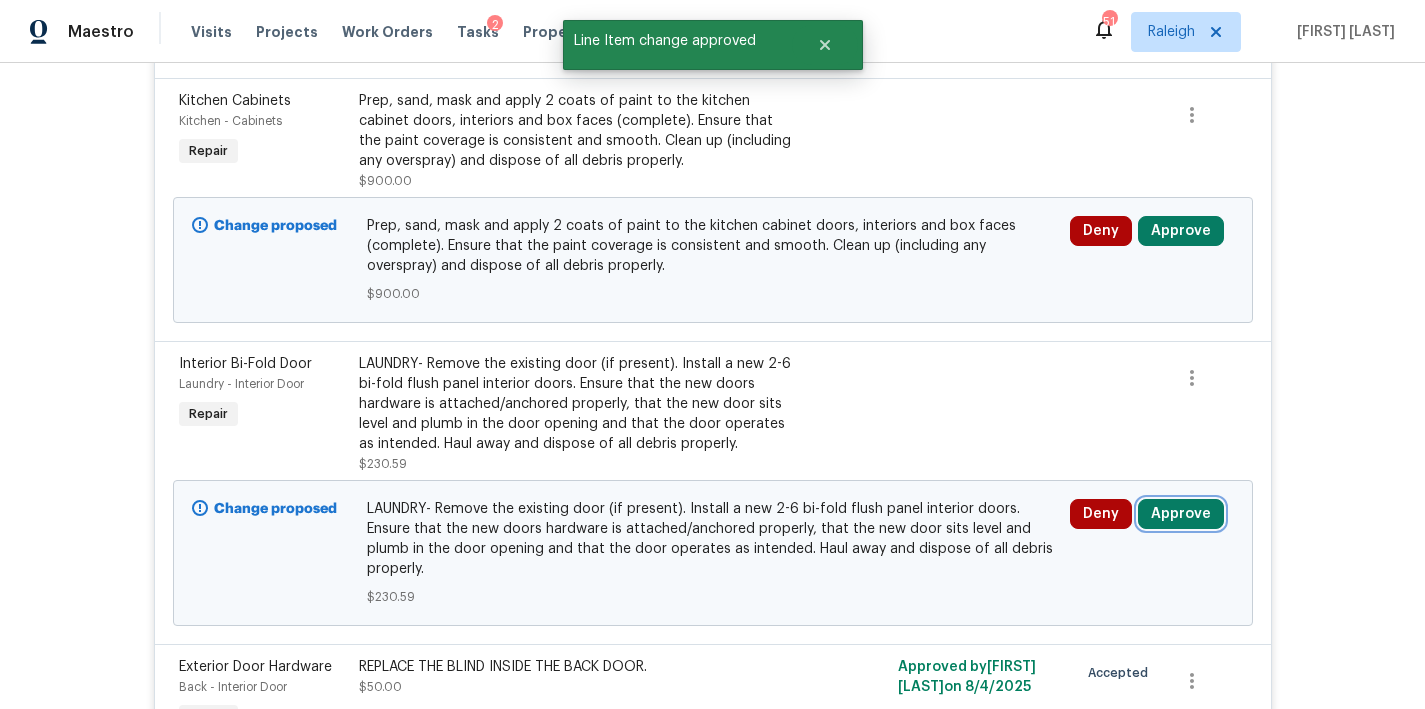click on "Approve" at bounding box center [1181, 514] 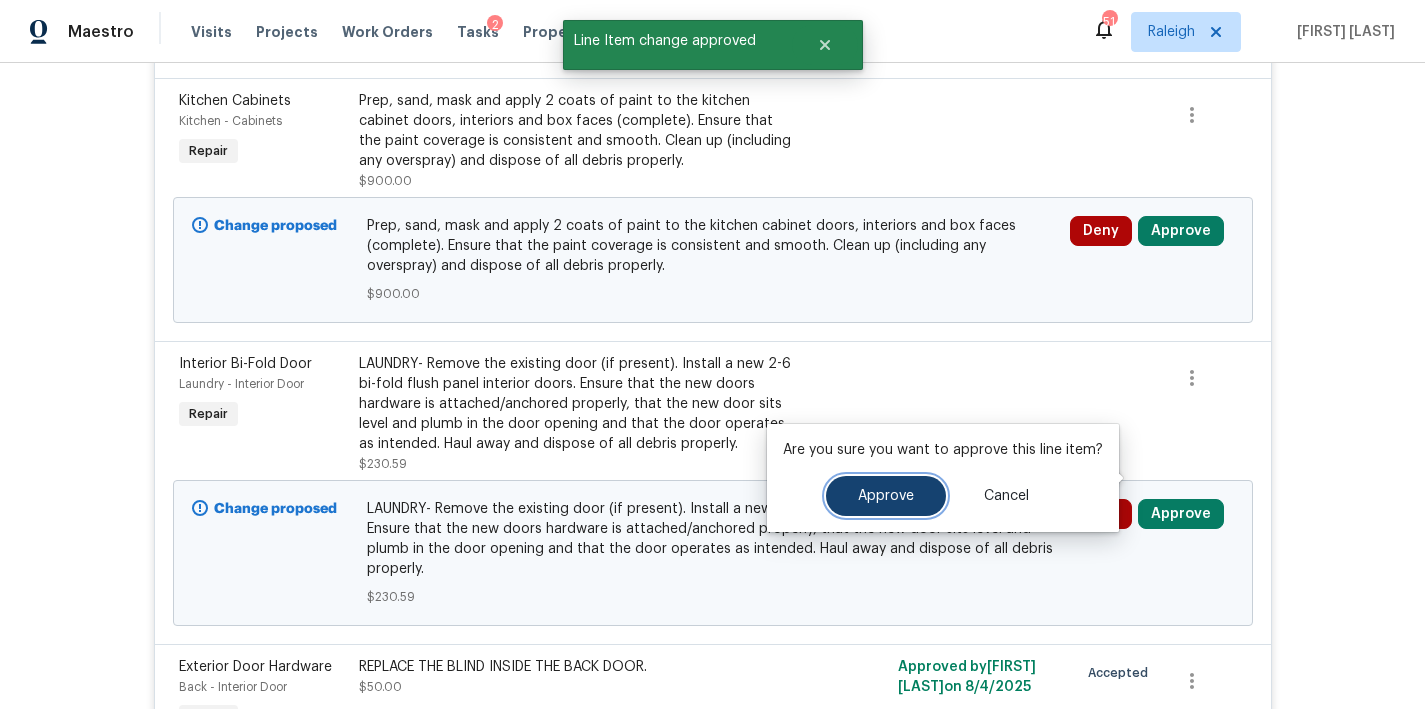 click on "Approve" at bounding box center [886, 496] 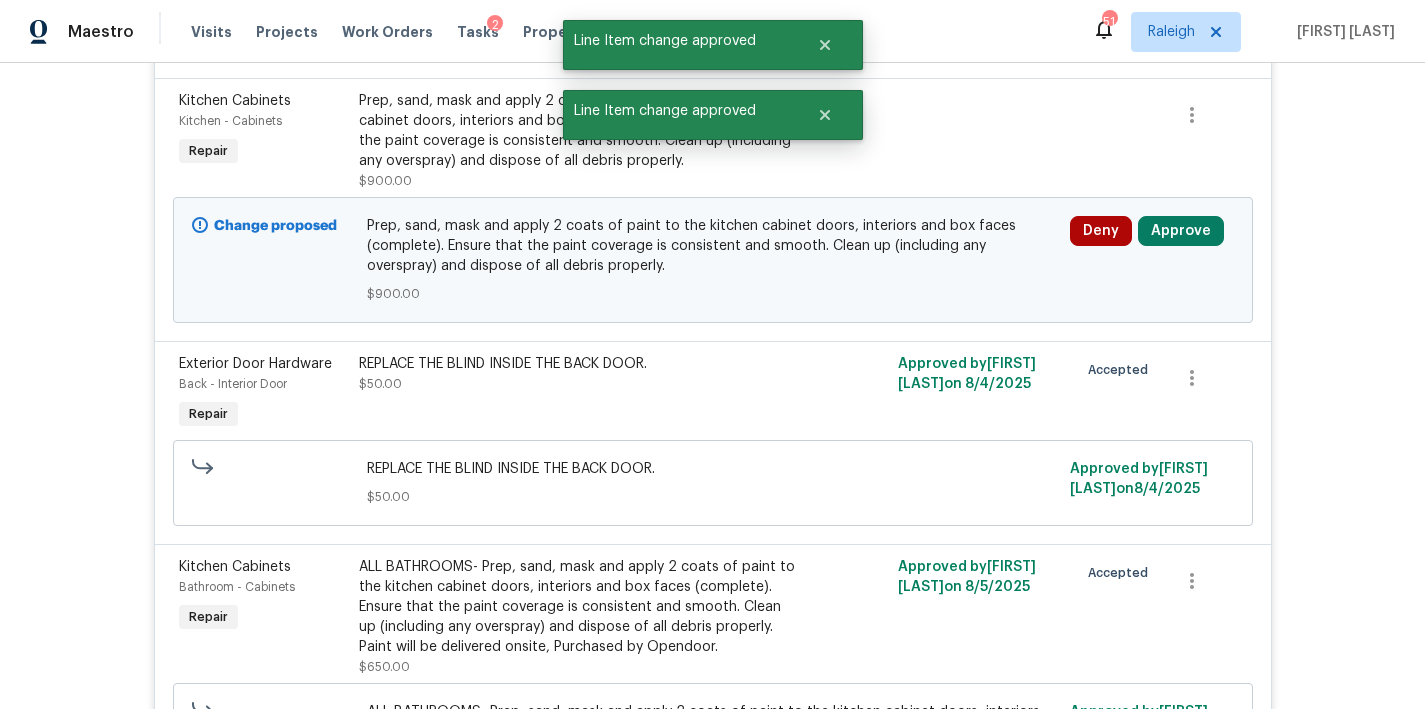 scroll, scrollTop: 1839, scrollLeft: 0, axis: vertical 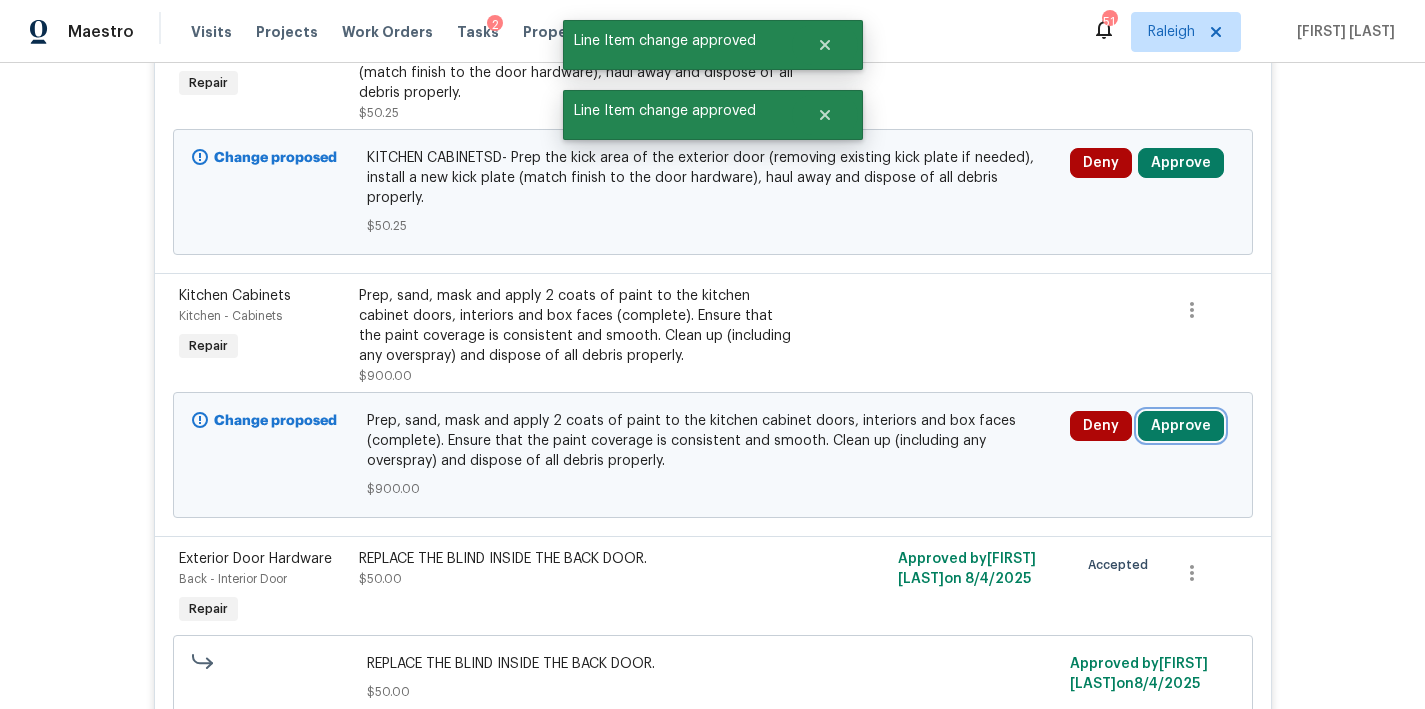 click on "Approve" at bounding box center [1181, 426] 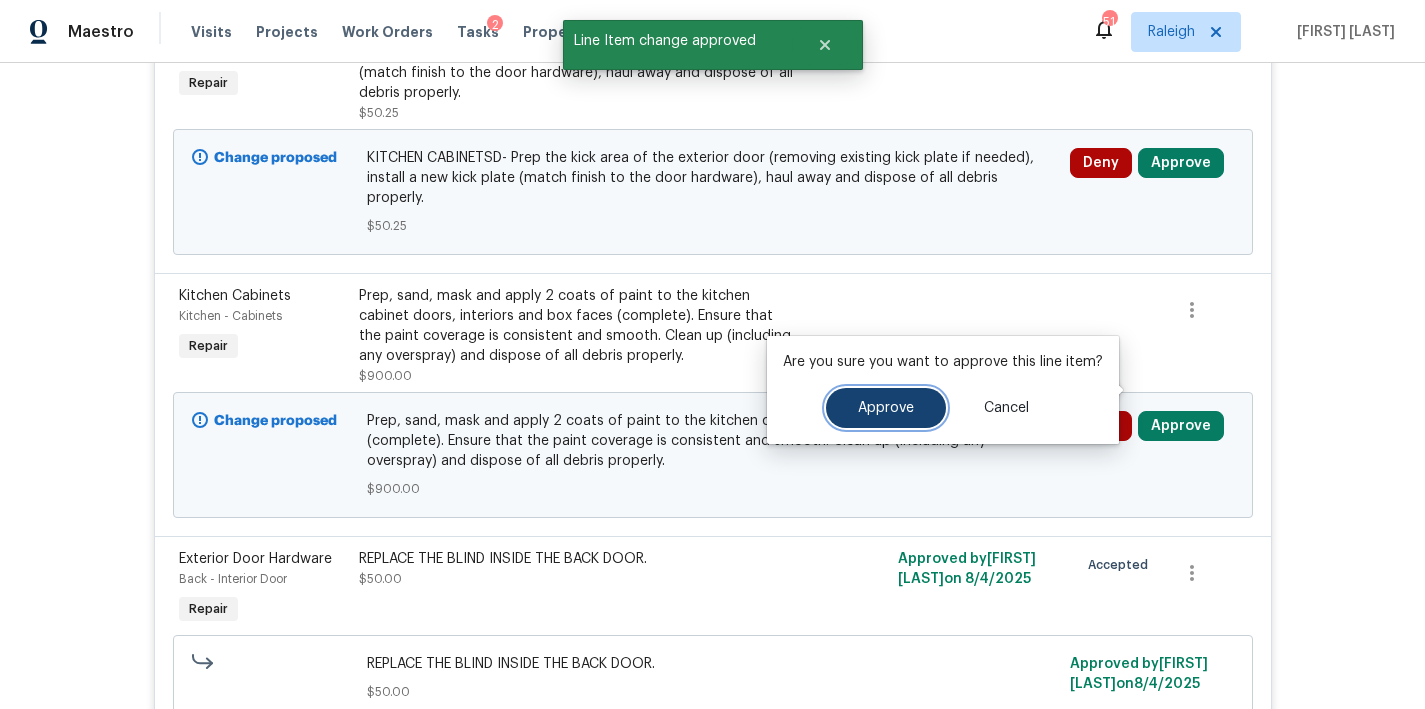 click on "Approve" at bounding box center (886, 408) 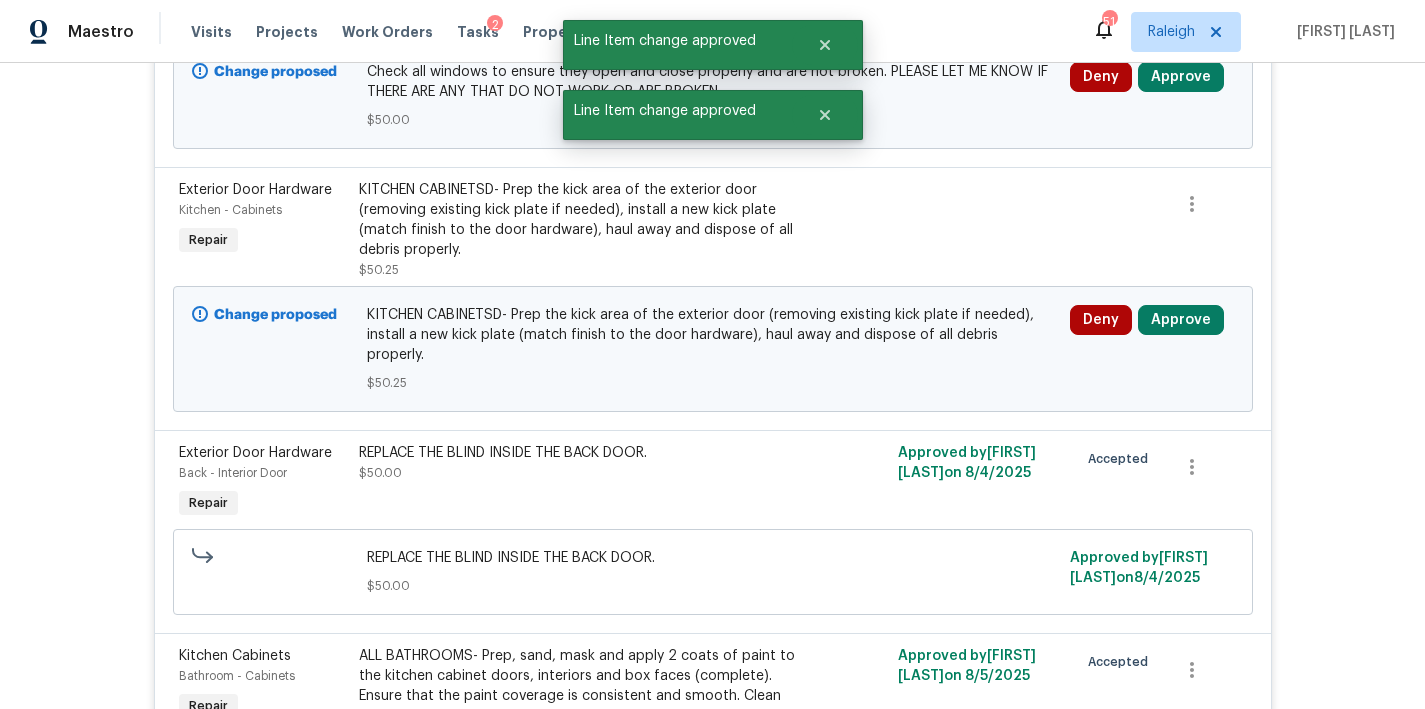 scroll, scrollTop: 1431, scrollLeft: 0, axis: vertical 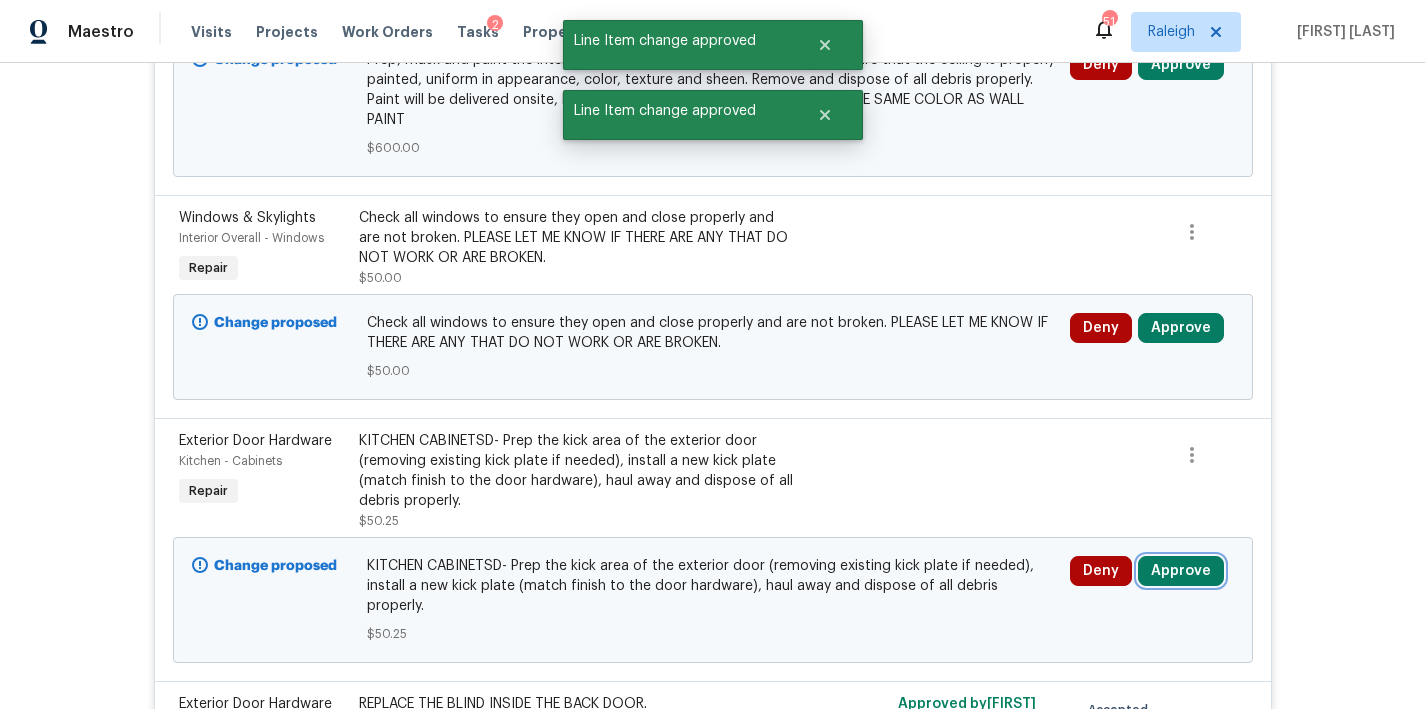 click on "Approve" at bounding box center (1181, 571) 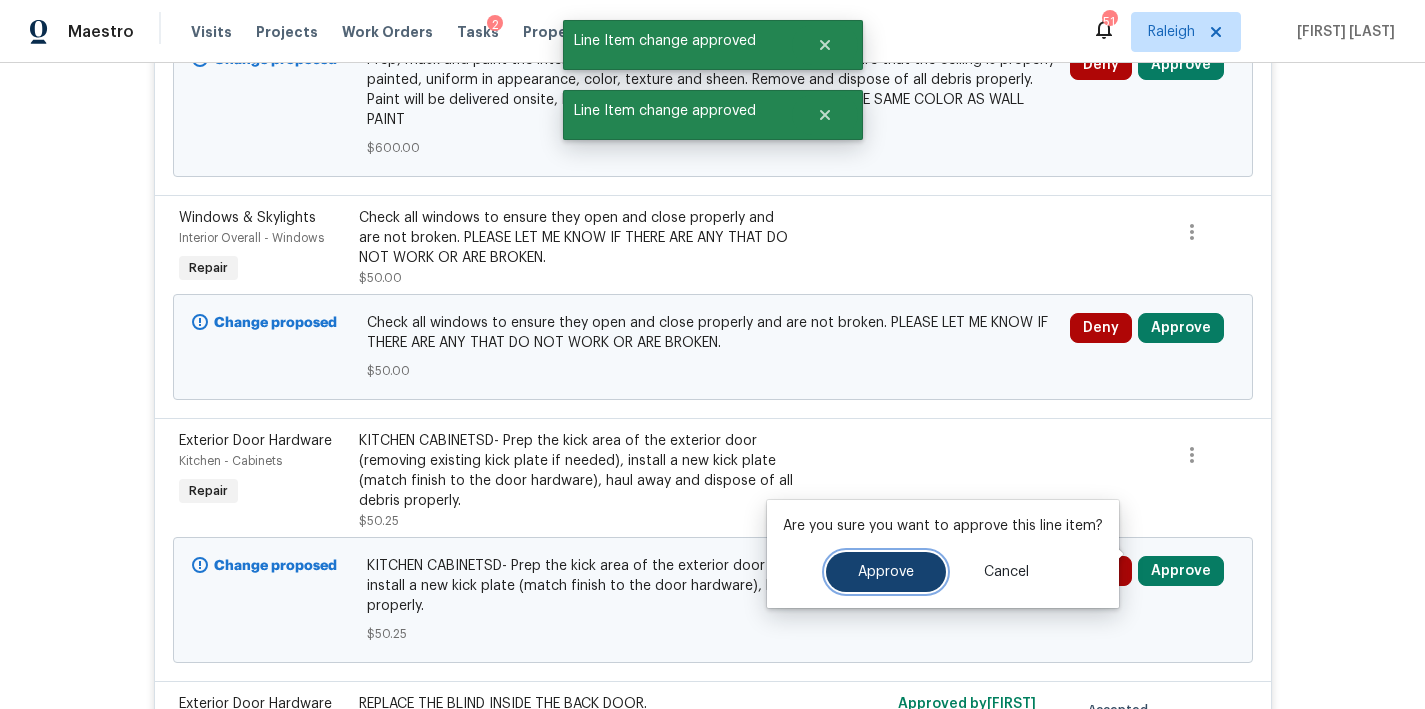 click on "Approve" at bounding box center [886, 572] 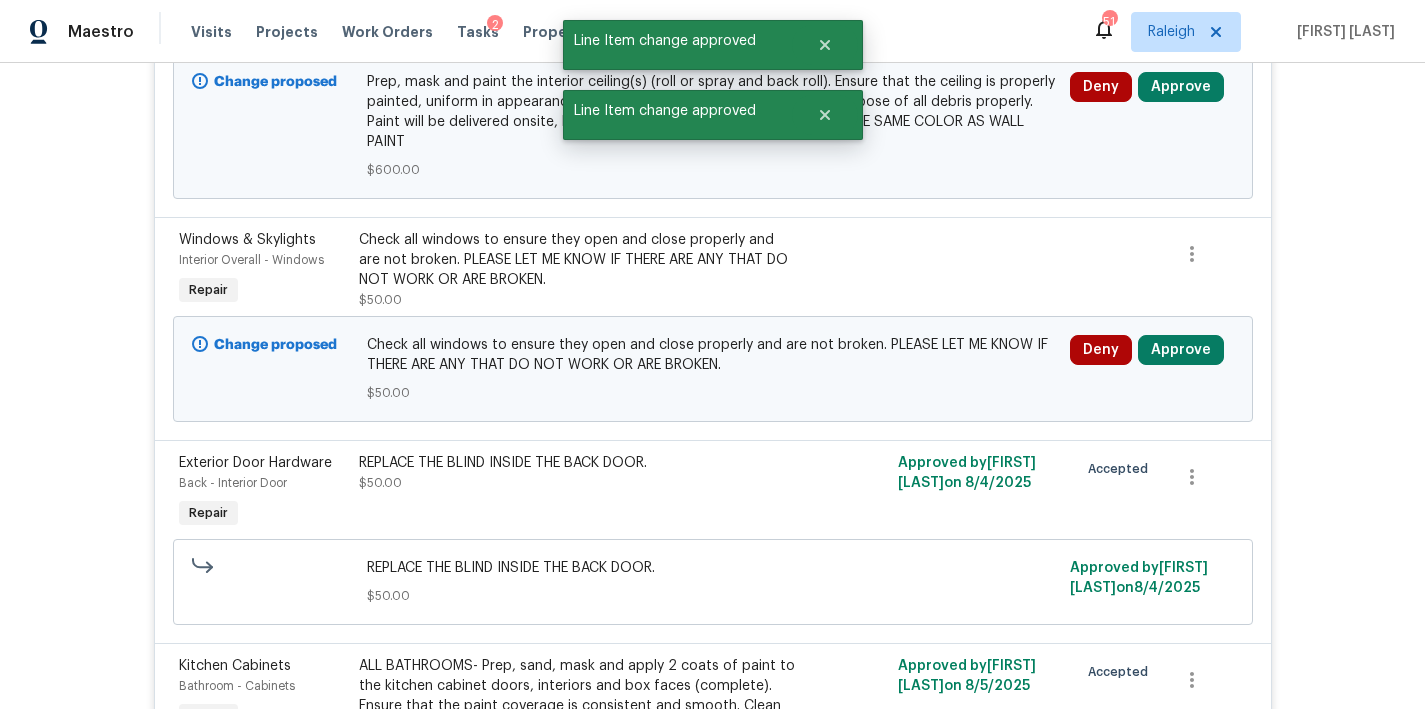 scroll, scrollTop: 1395, scrollLeft: 0, axis: vertical 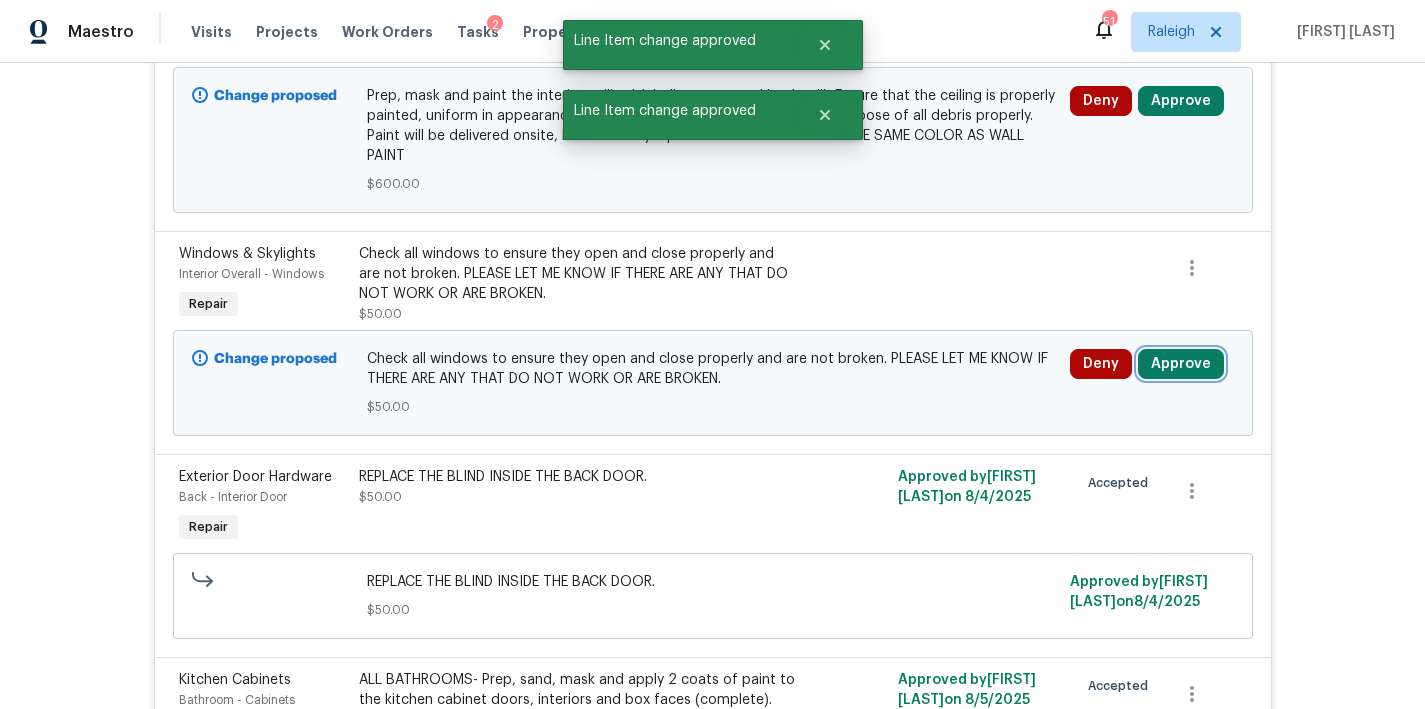 click on "Approve" at bounding box center (1181, 364) 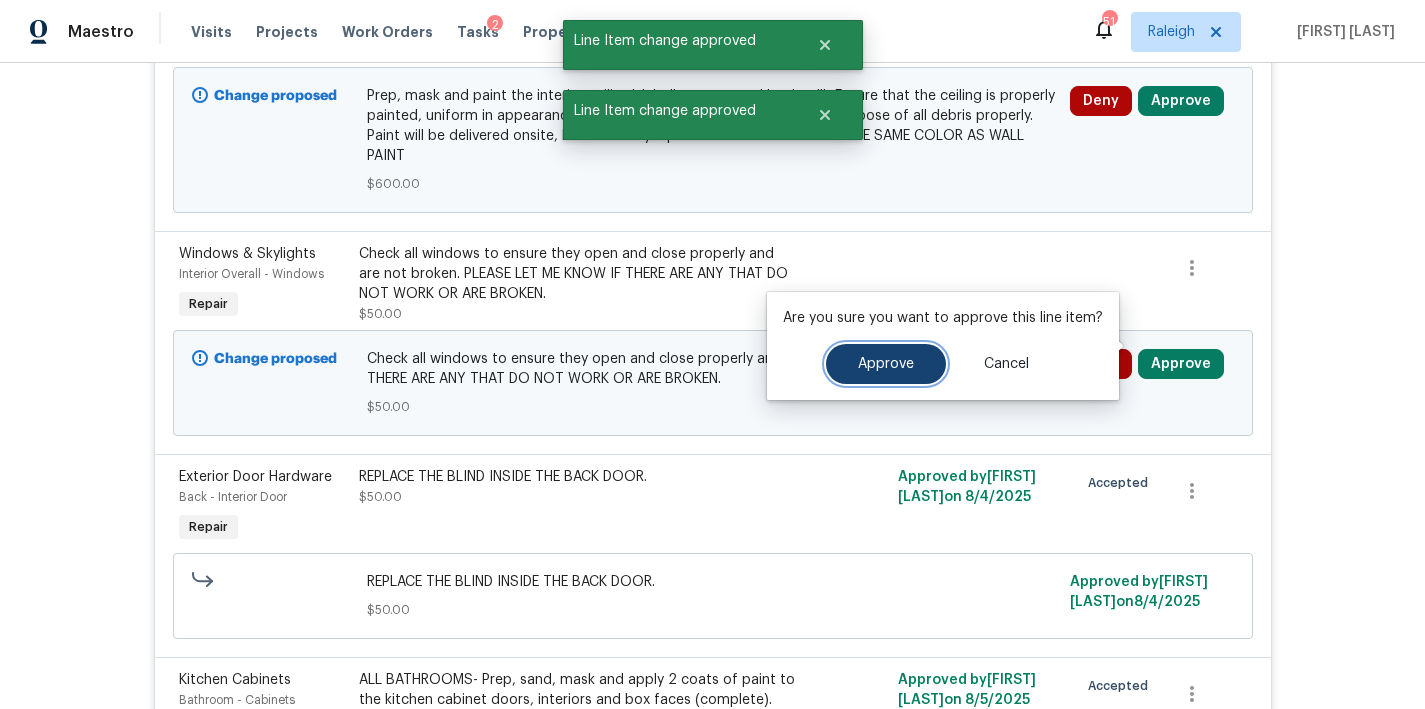 click on "Approve" at bounding box center [886, 364] 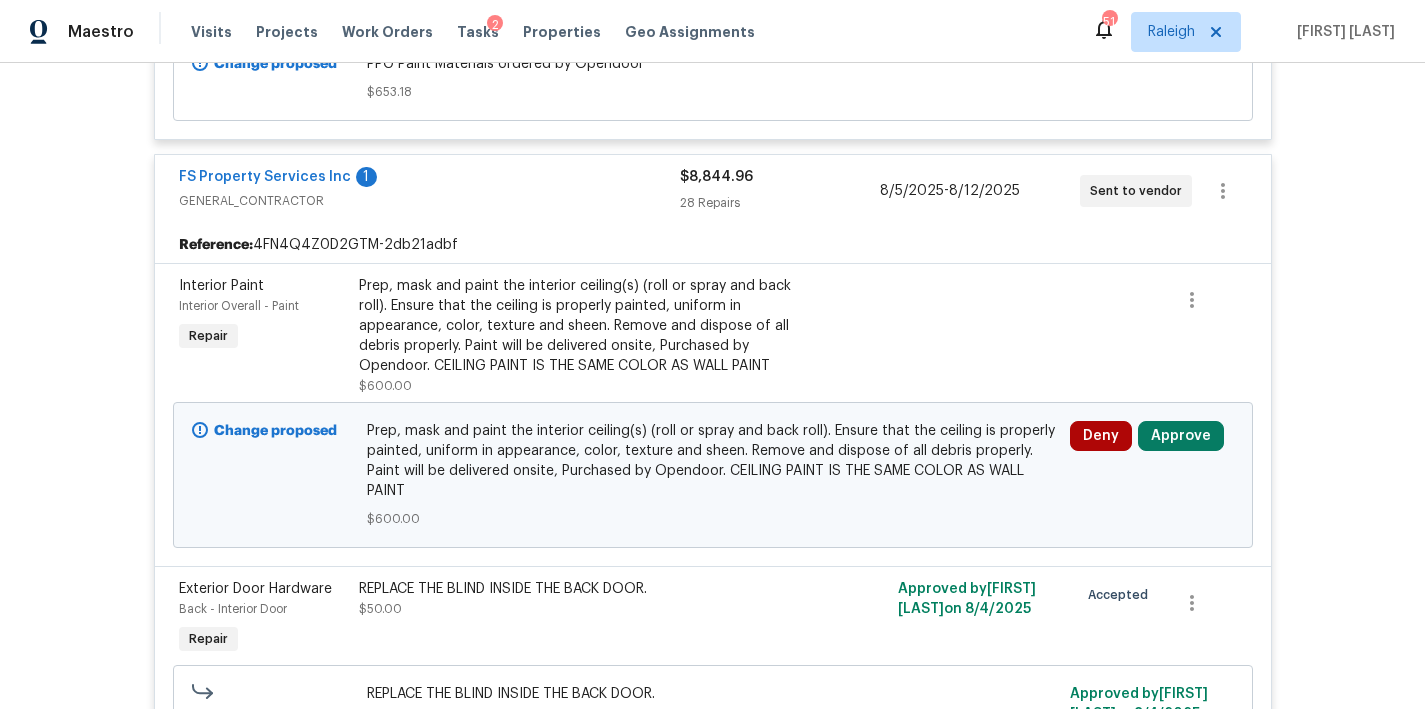 scroll, scrollTop: 1231, scrollLeft: 0, axis: vertical 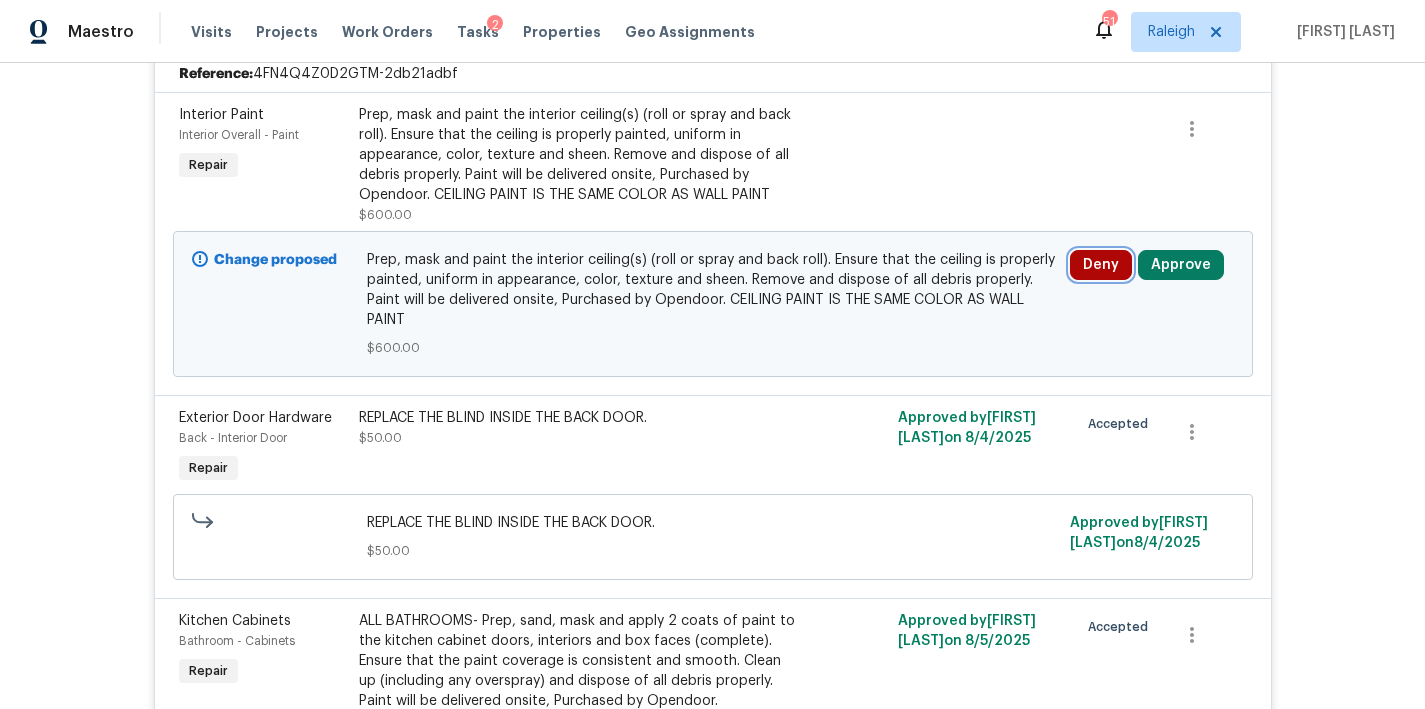 click on "Deny" at bounding box center [1101, 265] 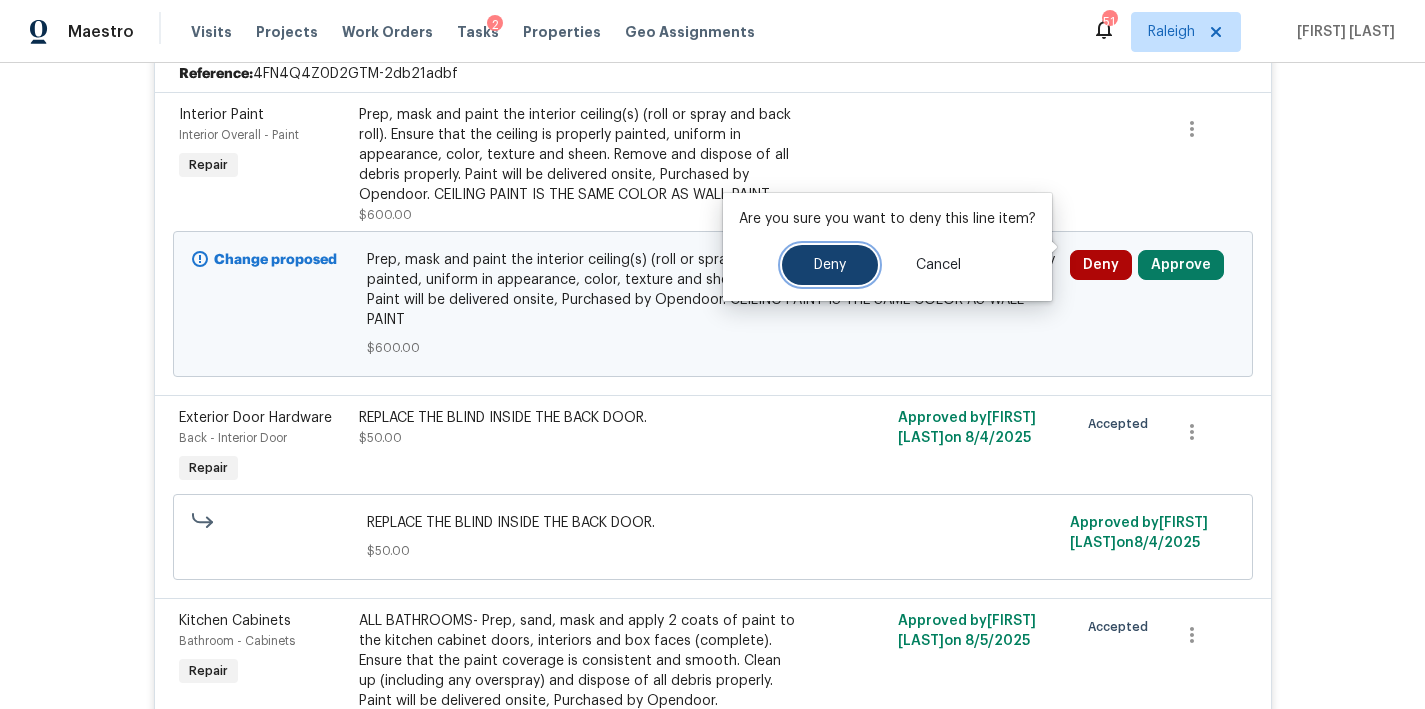 click on "Deny" at bounding box center [830, 265] 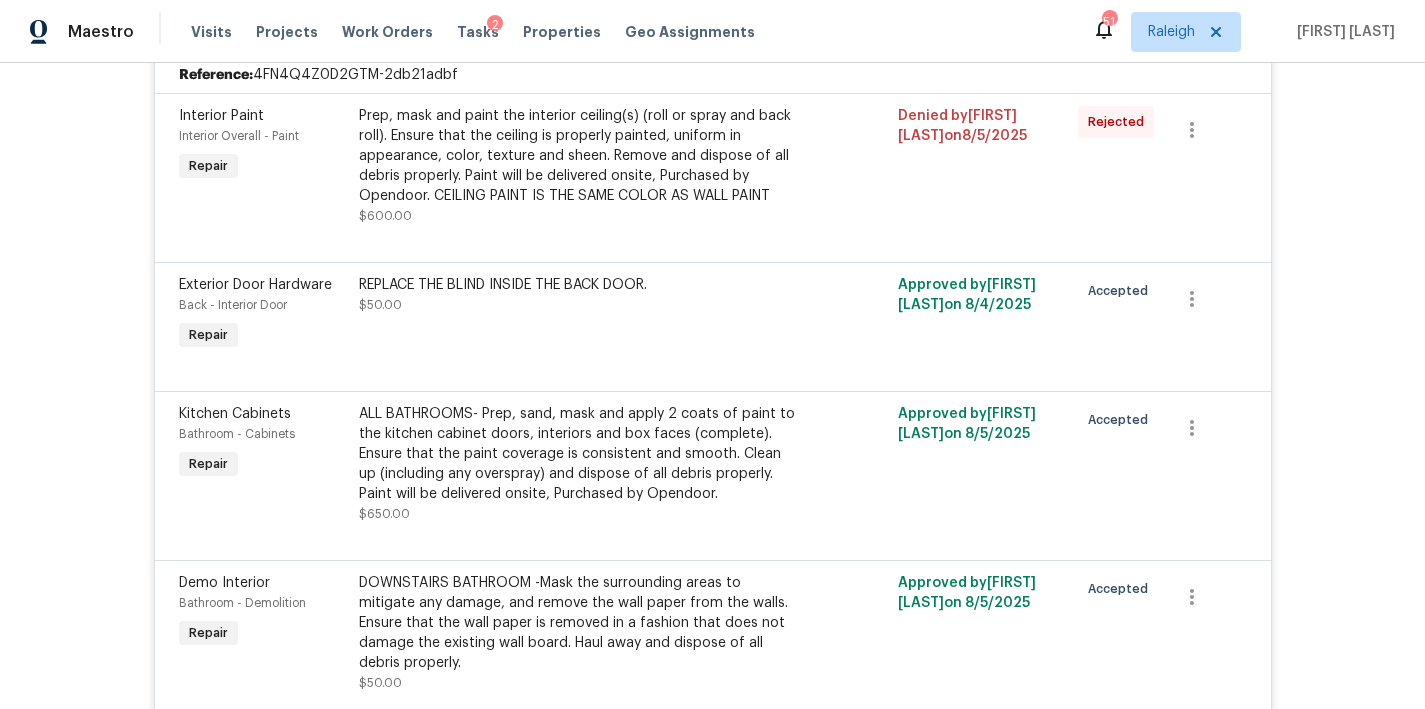 scroll, scrollTop: 0, scrollLeft: 0, axis: both 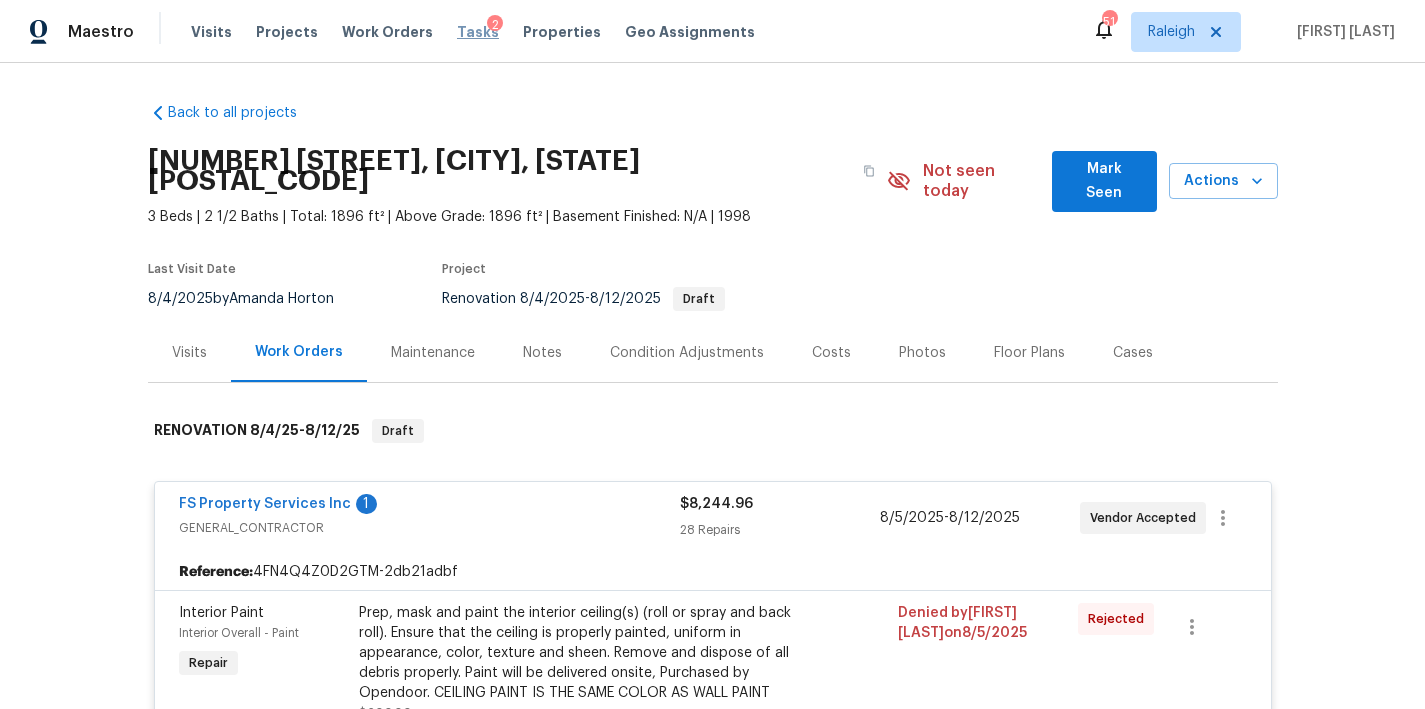 click on "Tasks" at bounding box center (478, 32) 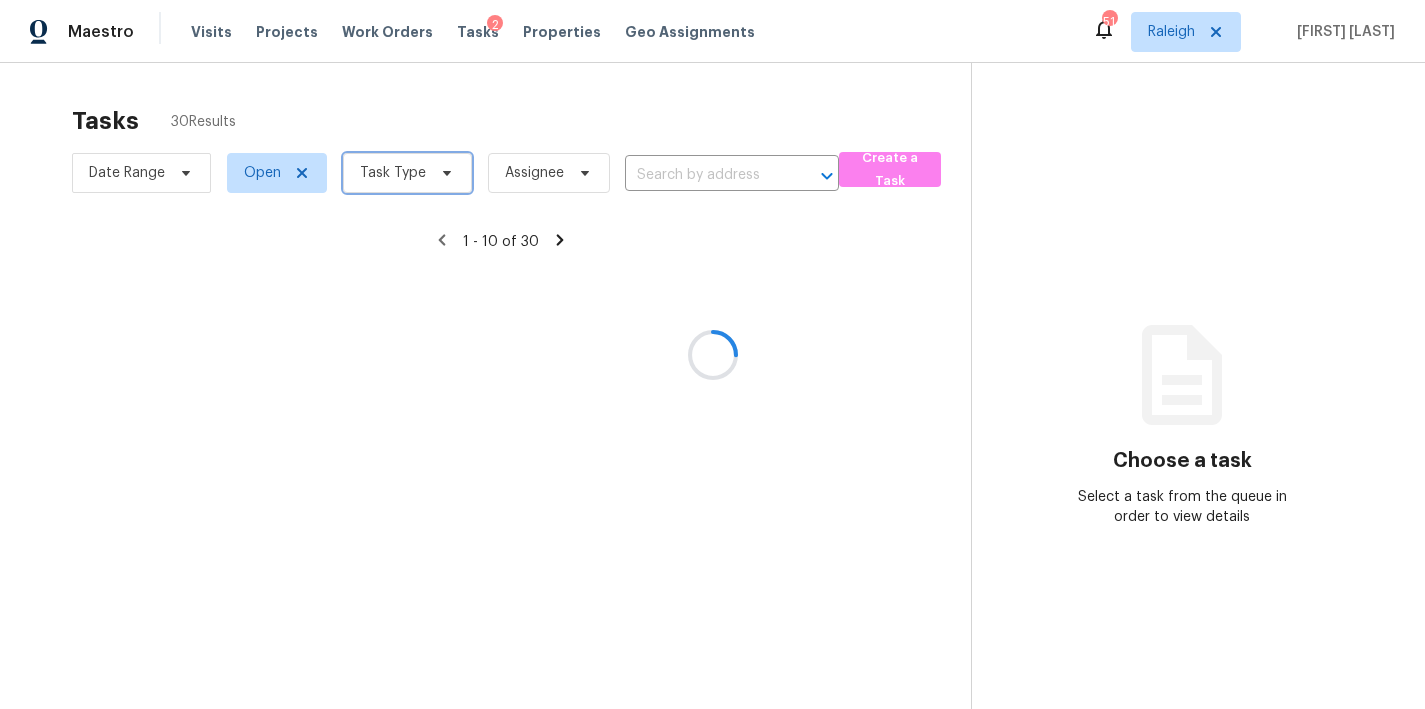 click on "Task Type" at bounding box center [393, 173] 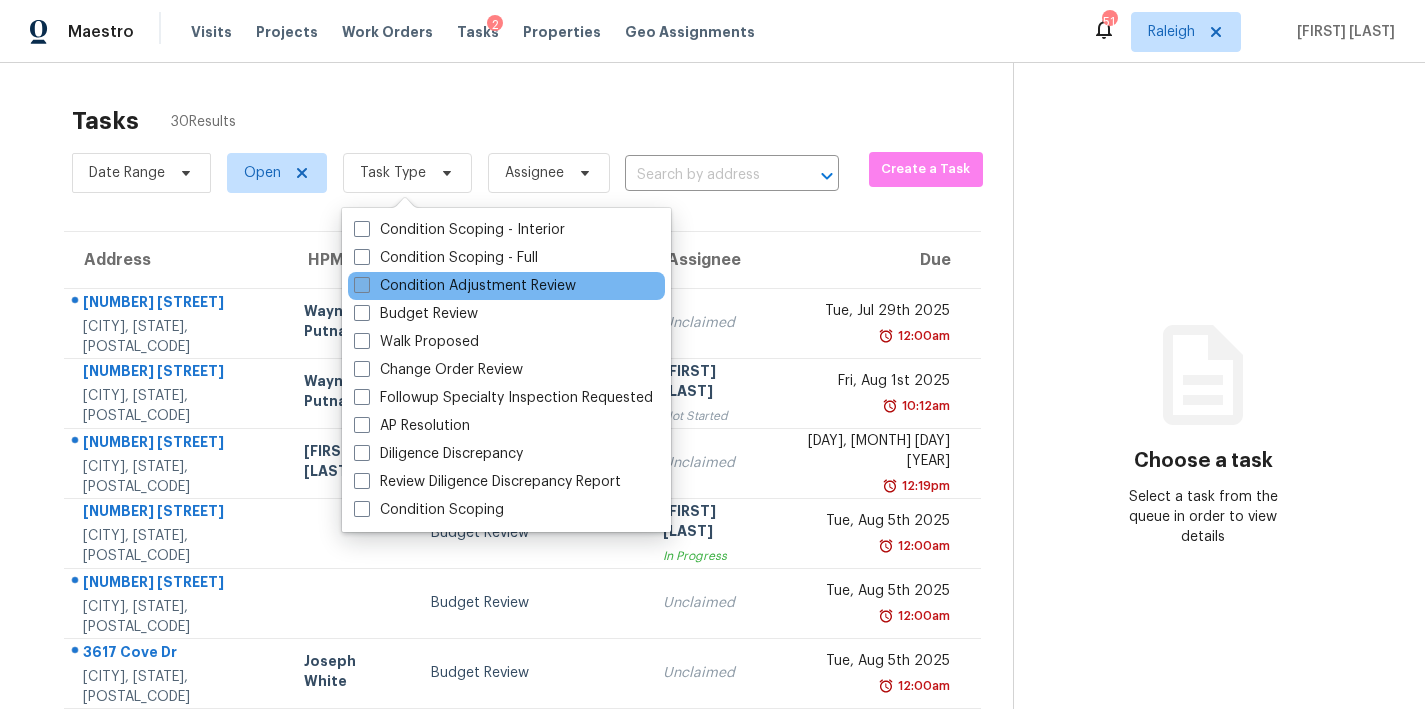 click at bounding box center (362, 285) 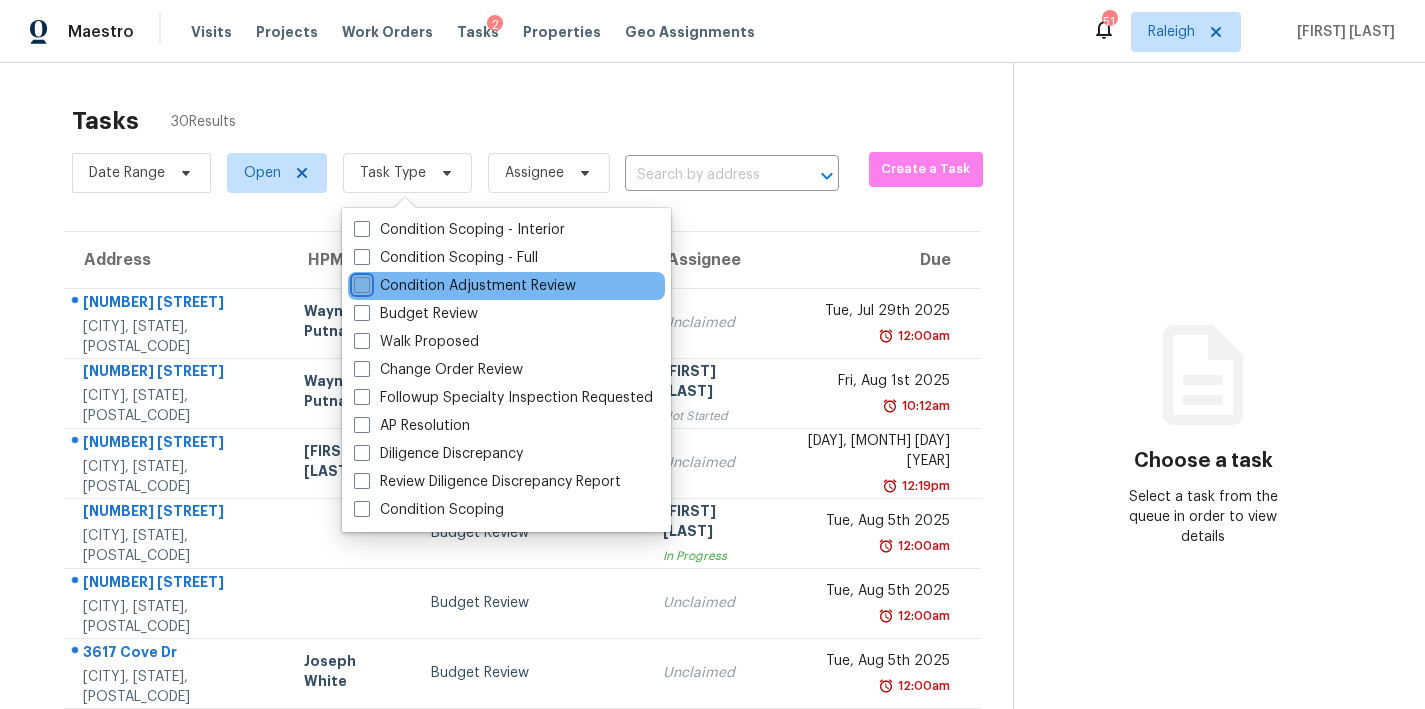 click on "Condition Adjustment Review" at bounding box center (360, 282) 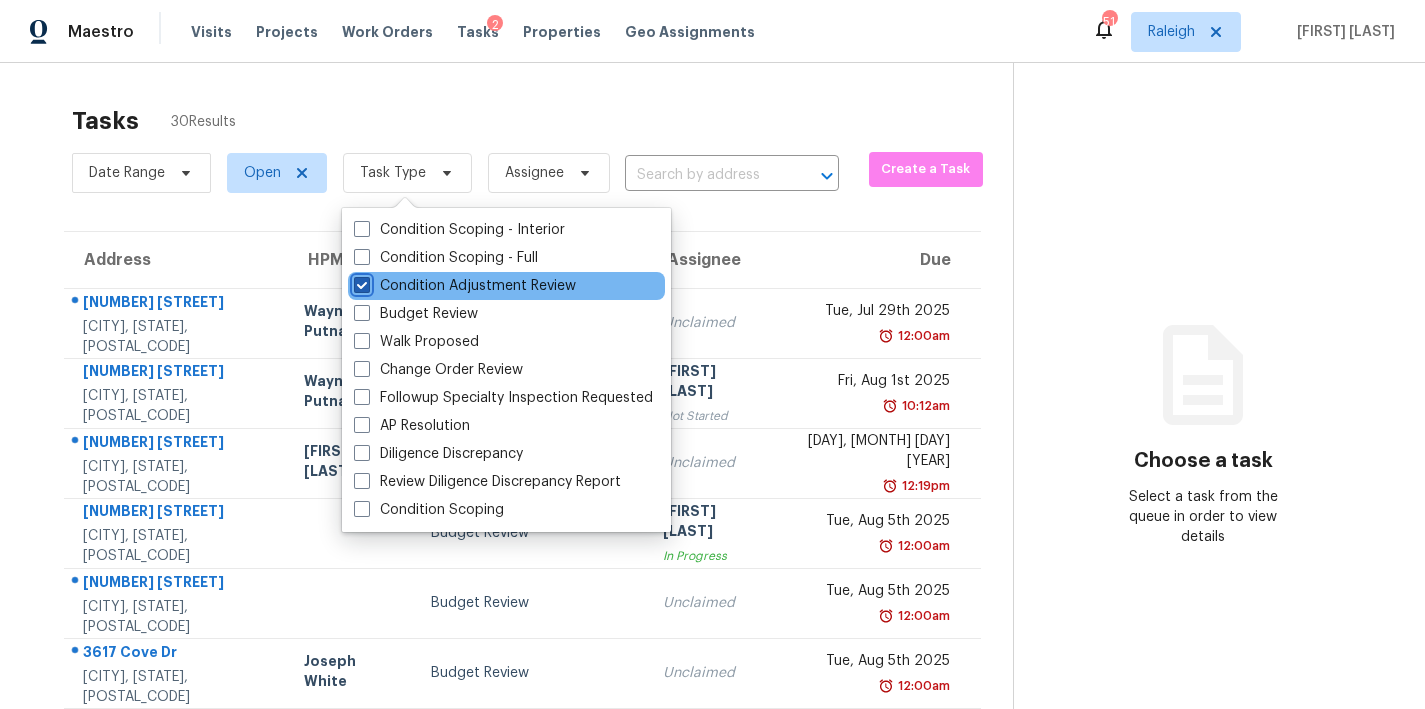 checkbox on "true" 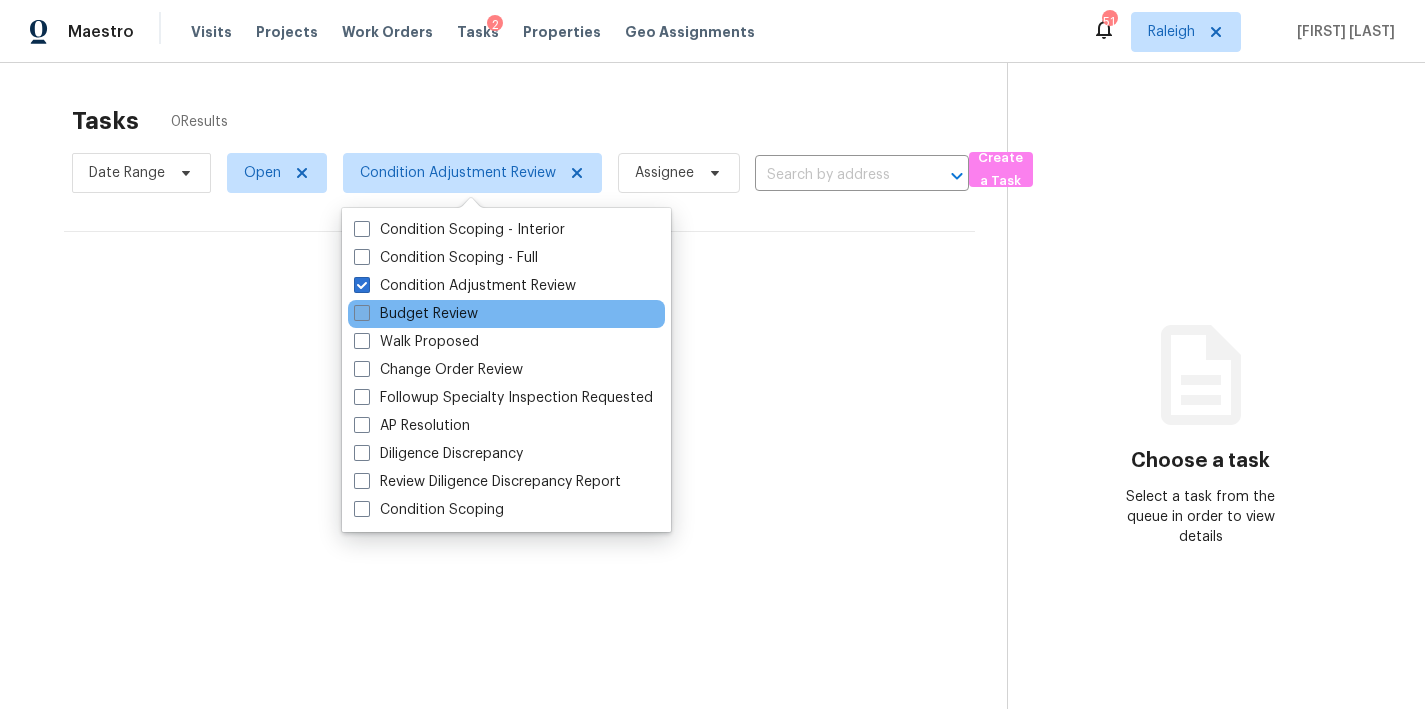 click at bounding box center [362, 313] 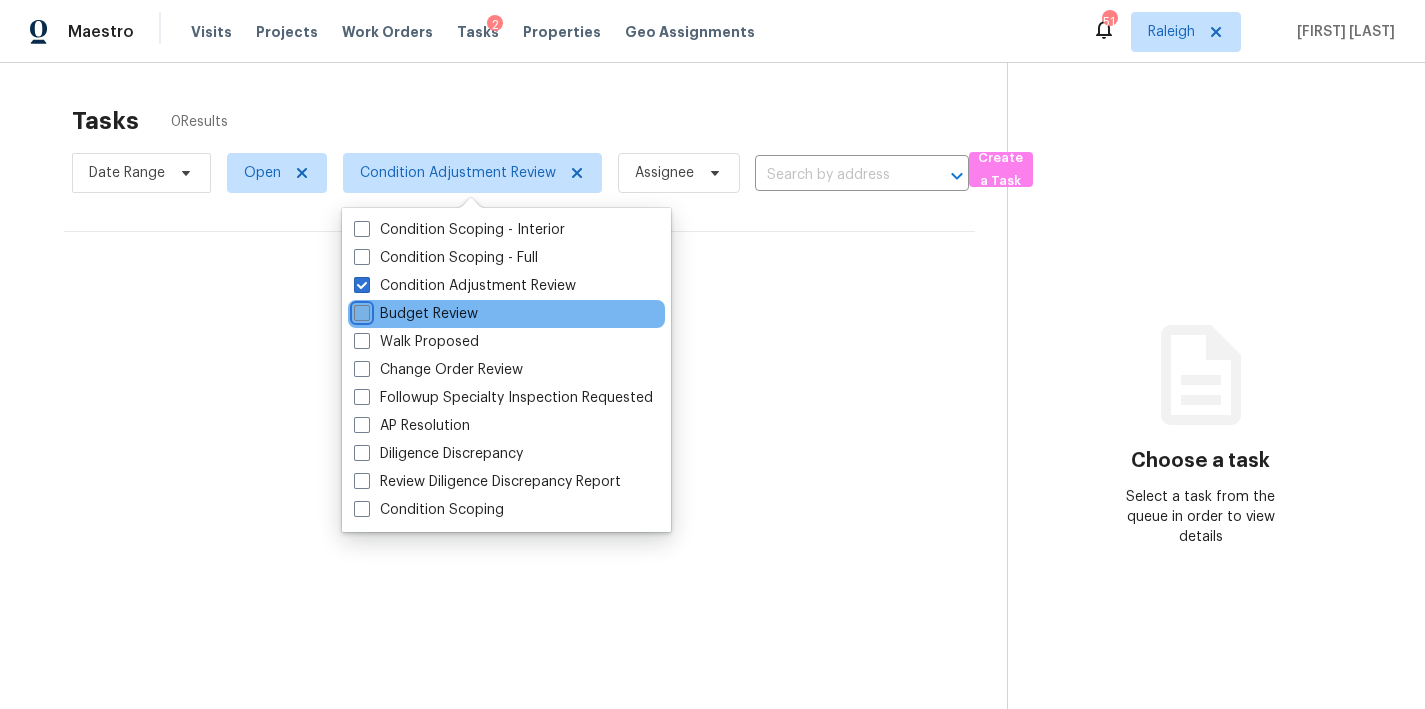 click on "Budget Review" at bounding box center [360, 310] 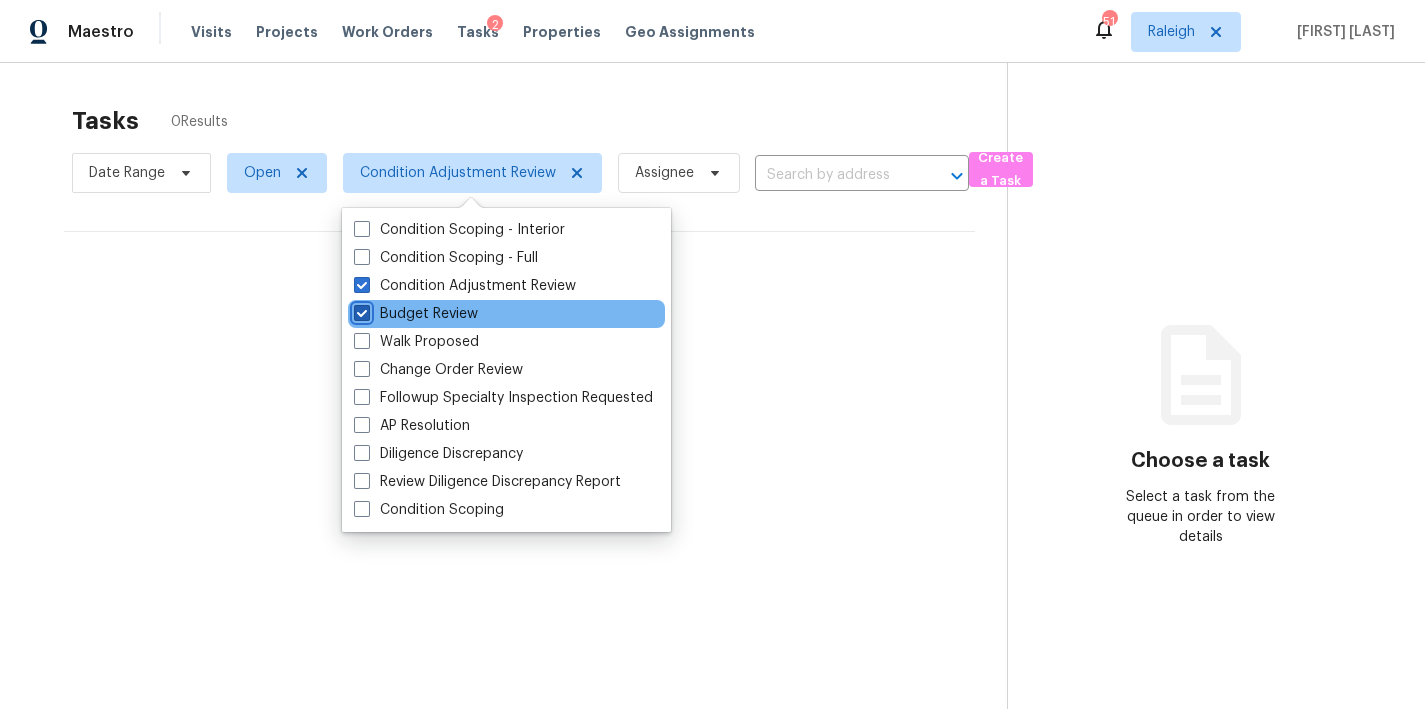 checkbox on "true" 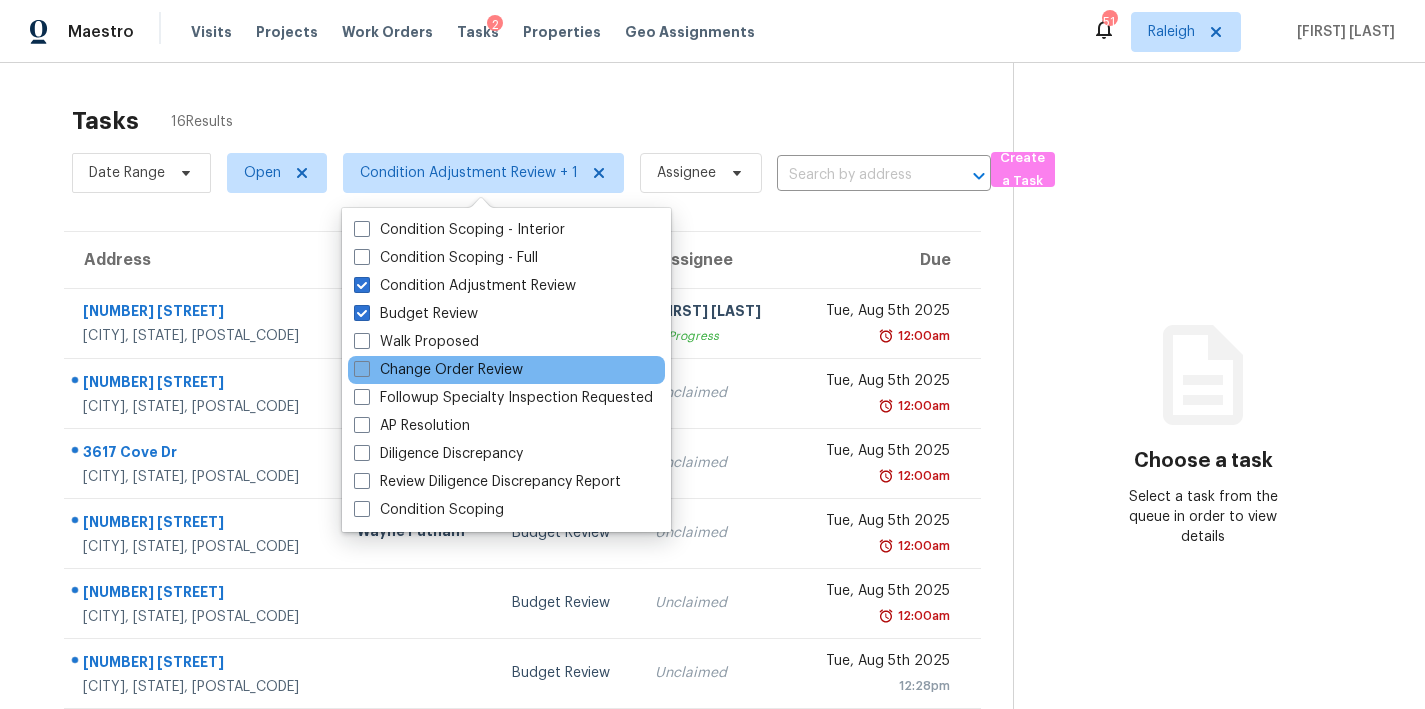click at bounding box center (362, 369) 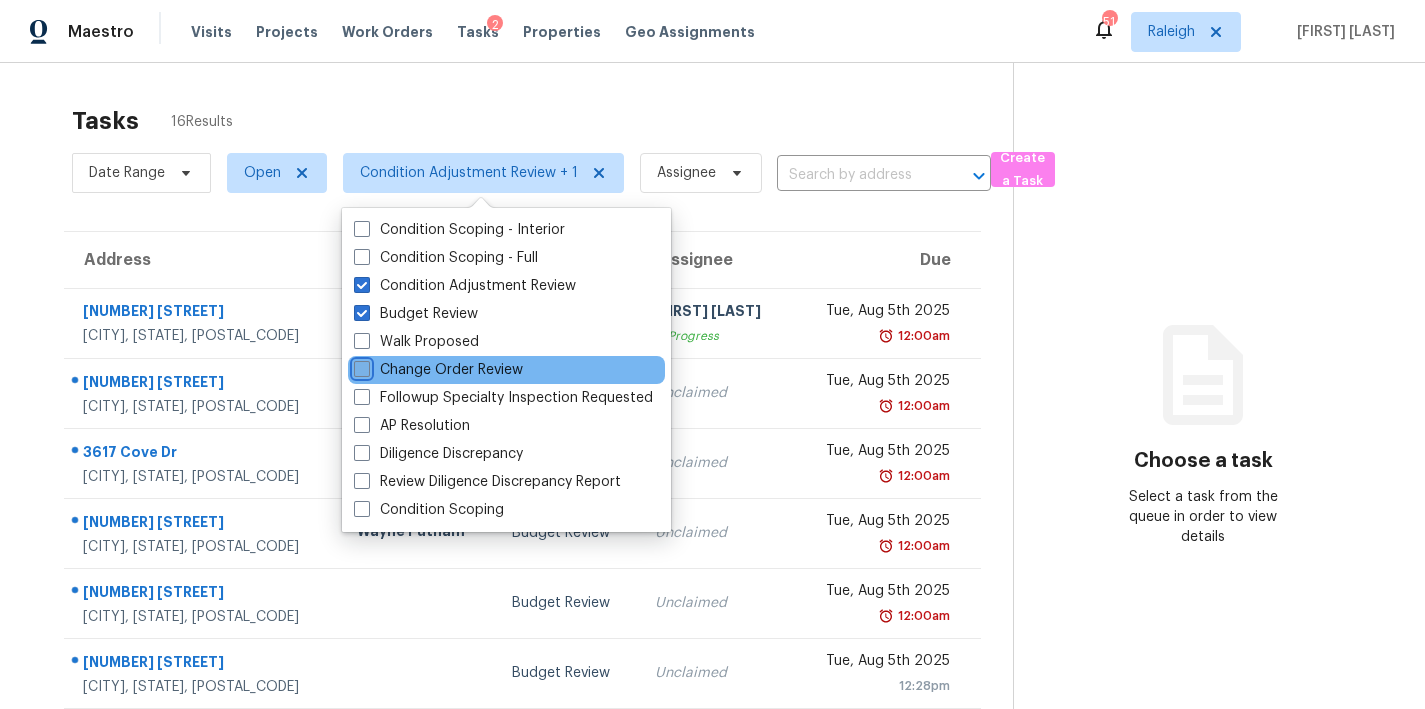 click on "Change Order Review" at bounding box center (360, 366) 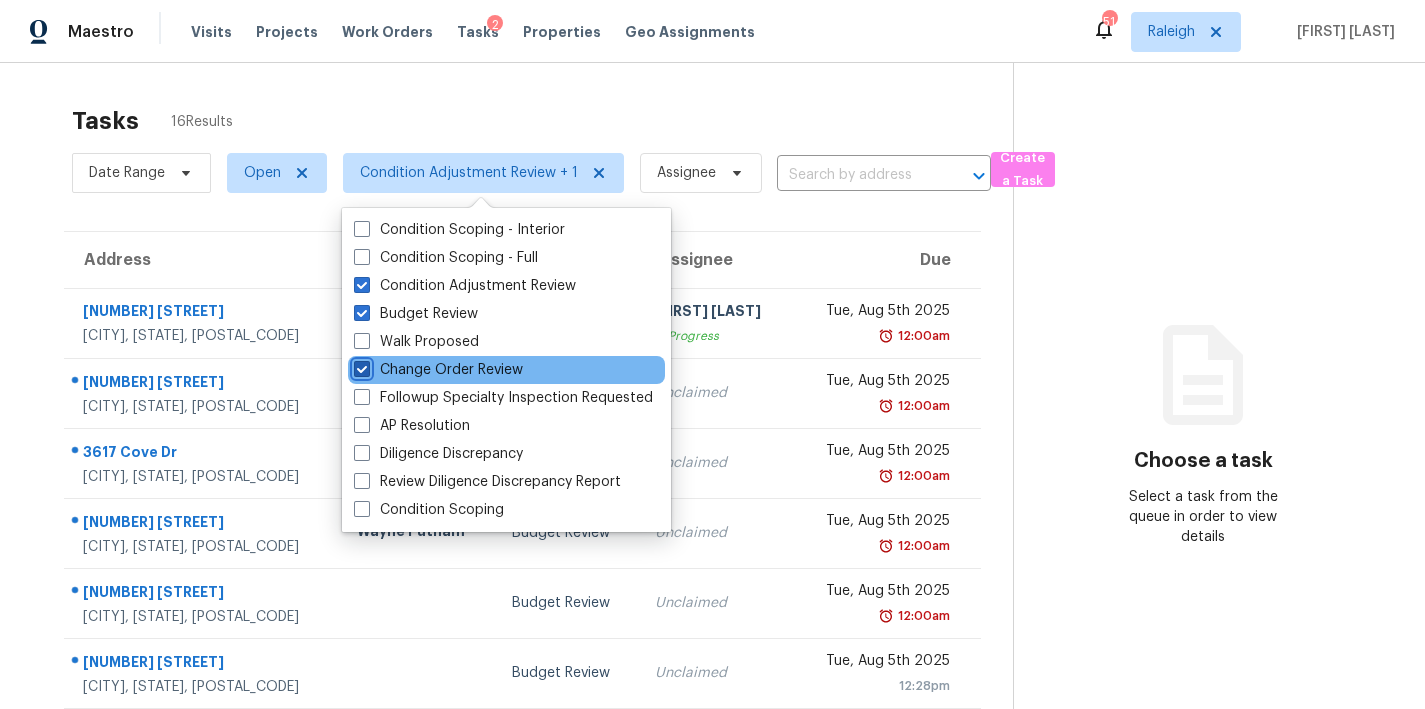 checkbox on "true" 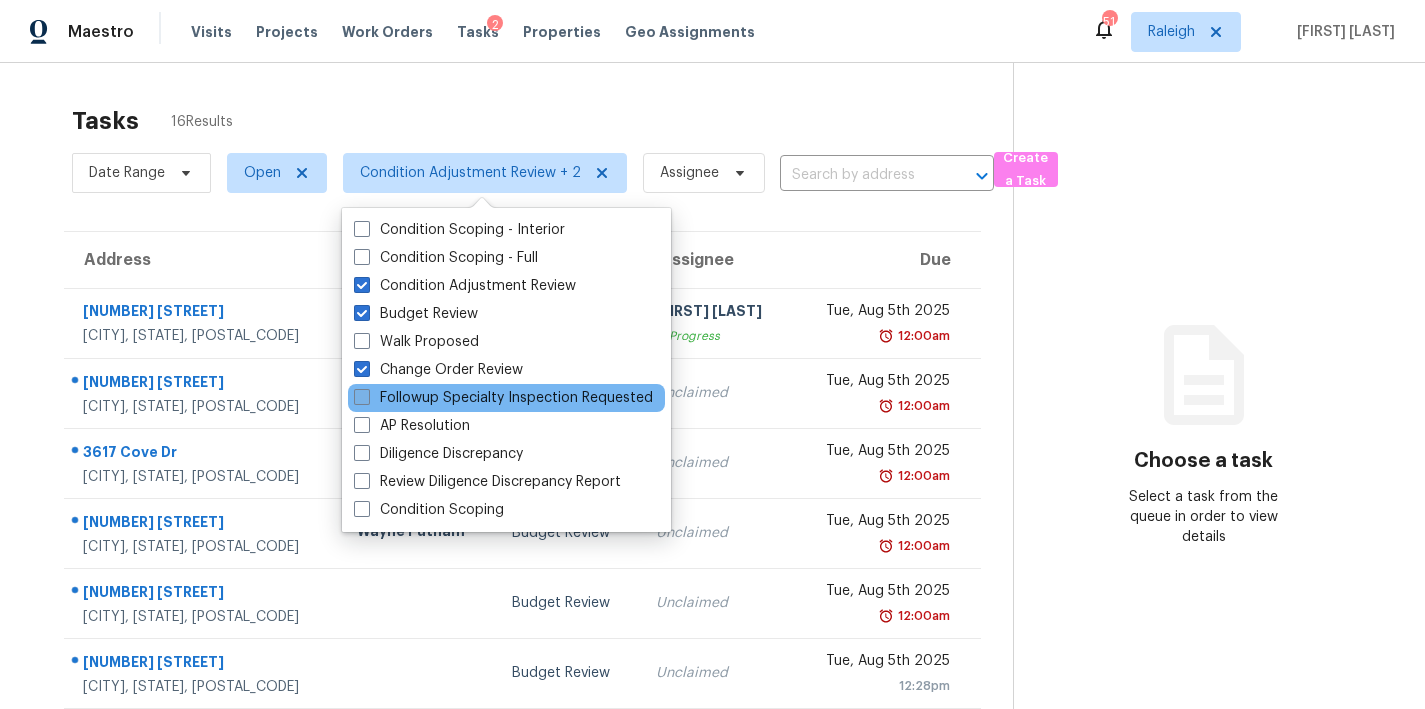 click at bounding box center [362, 397] 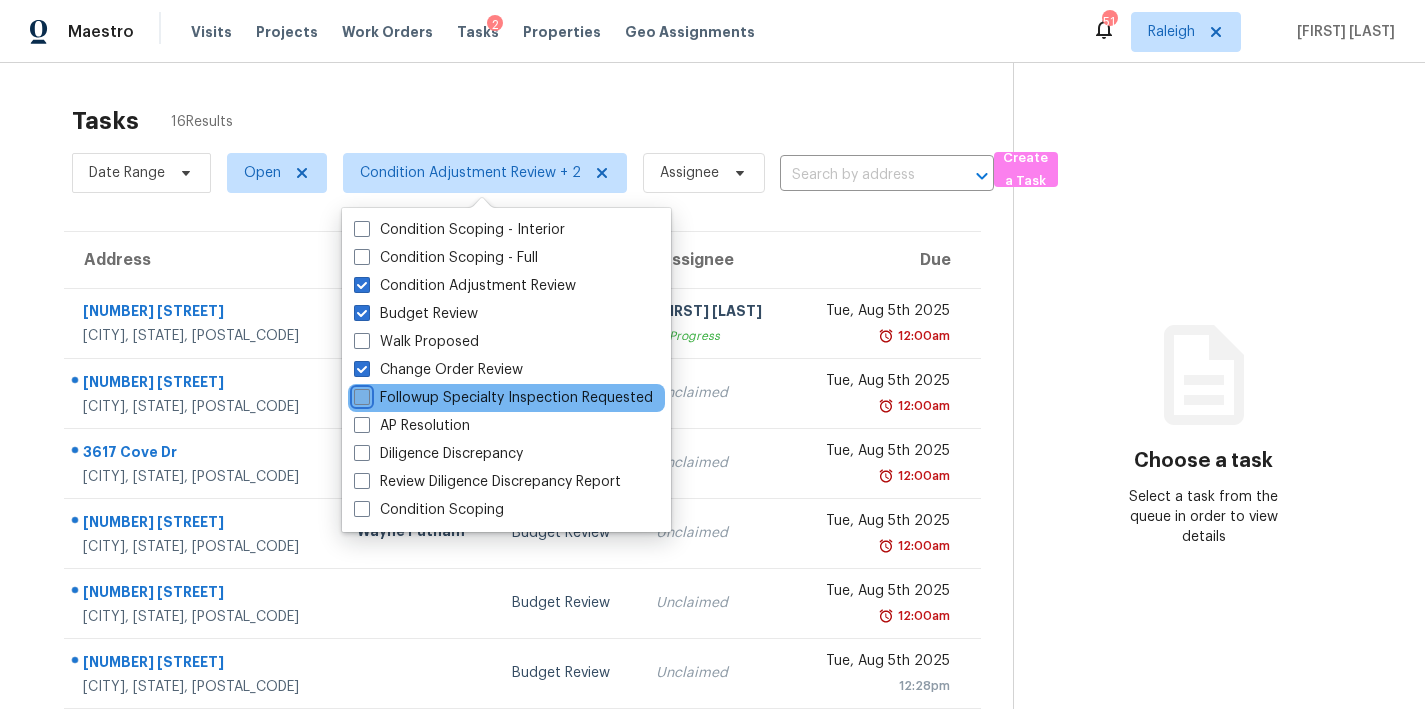 click on "Followup Specialty Inspection Requested" at bounding box center (360, 394) 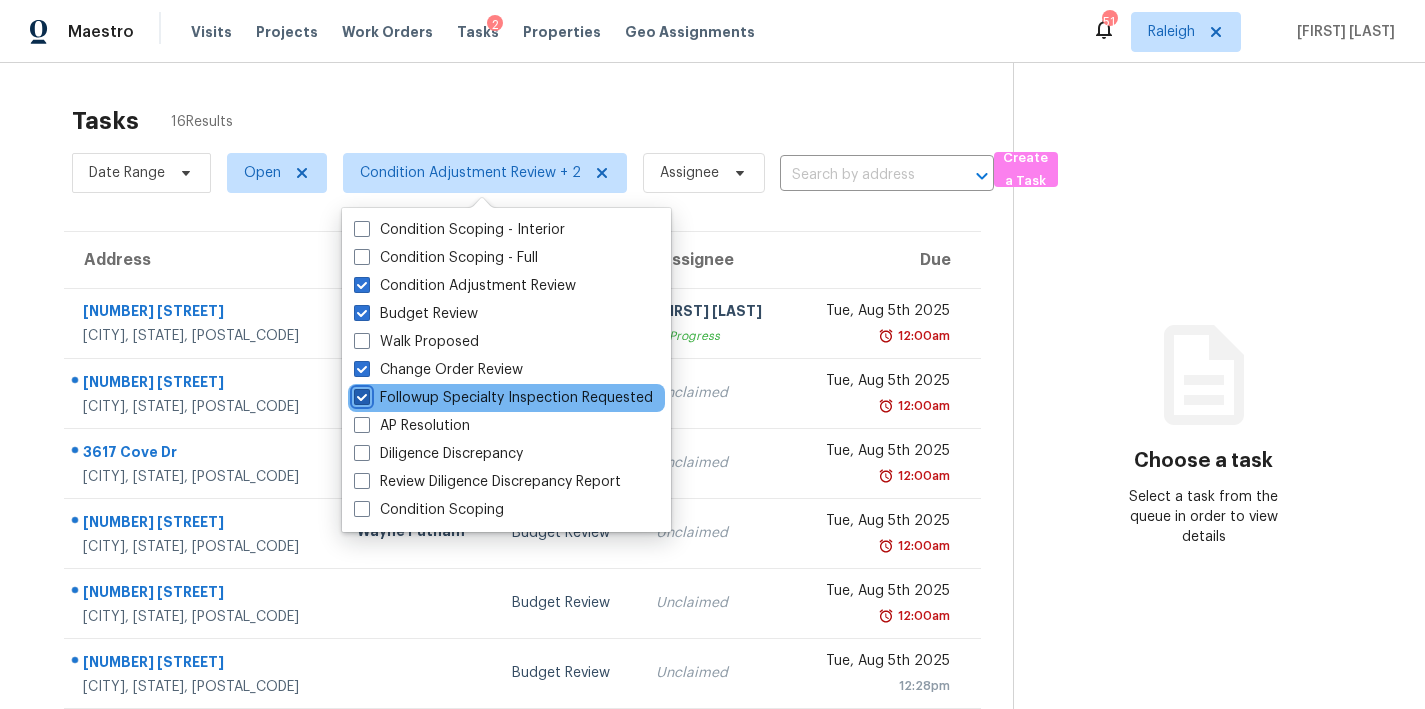 checkbox on "true" 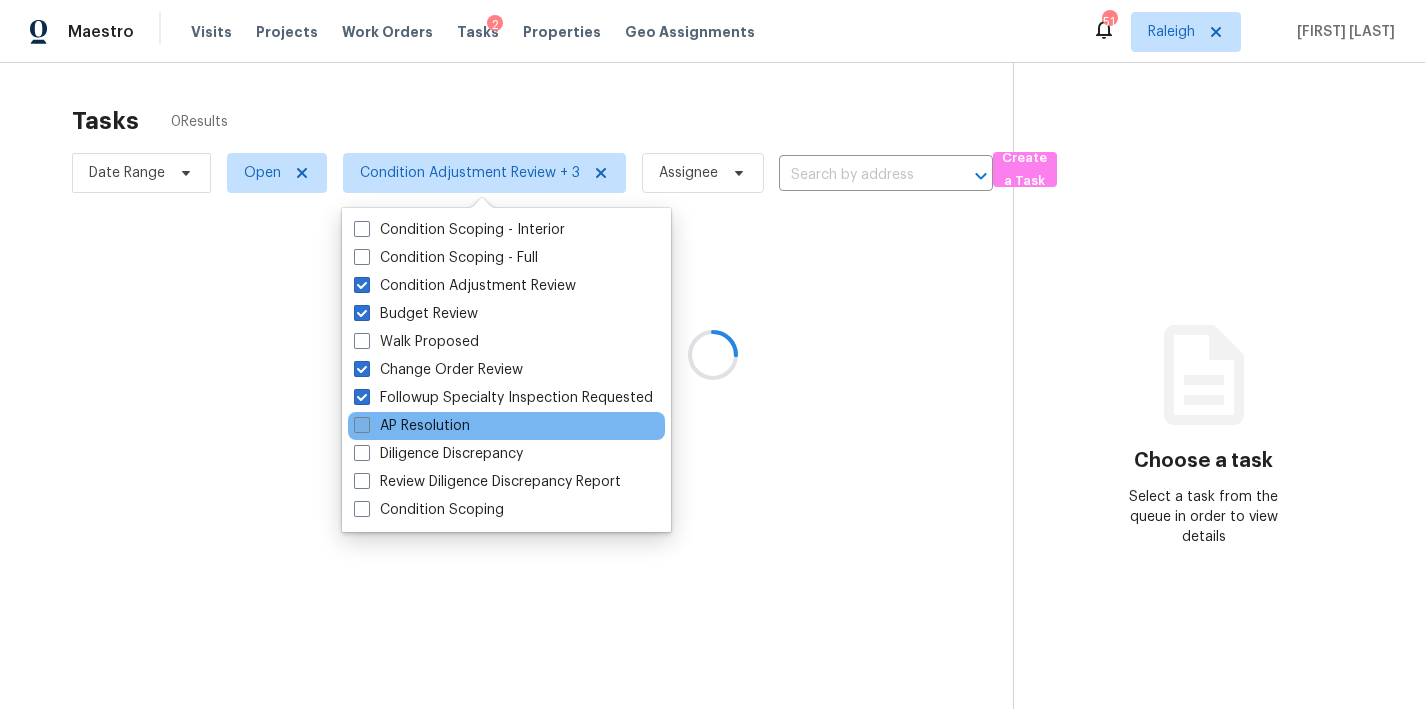click on "AP Resolution" at bounding box center (412, 426) 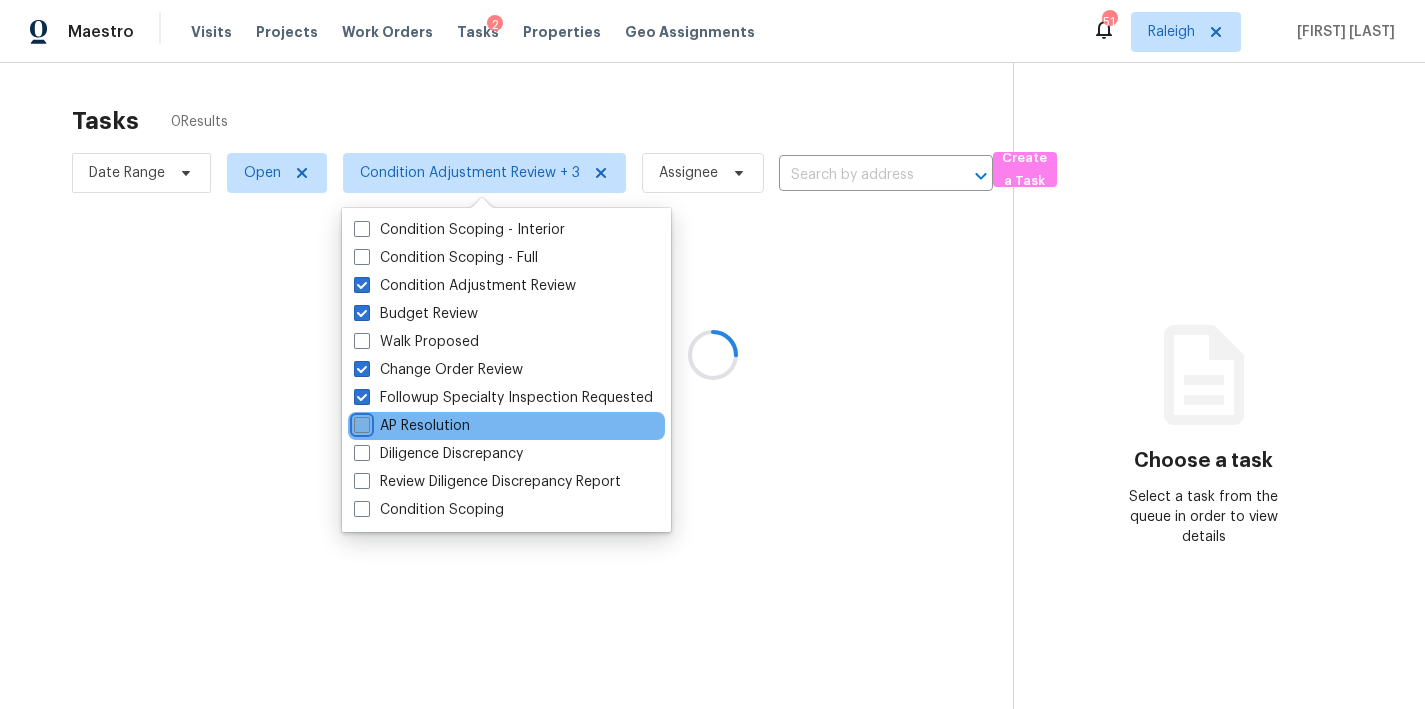 click on "AP Resolution" at bounding box center (360, 422) 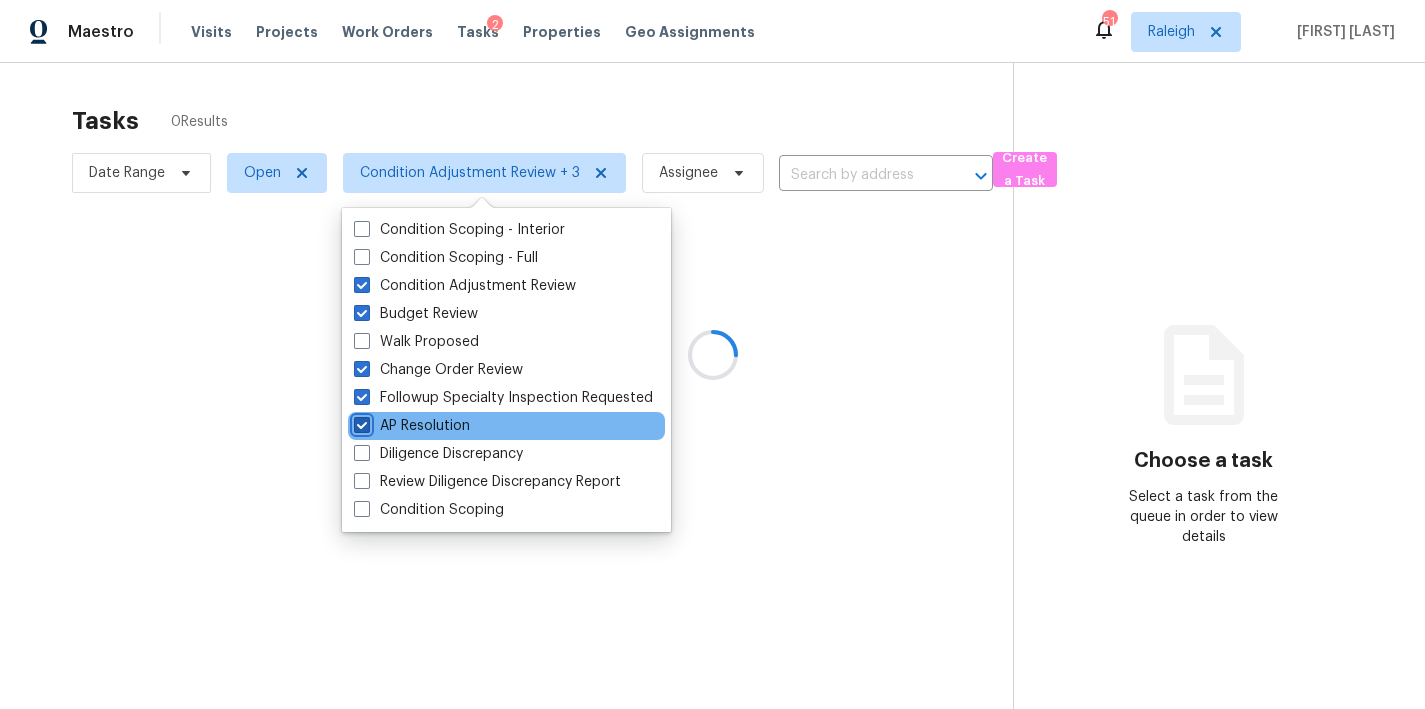 checkbox on "true" 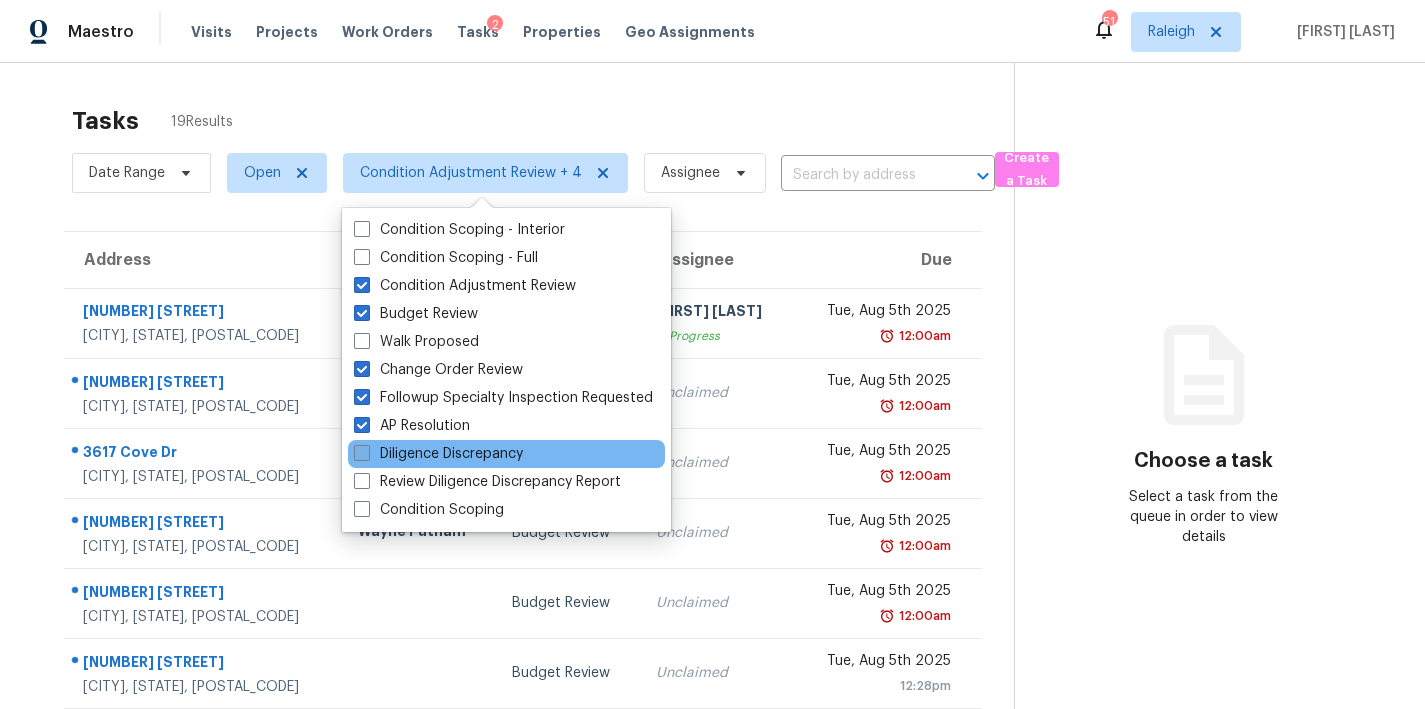click at bounding box center [362, 453] 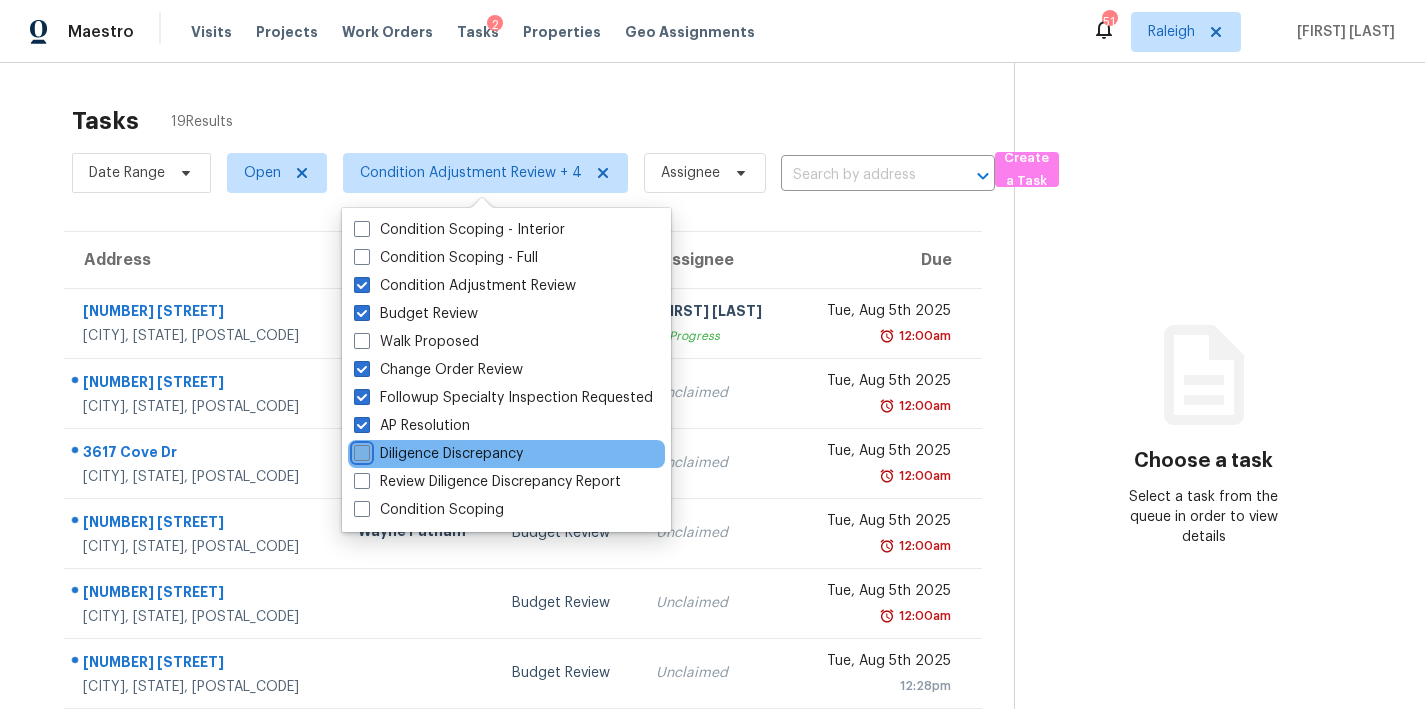 click on "Diligence Discrepancy" at bounding box center [360, 450] 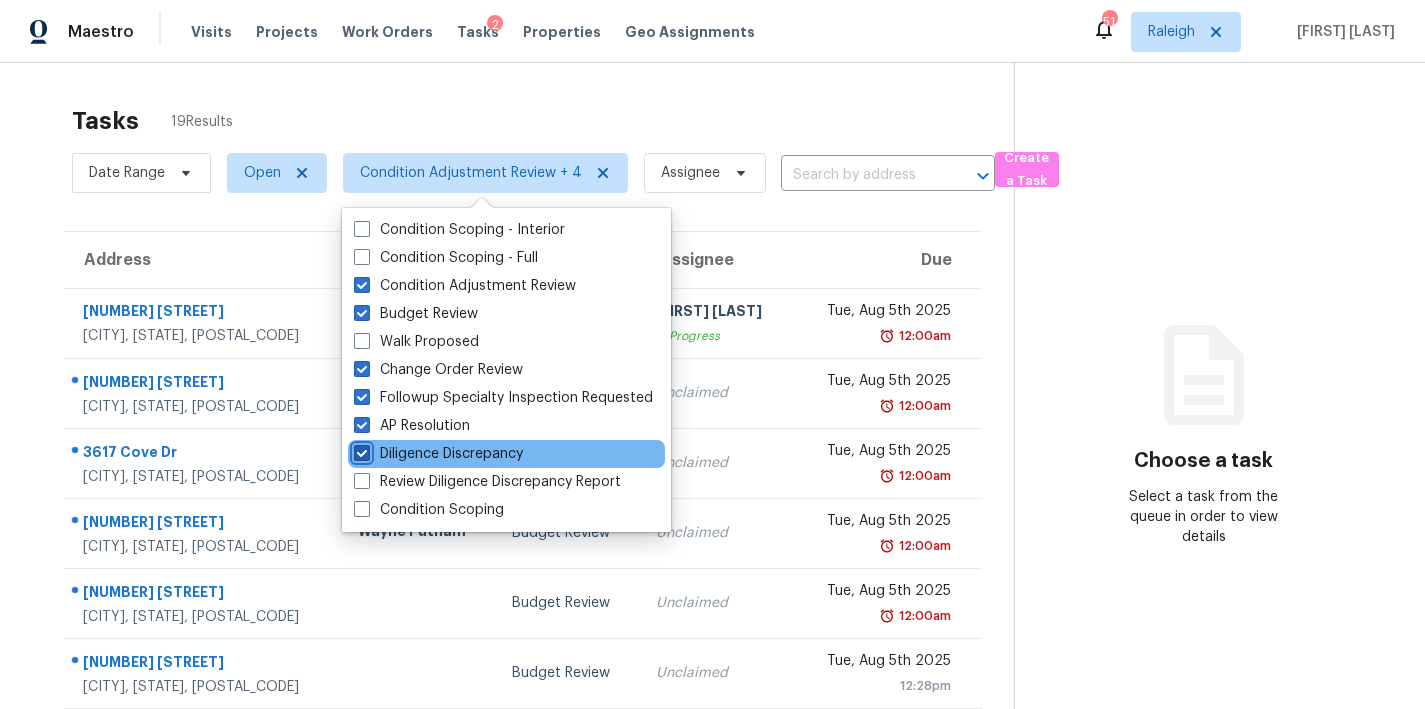 checkbox on "true" 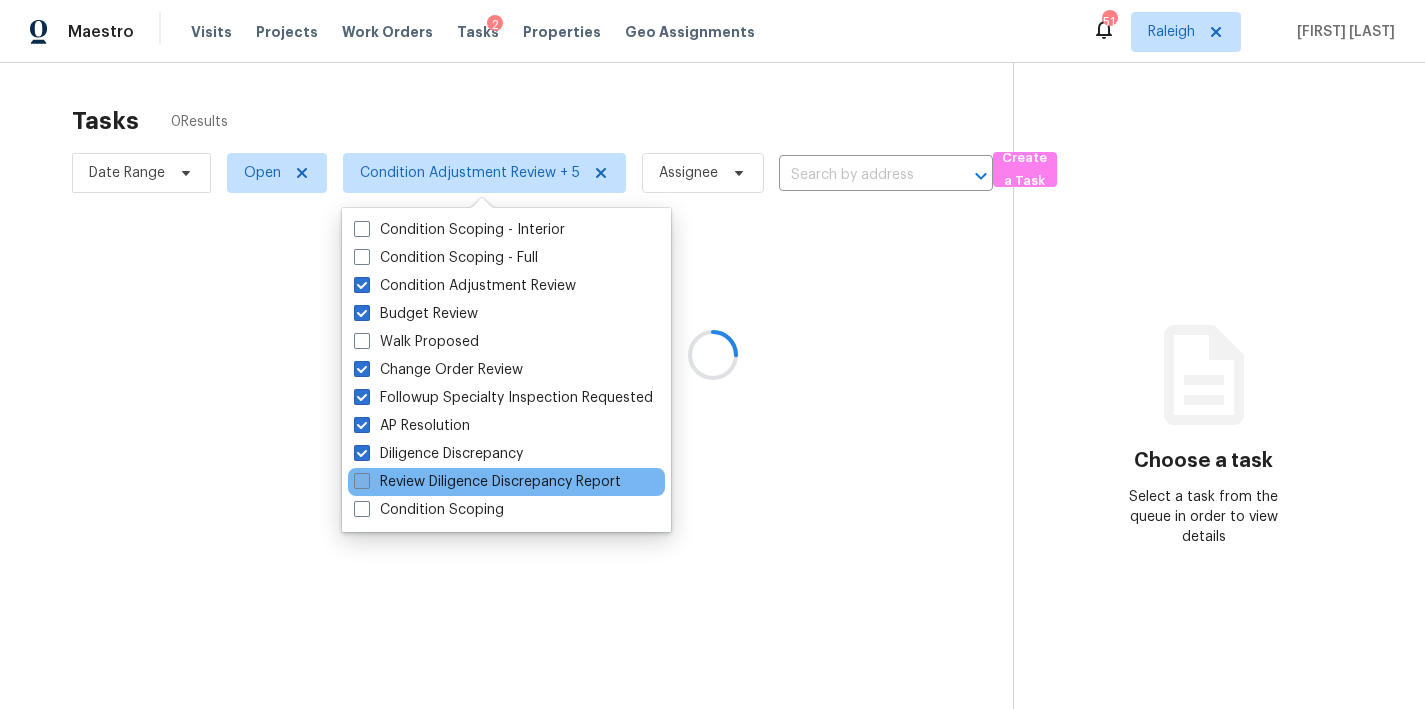 click at bounding box center (362, 481) 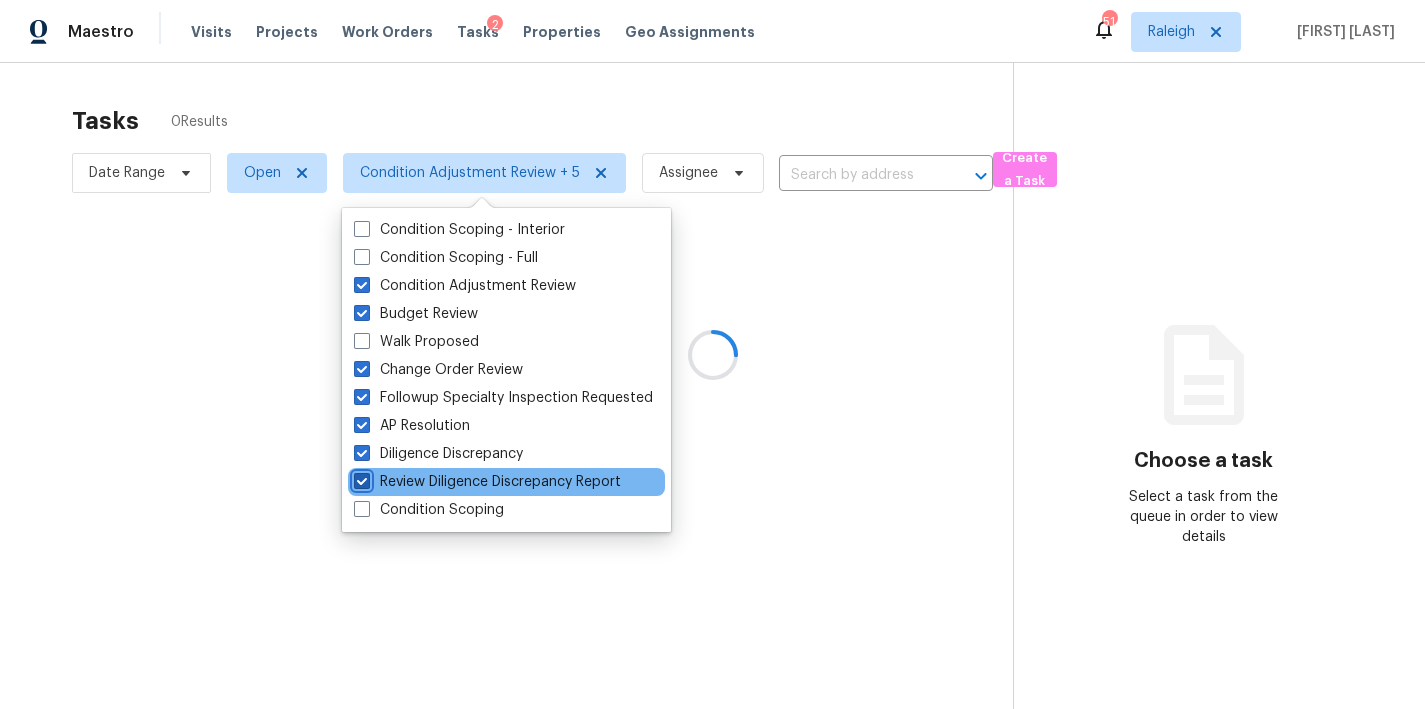checkbox on "true" 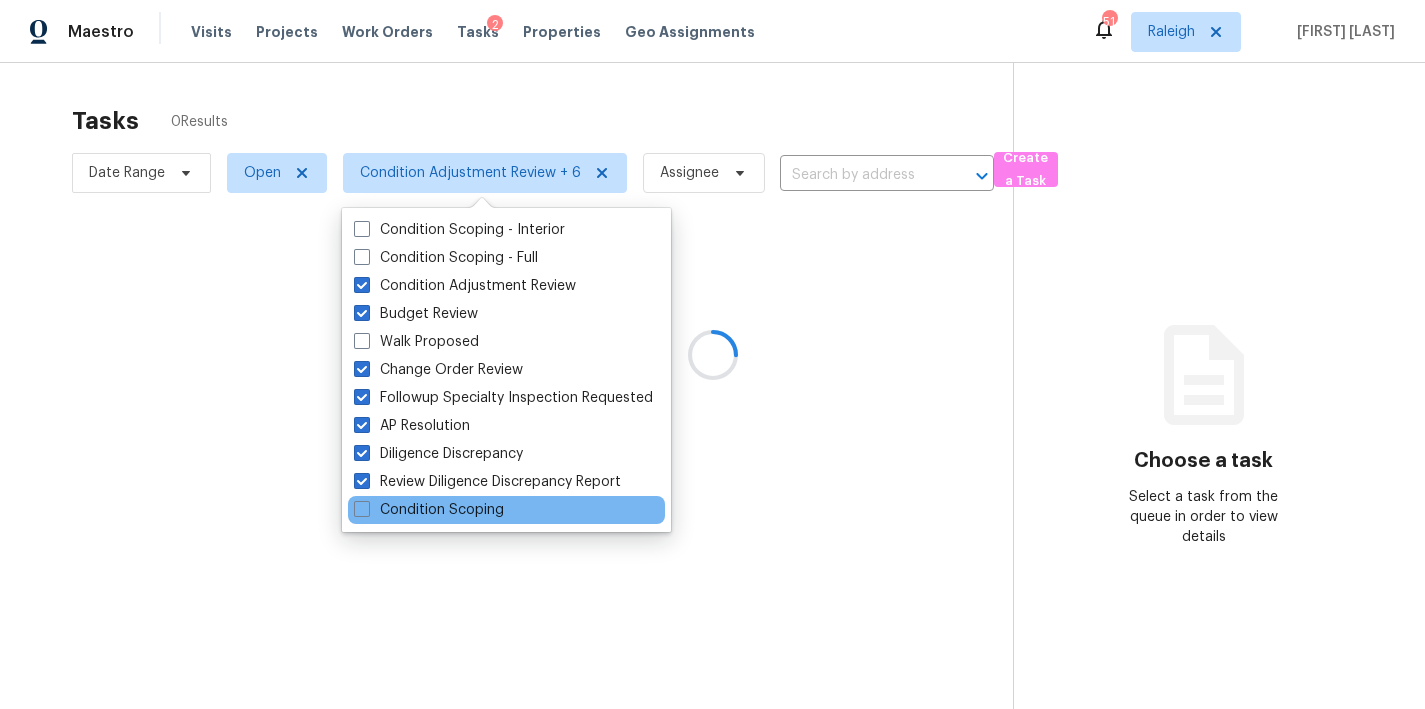 click on "Condition Scoping" at bounding box center [506, 510] 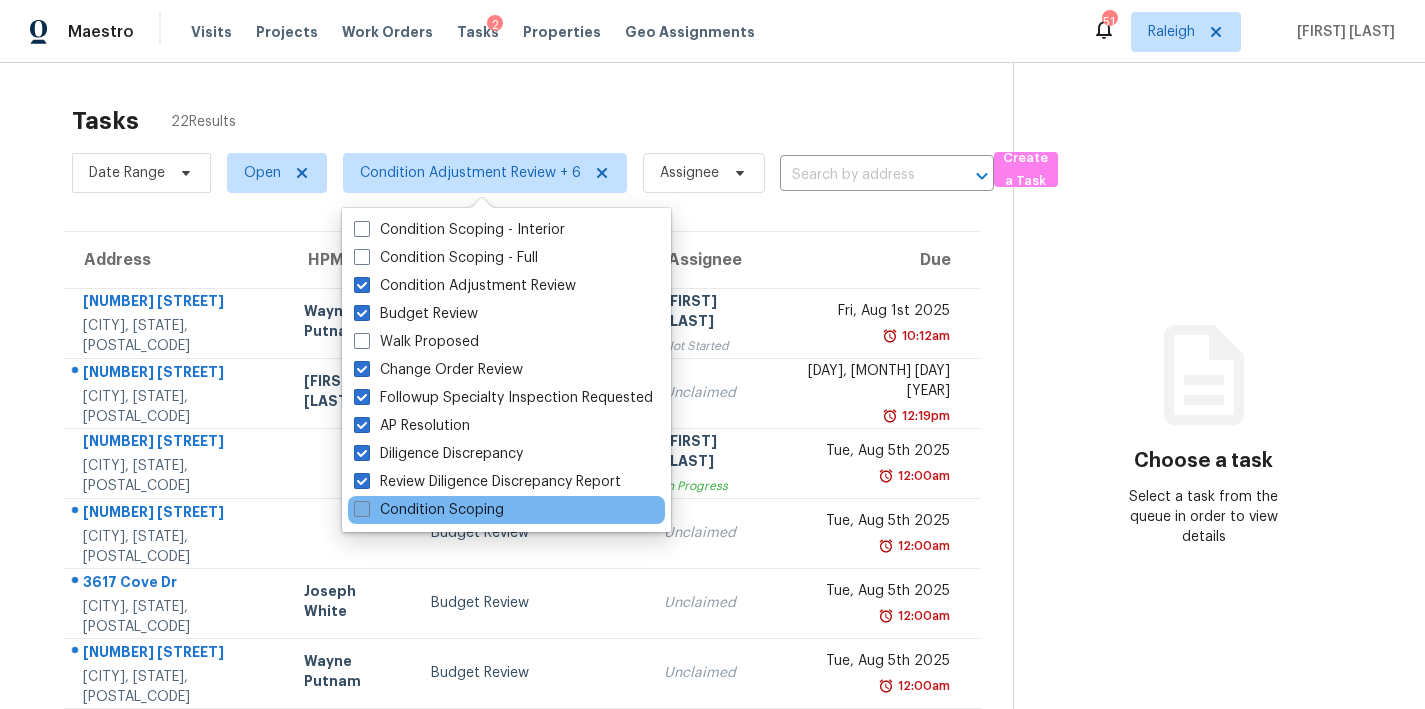 click at bounding box center (362, 509) 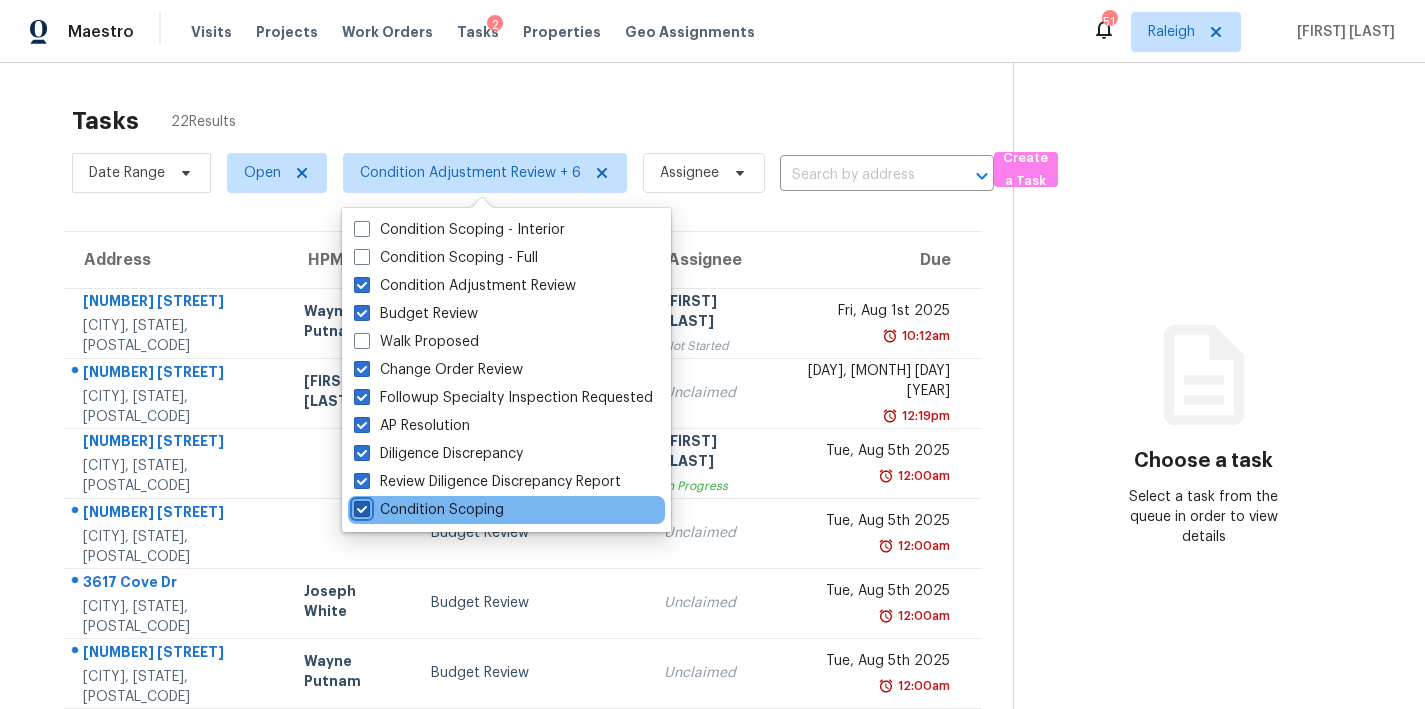 checkbox on "true" 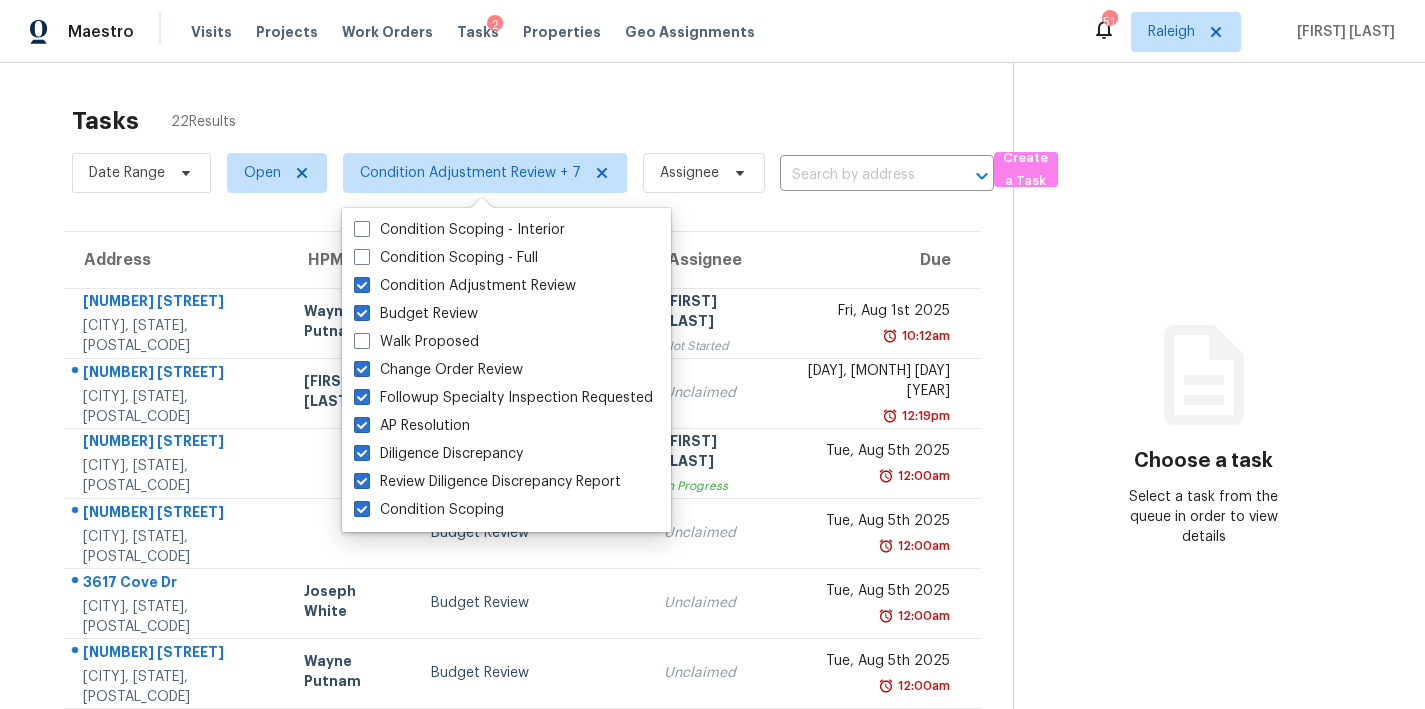 click on "Tasks 22  Results Date Range Open Condition Adjustment Review + 7 Assignee ​ Create a Task Address HPM Type Assignee Due 2602 Crestline Ave   Raleigh, NC, 27603 Wayne Putnam Review Diligence Discrepancy Report Anthony Andreala Not Started Fri, Aug 1st 2025 10:12am 1007 Vass Rd   Spring Lake, NC, 28390 Preston Sexton Review Diligence Discrepancy Report Unclaimed Sat, Aug 2nd 2025 12:19pm 1000 Sunny Brae Ct   Apex, NC, 27502 Budget Review Nicholas Russell In Progress Tue, Aug 5th 2025 12:00am 215 Brier Summit Pl   Durham, NC, 27703 Budget Review Unclaimed Tue, Aug 5th 2025 12:00am 3617 Cove Dr   Raleigh, NC, 27604 Joseph White Budget Review Unclaimed Tue, Aug 5th 2025 12:00am 1049 Laceflower Dr   Durham, NC, 27713 Wayne Putnam Budget Review Unclaimed Tue, Aug 5th 2025 12:00am 420 English Violet Ln   Raleigh, NC, 27610 Budget Review Unclaimed Tue, Aug 5th 2025 12:00am 401 Blackberry Creek Dr   Willow Spring, NC, 27592 Wayne Putnam Review Diligence Discrepancy Report Unclaimed Tue, Aug 5th 2025 11:09am 12:28pm" at bounding box center [712, 552] 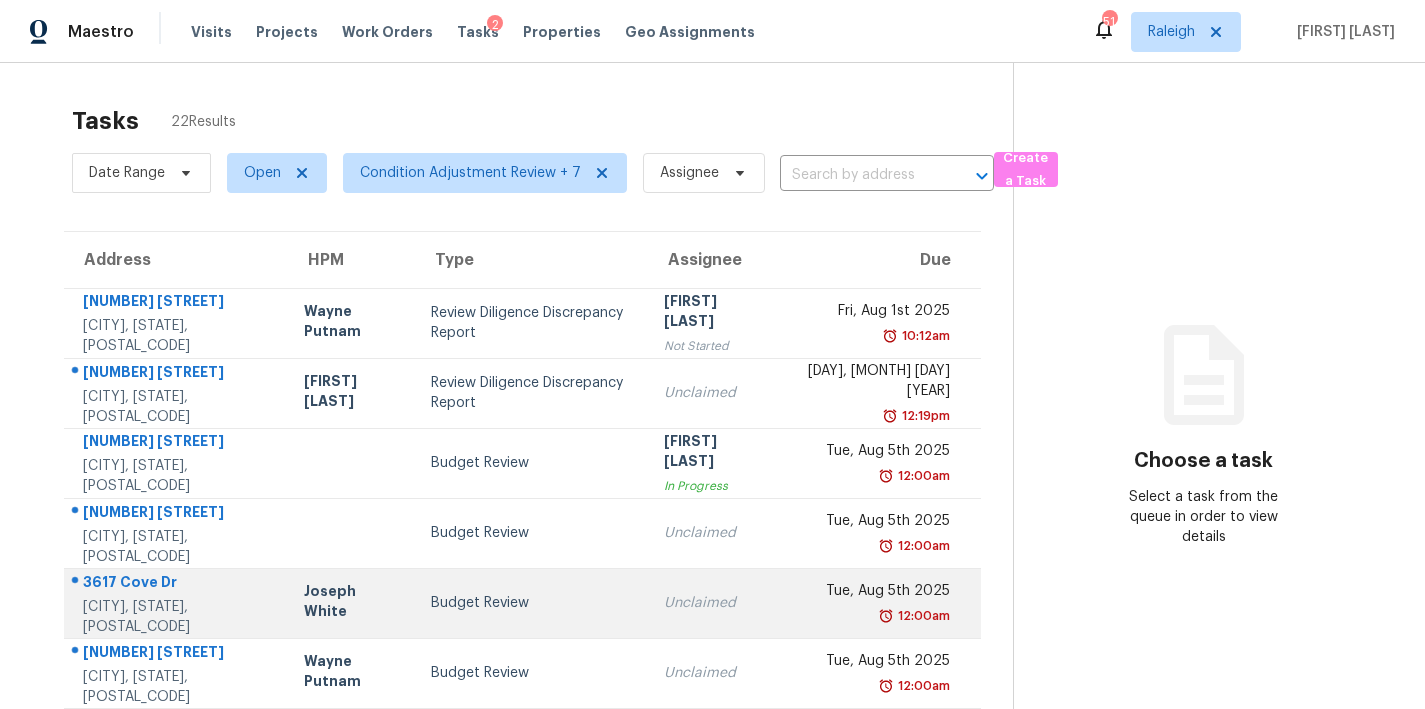 scroll, scrollTop: 367, scrollLeft: 0, axis: vertical 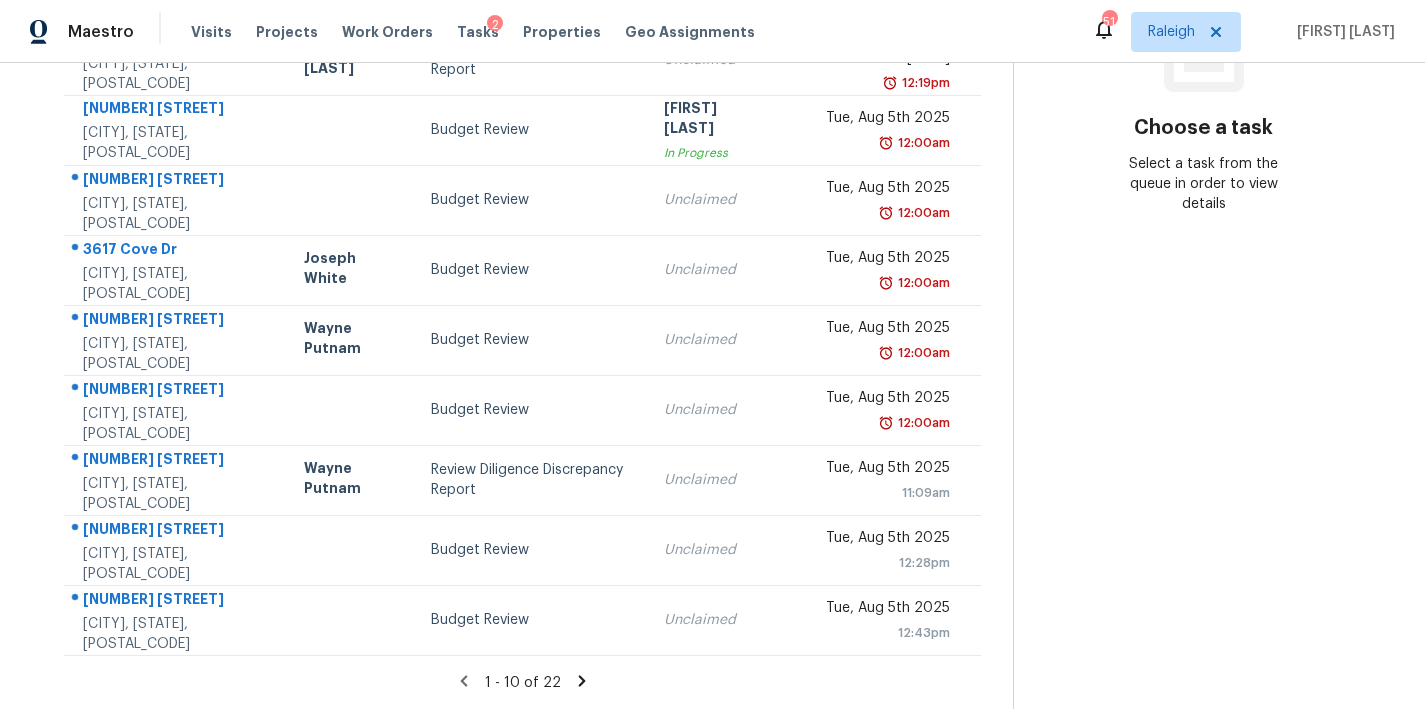 click 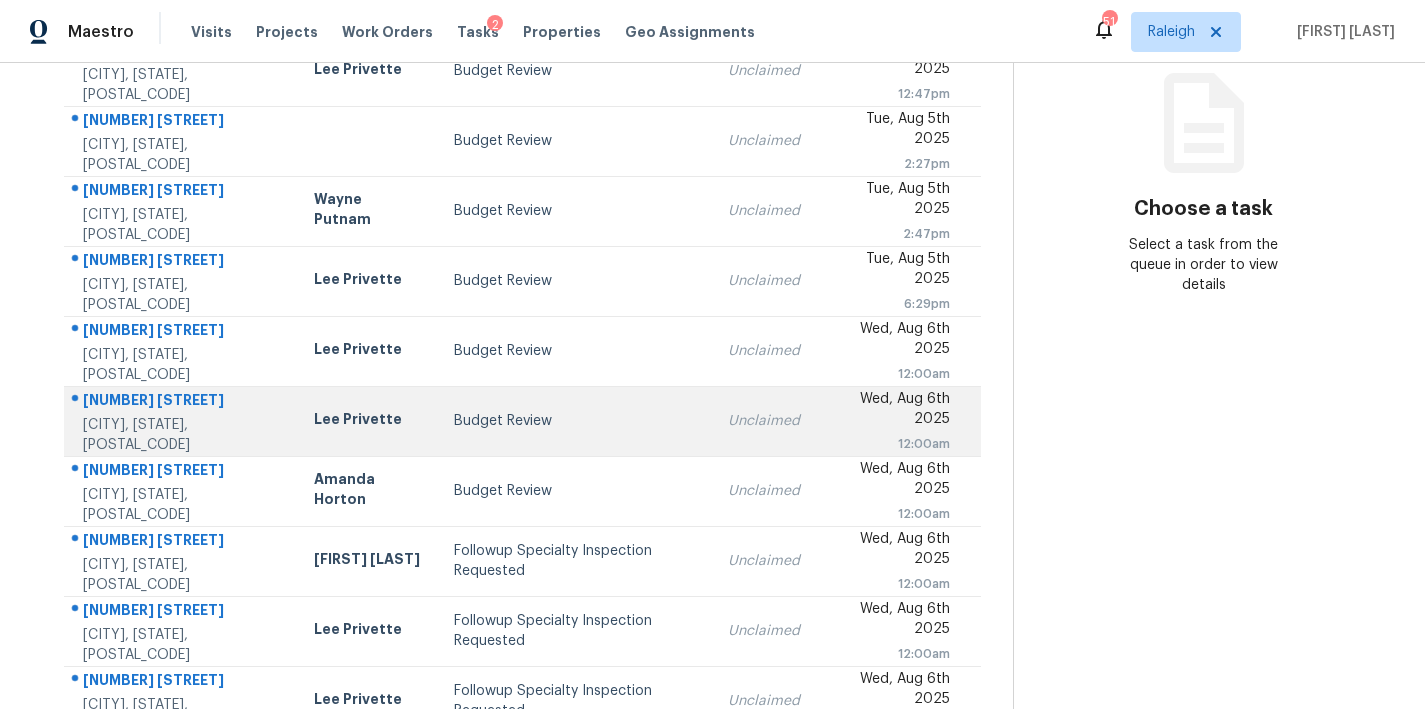 scroll, scrollTop: 347, scrollLeft: 0, axis: vertical 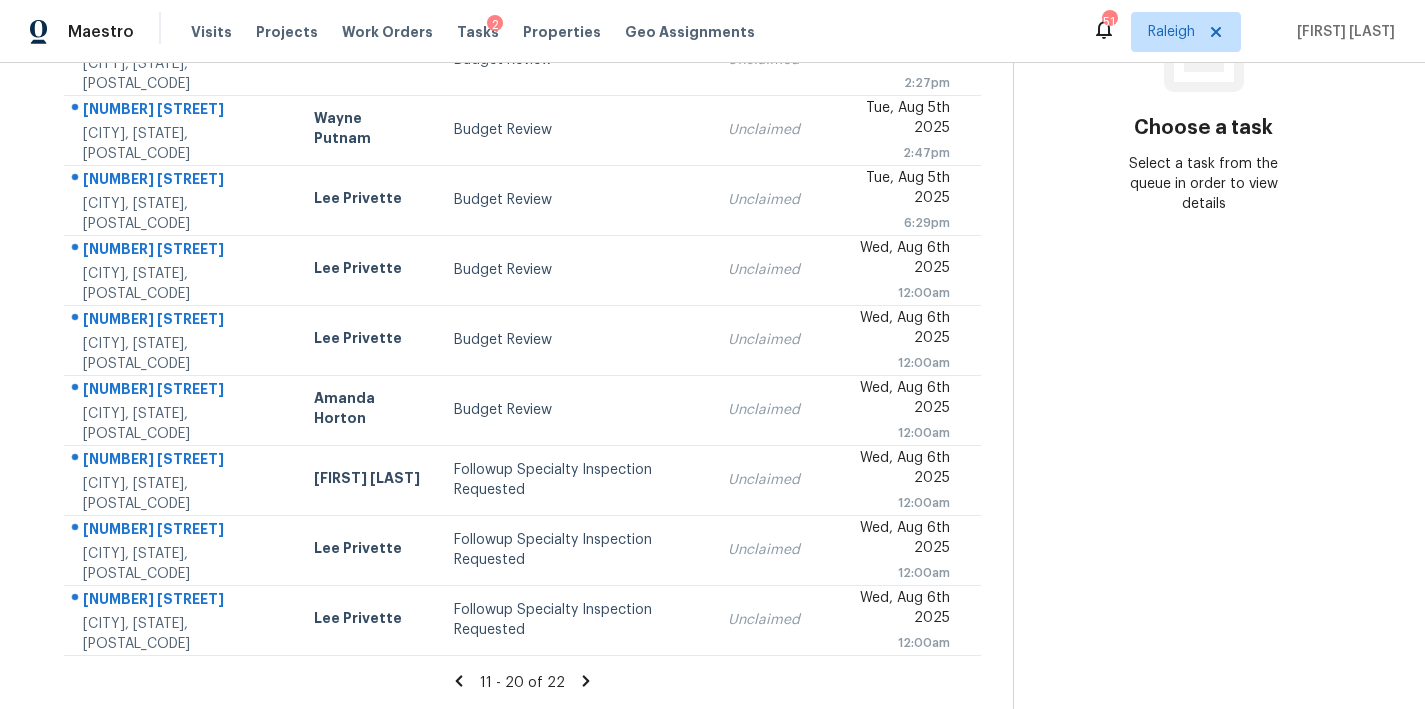 click 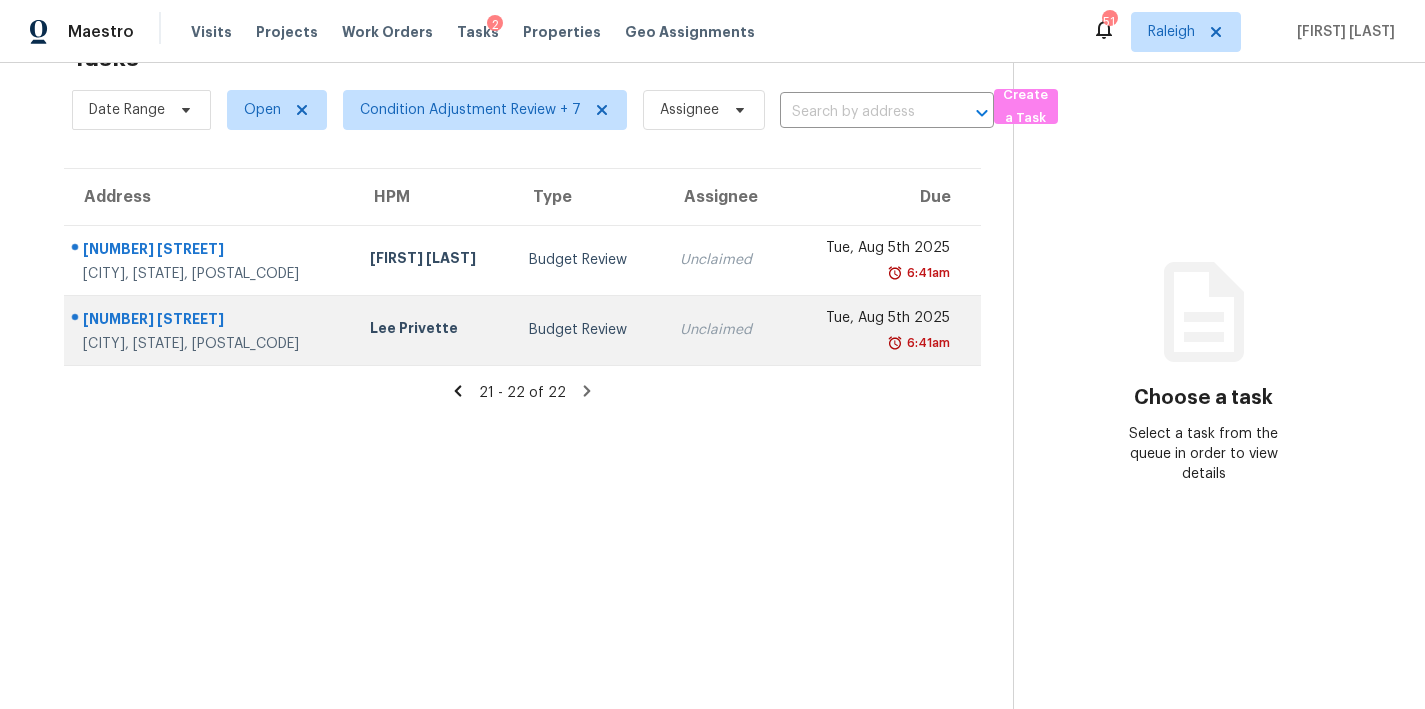 click on "Budget Review" at bounding box center [588, 330] 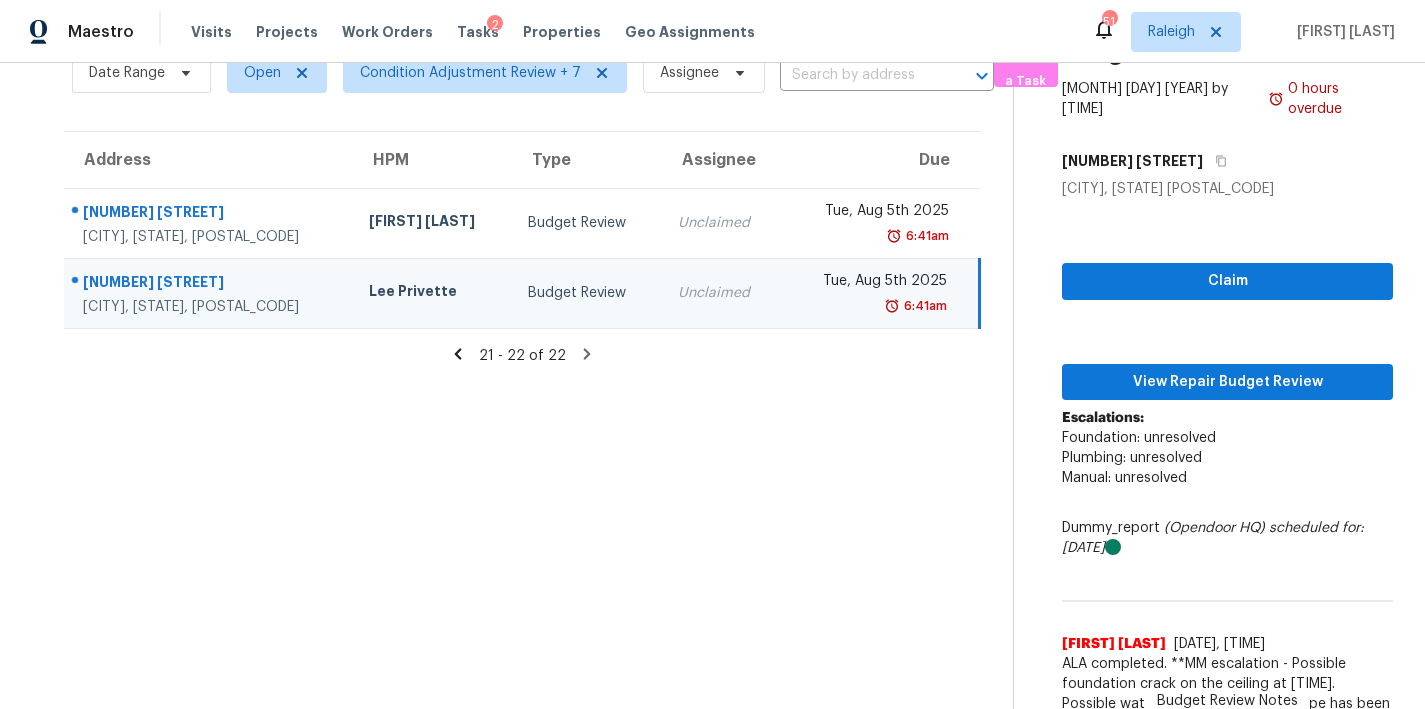 scroll, scrollTop: 150, scrollLeft: 0, axis: vertical 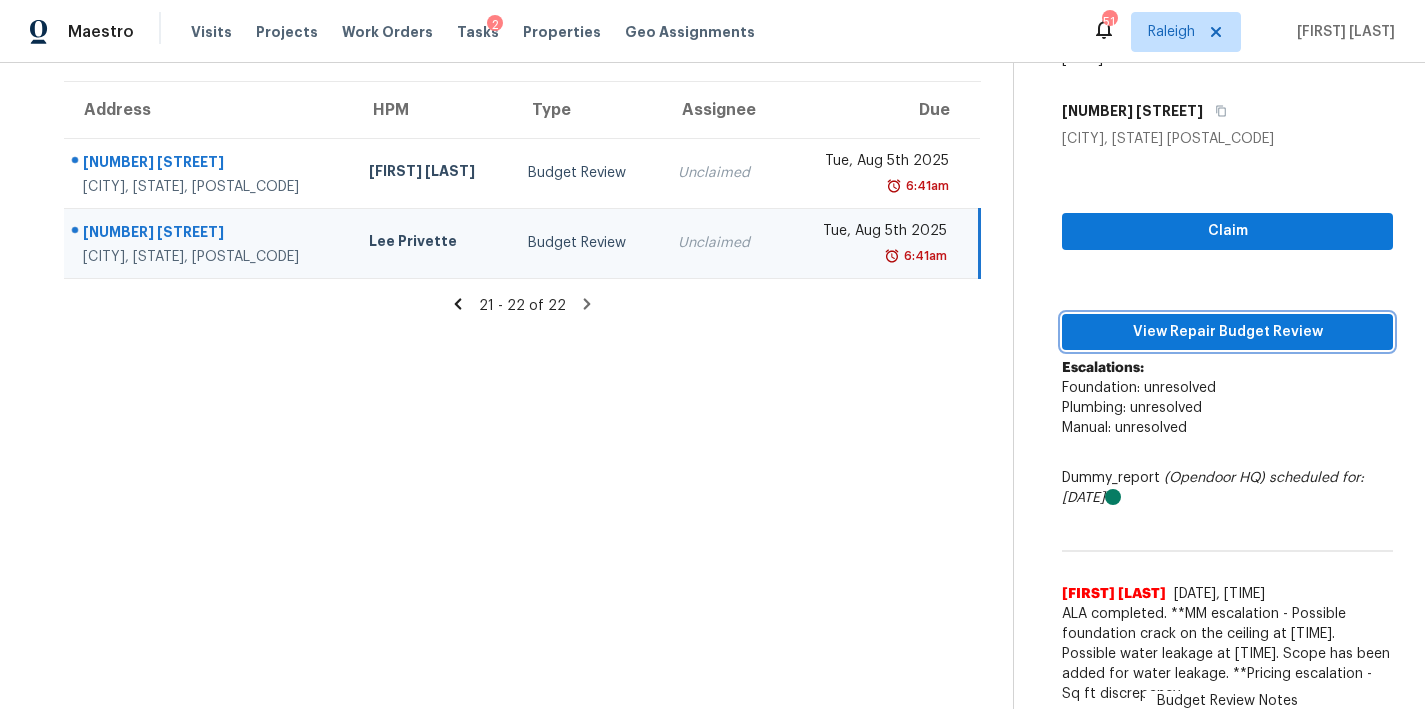click on "View Repair Budget Review" at bounding box center (1227, 332) 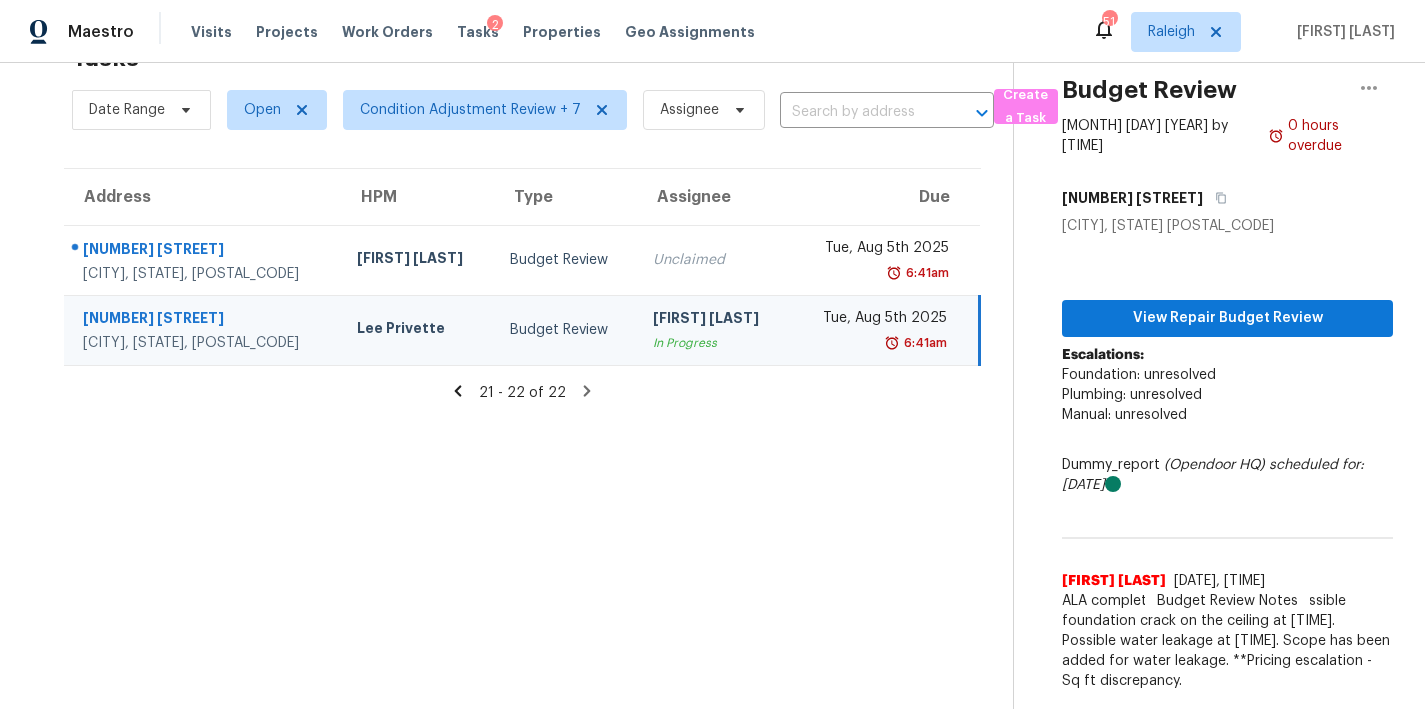 scroll, scrollTop: 78, scrollLeft: 0, axis: vertical 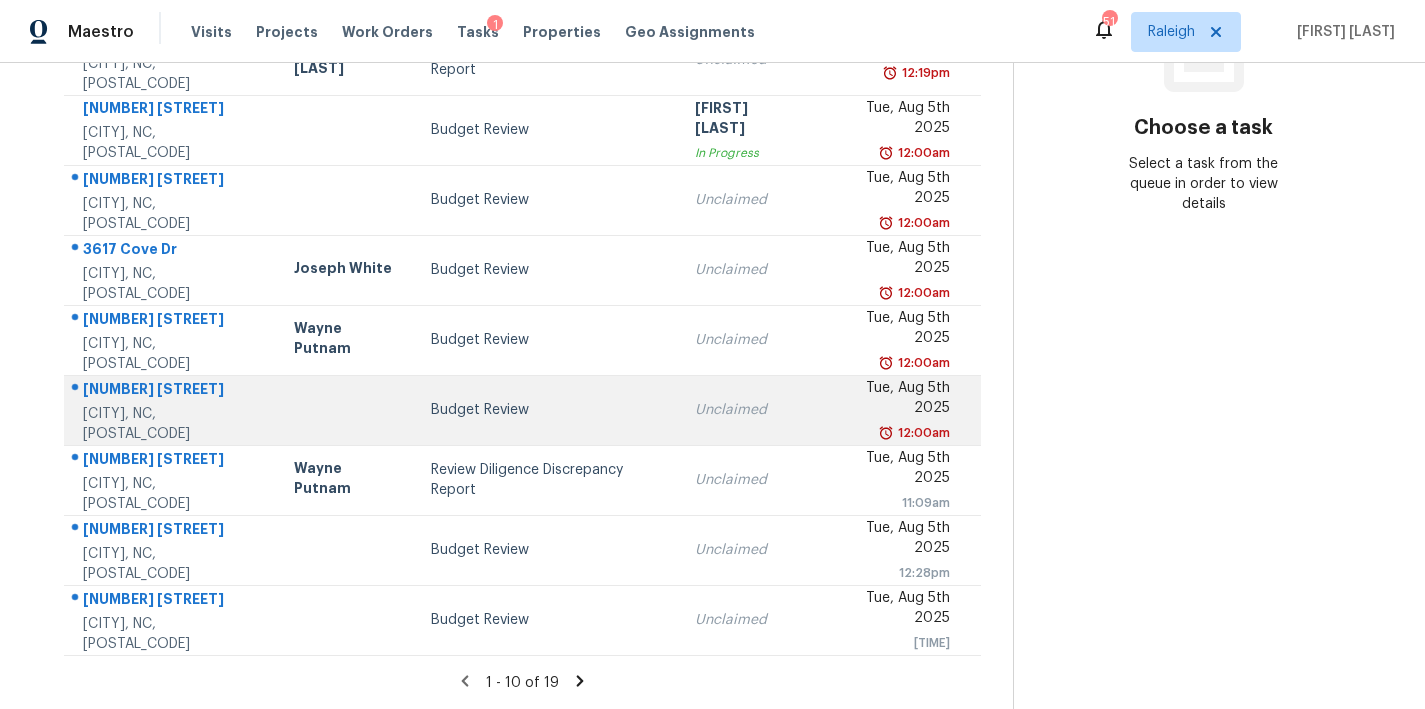 click on "Budget Review" at bounding box center (546, 410) 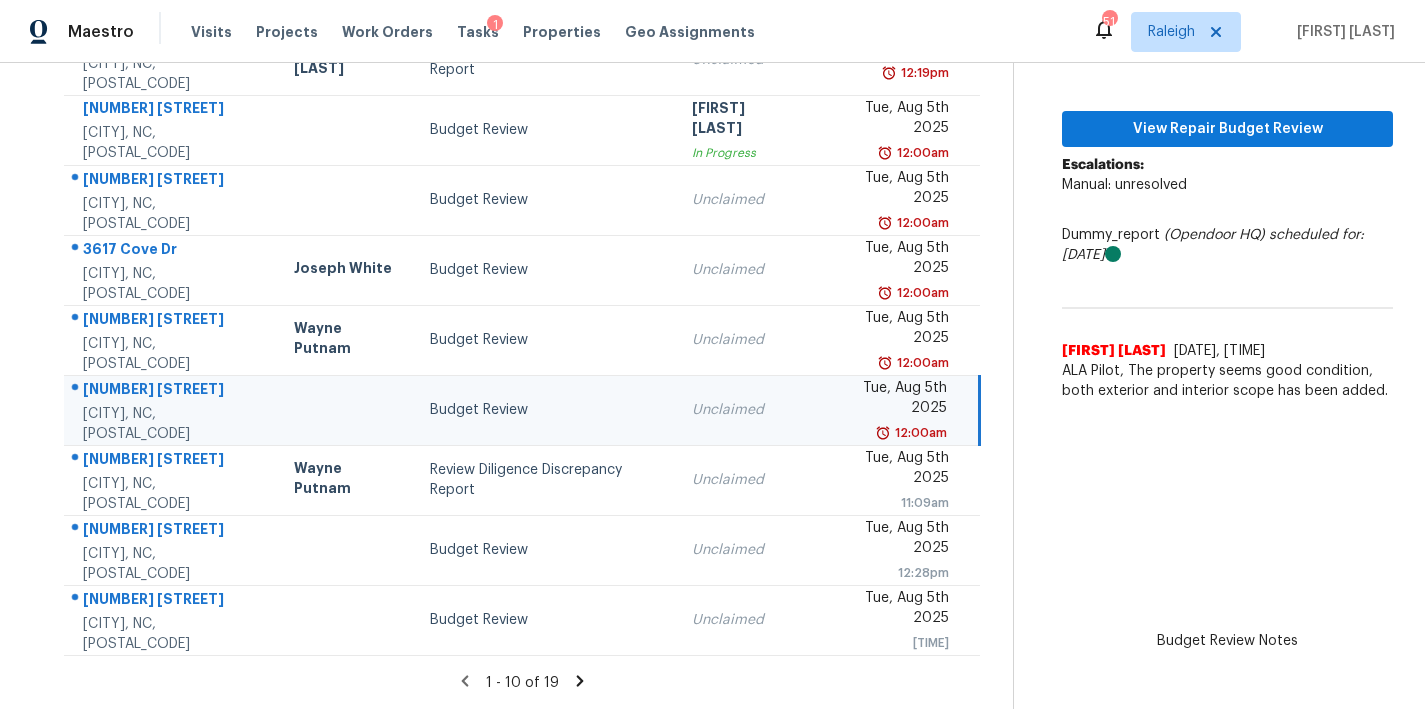 click 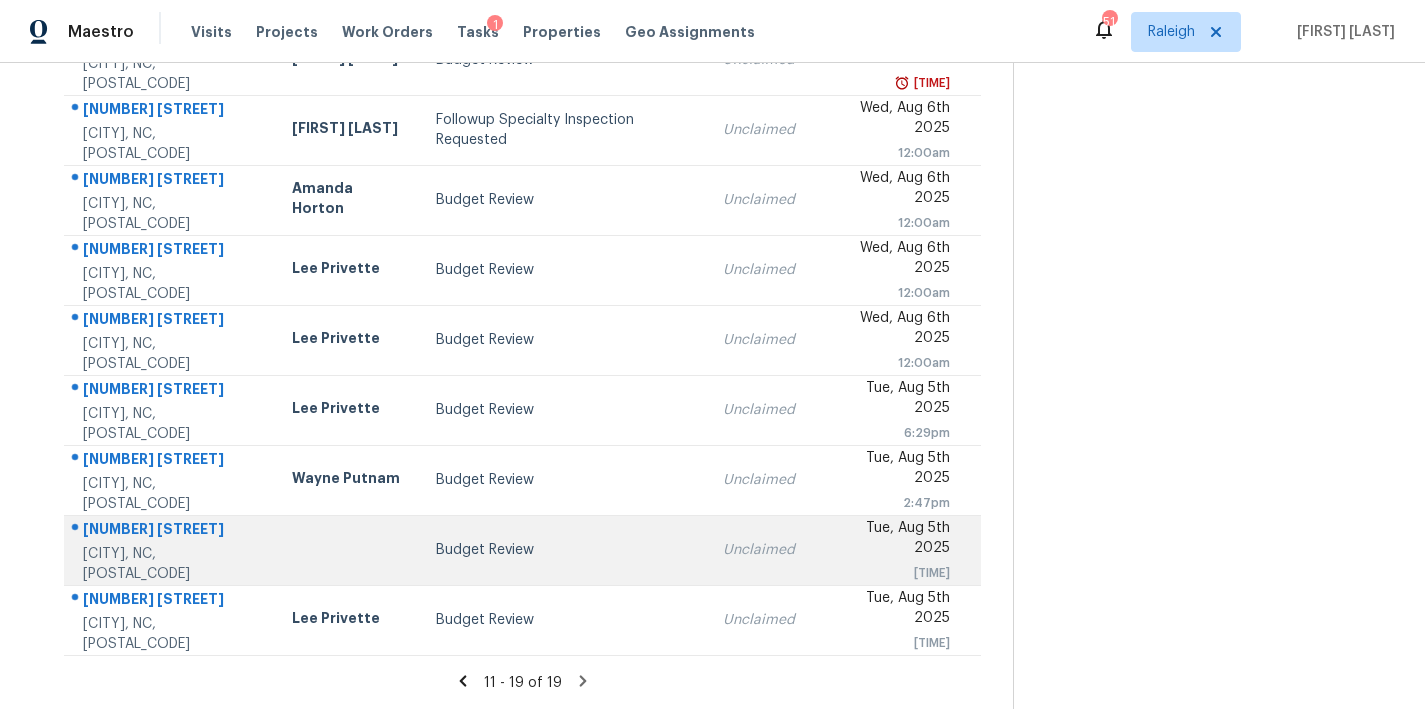 scroll, scrollTop: 0, scrollLeft: 0, axis: both 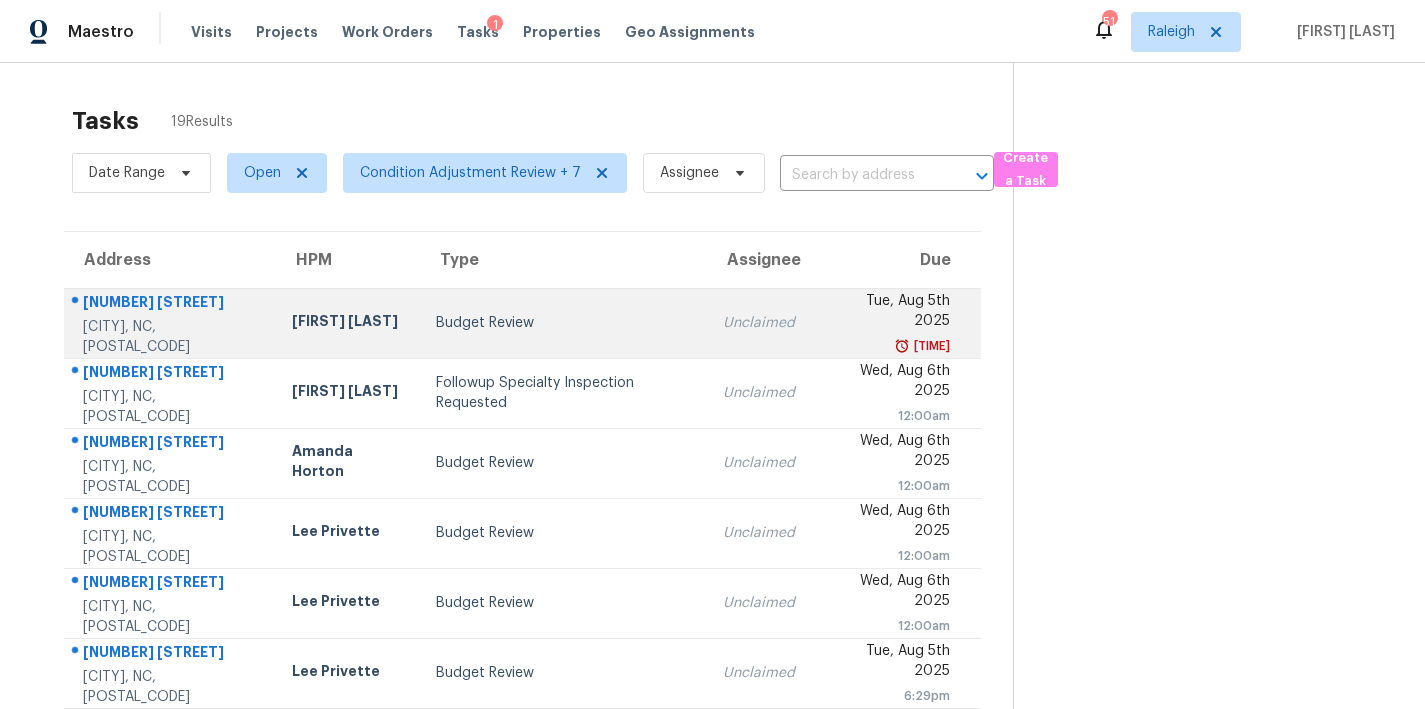 click on "Budget Review" at bounding box center [564, 323] 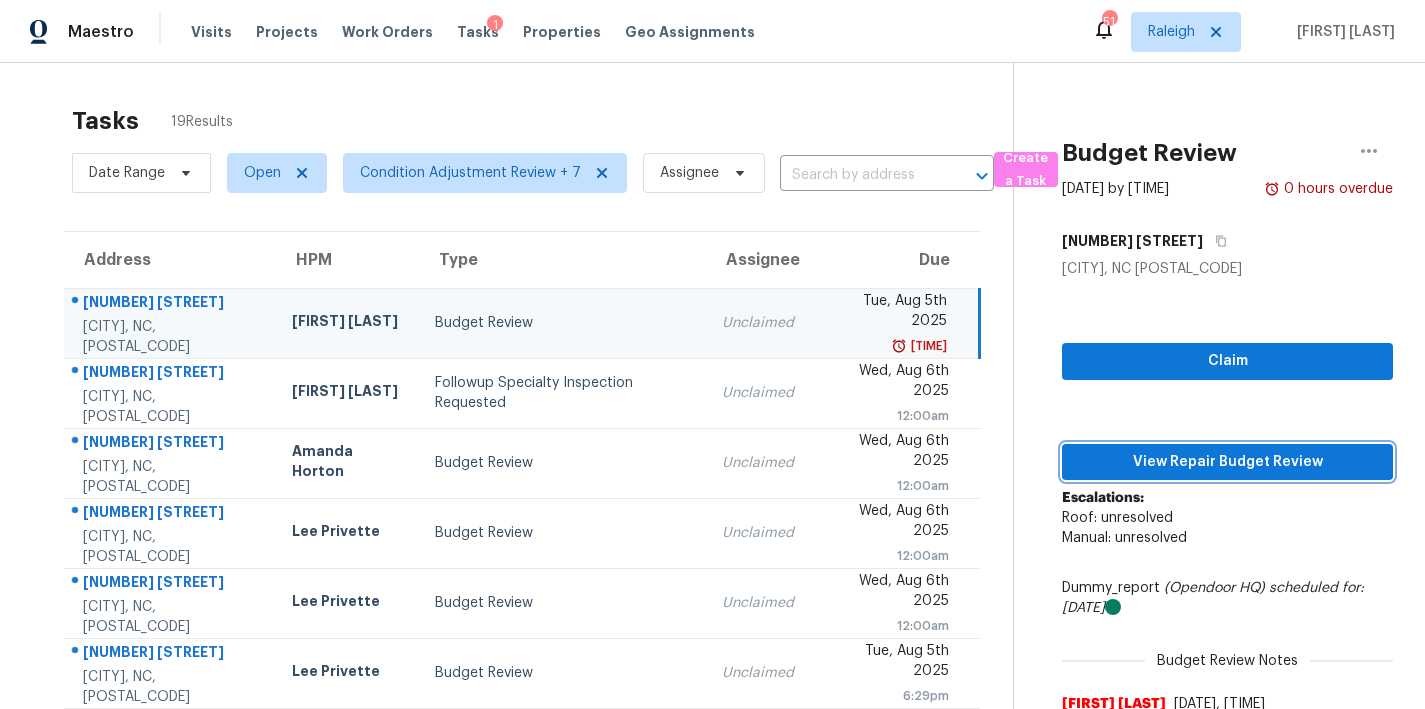 click on "View Repair Budget Review" at bounding box center (1227, 462) 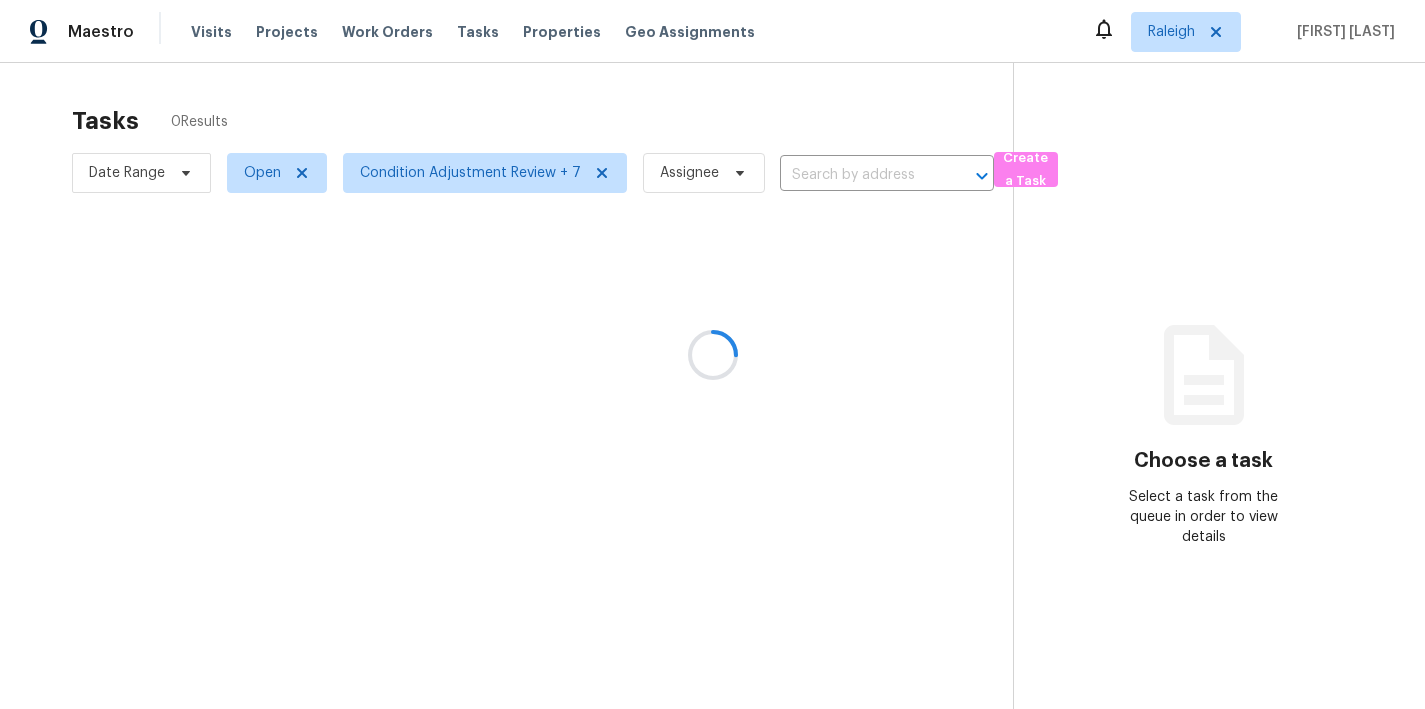 scroll, scrollTop: 0, scrollLeft: 0, axis: both 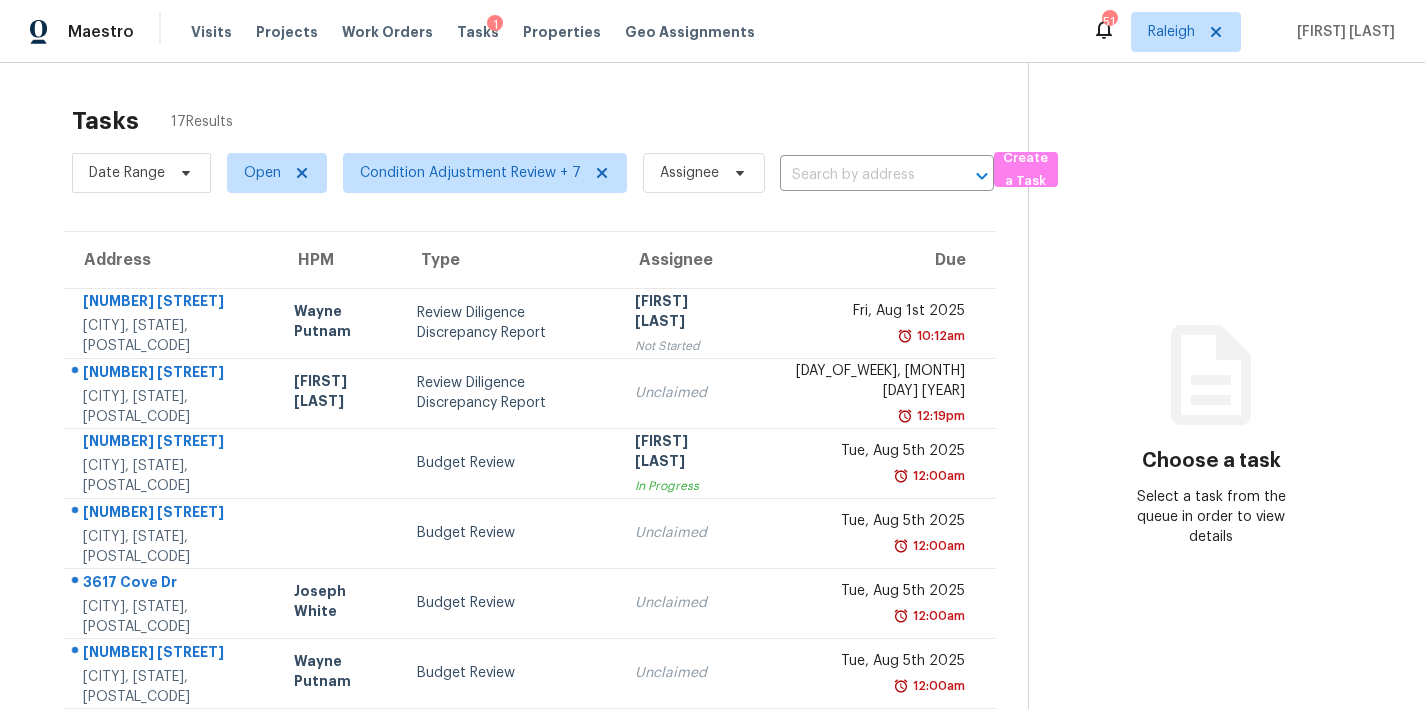 click on "Tasks 17  Results" at bounding box center [550, 121] 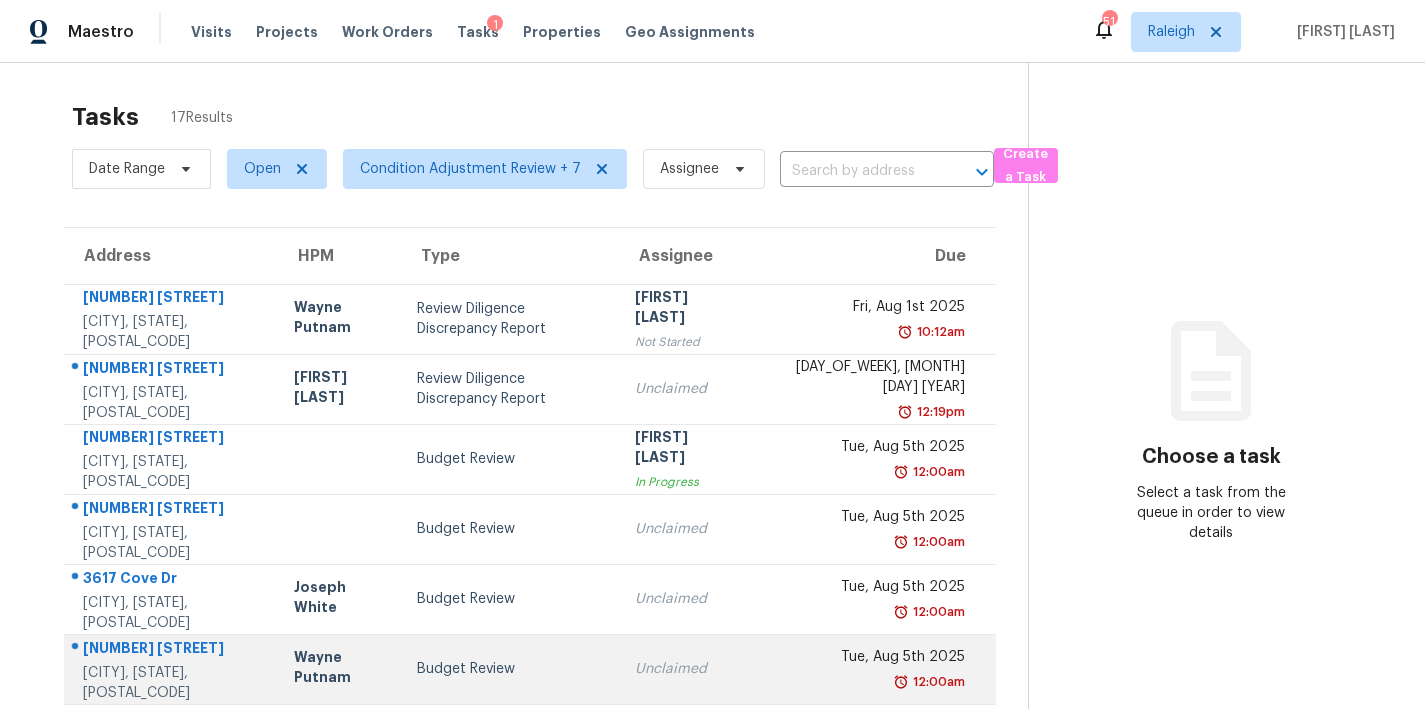 scroll, scrollTop: 367, scrollLeft: 0, axis: vertical 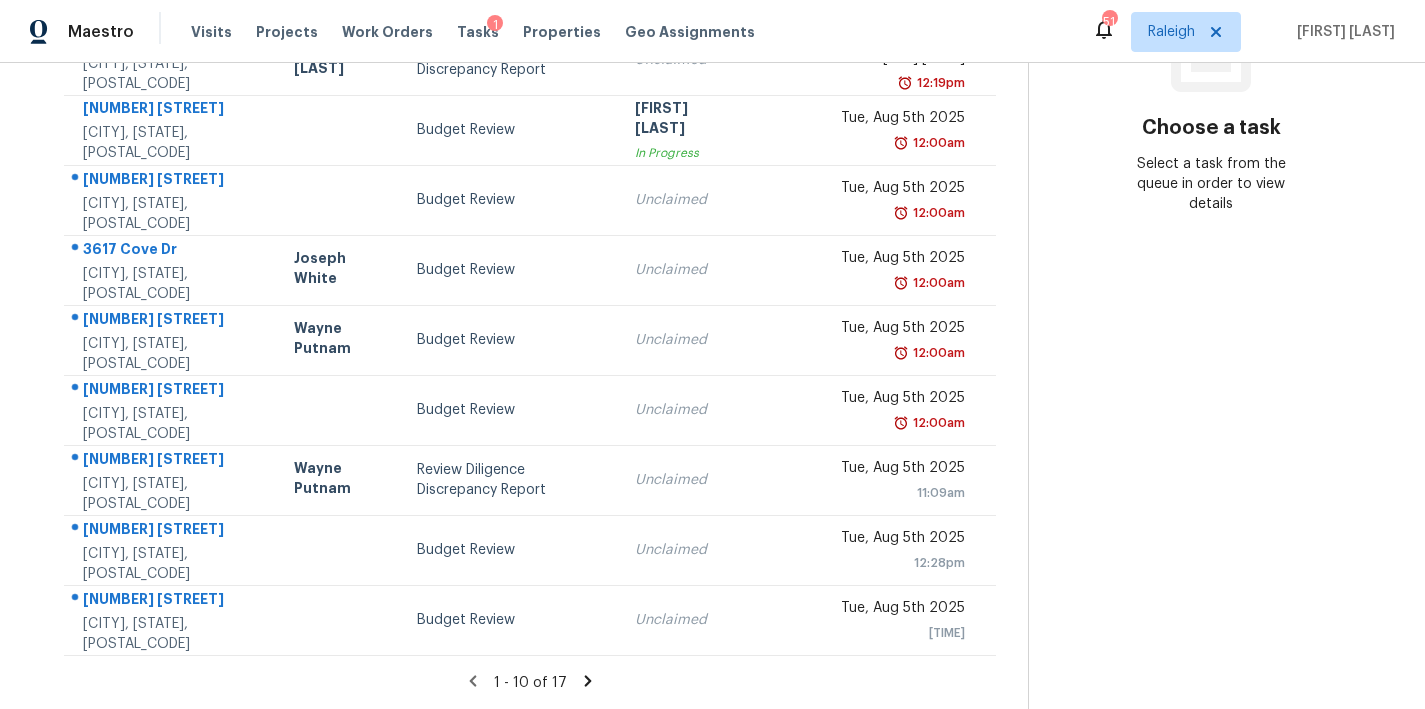 click 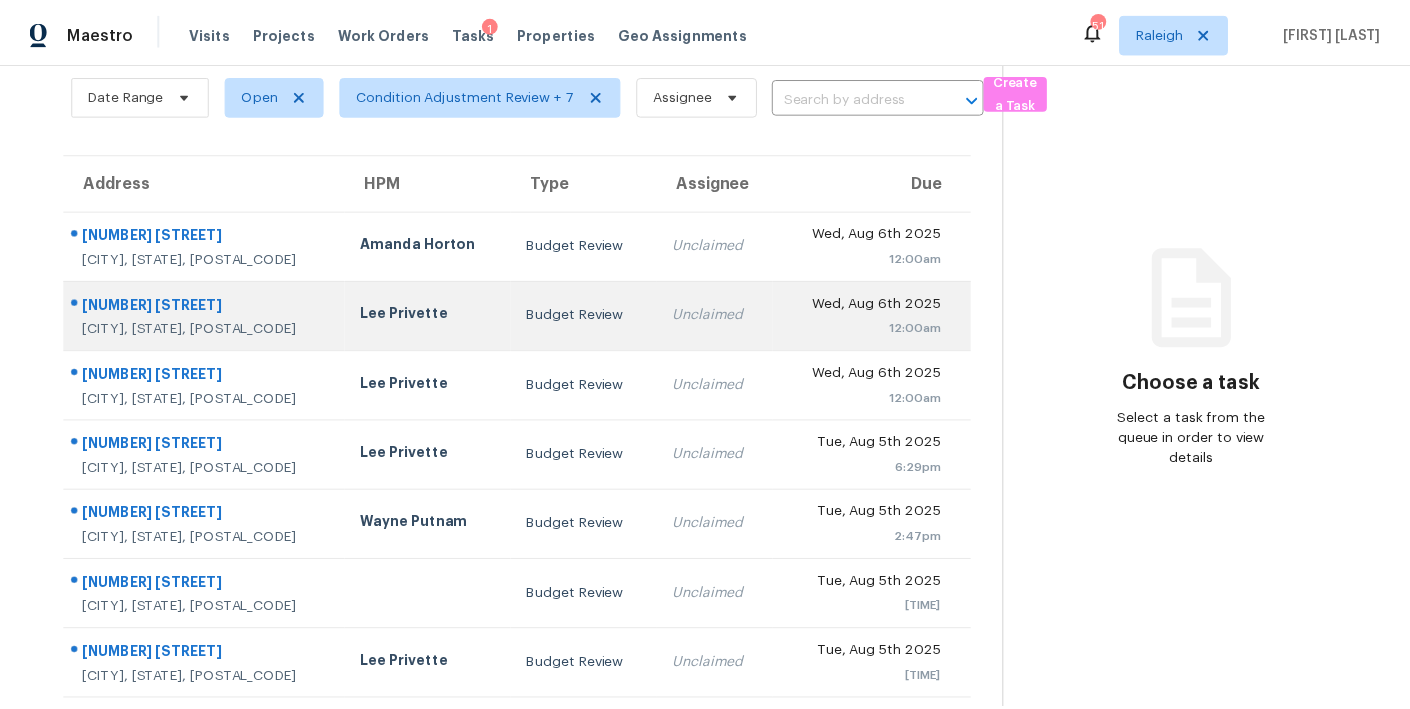 scroll, scrollTop: 137, scrollLeft: 0, axis: vertical 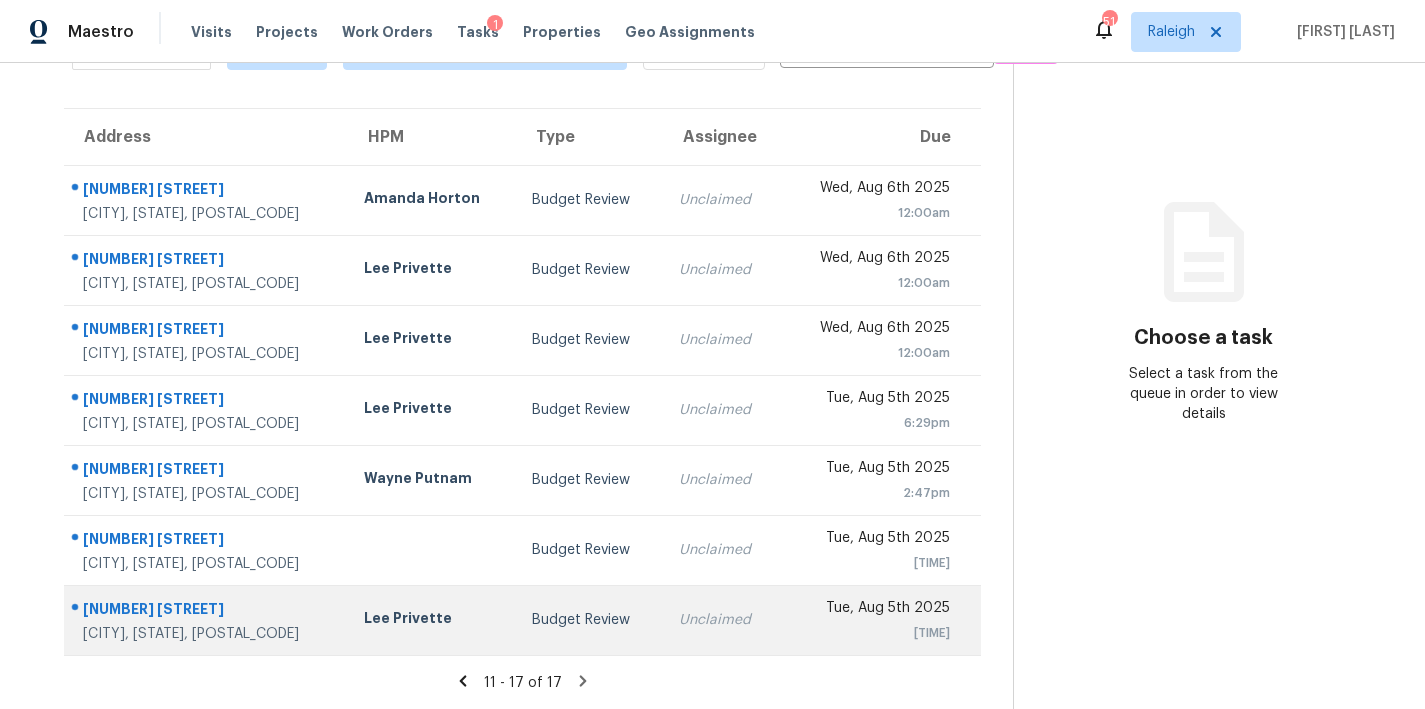 click on "Budget Review" at bounding box center [589, 620] 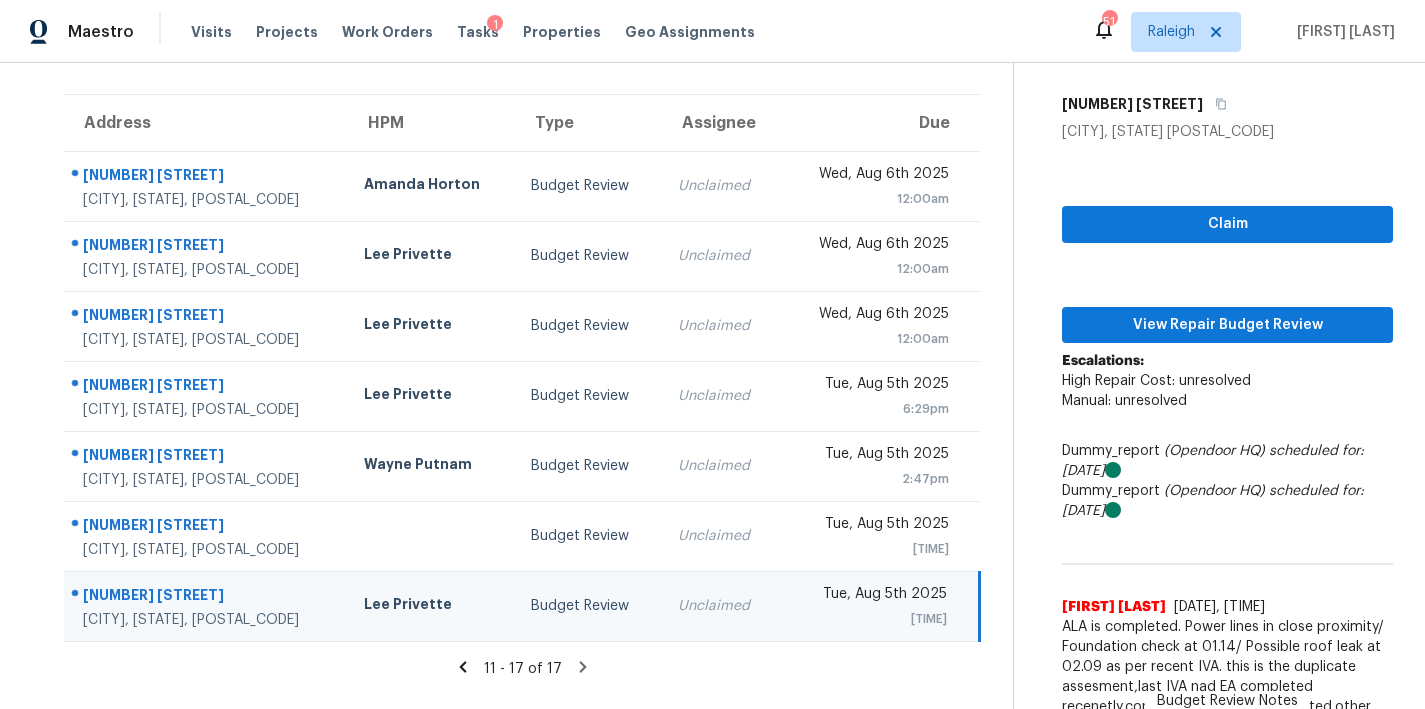 scroll, scrollTop: 190, scrollLeft: 0, axis: vertical 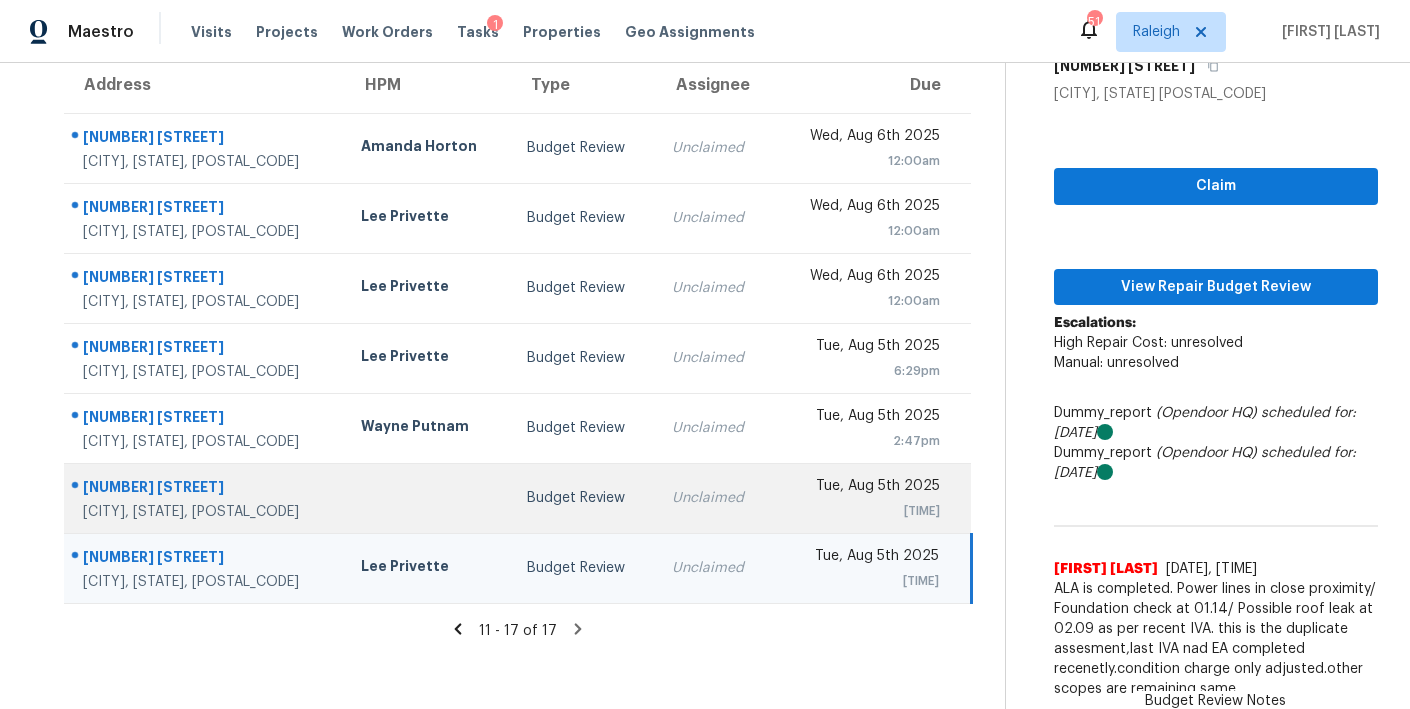 click at bounding box center [428, 498] 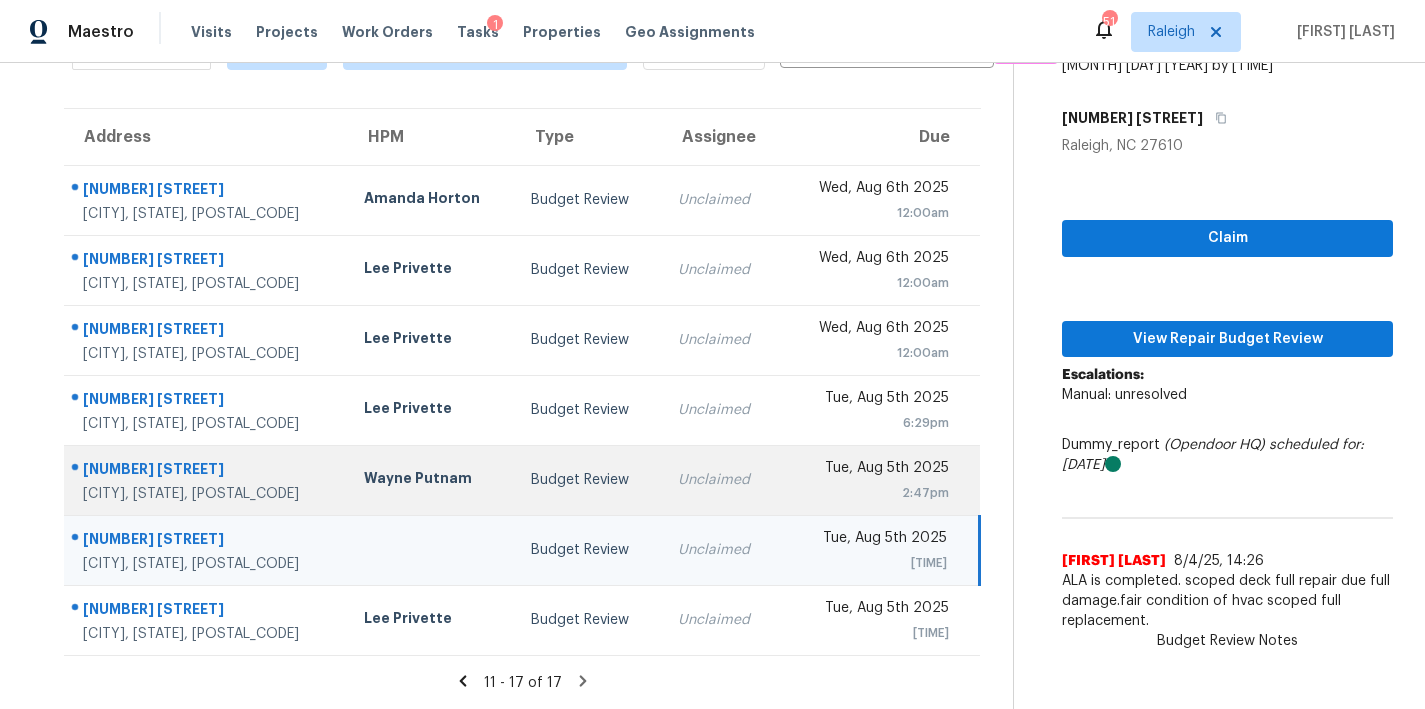 click on "Wayne Putnam" at bounding box center (431, 480) 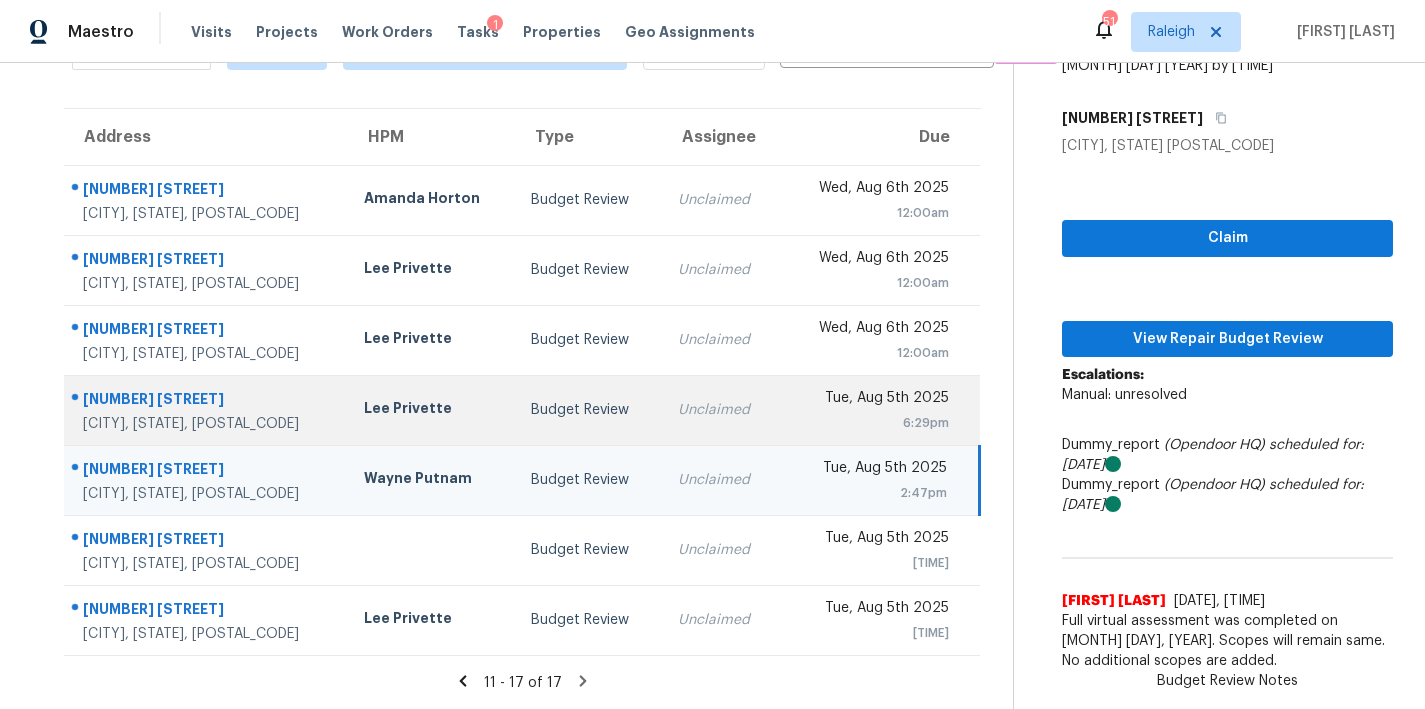 click on "Lee Privette" at bounding box center [431, 410] 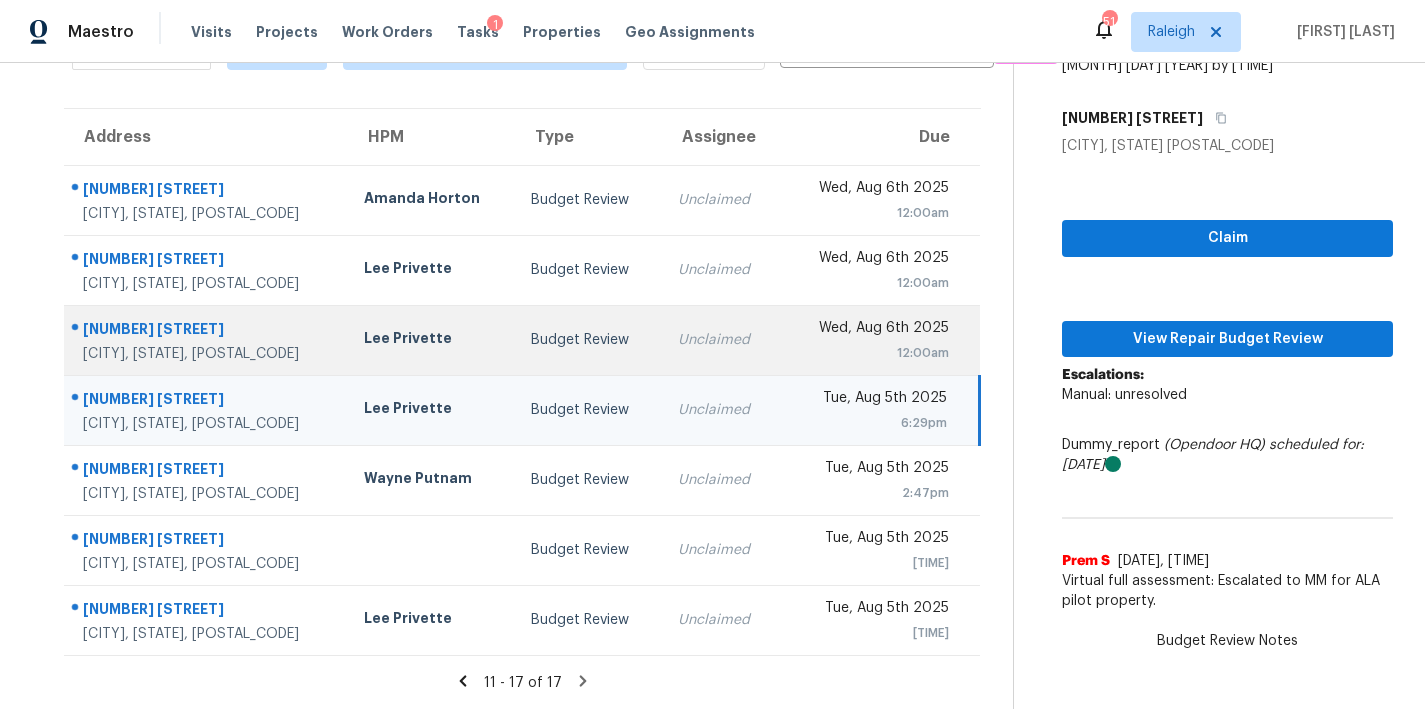 click on "Lee Privette" at bounding box center (431, 340) 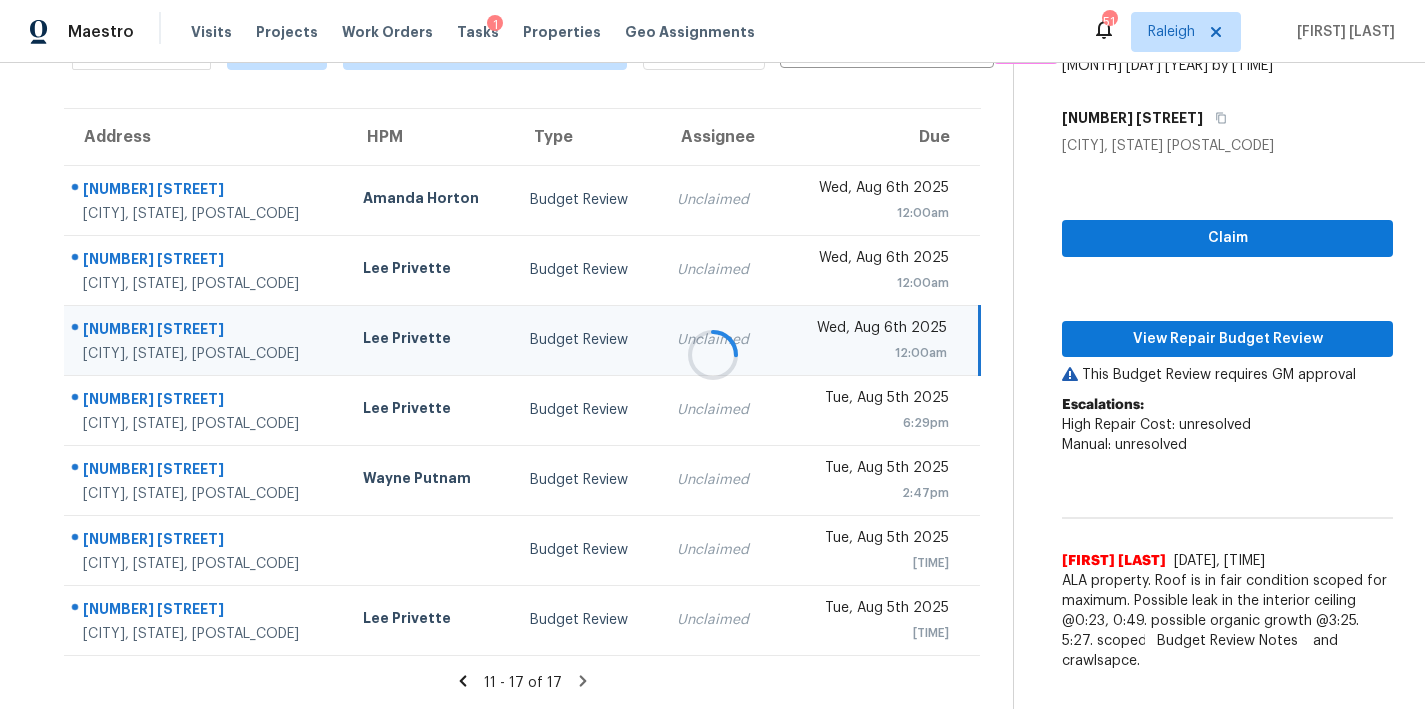 scroll, scrollTop: 200, scrollLeft: 0, axis: vertical 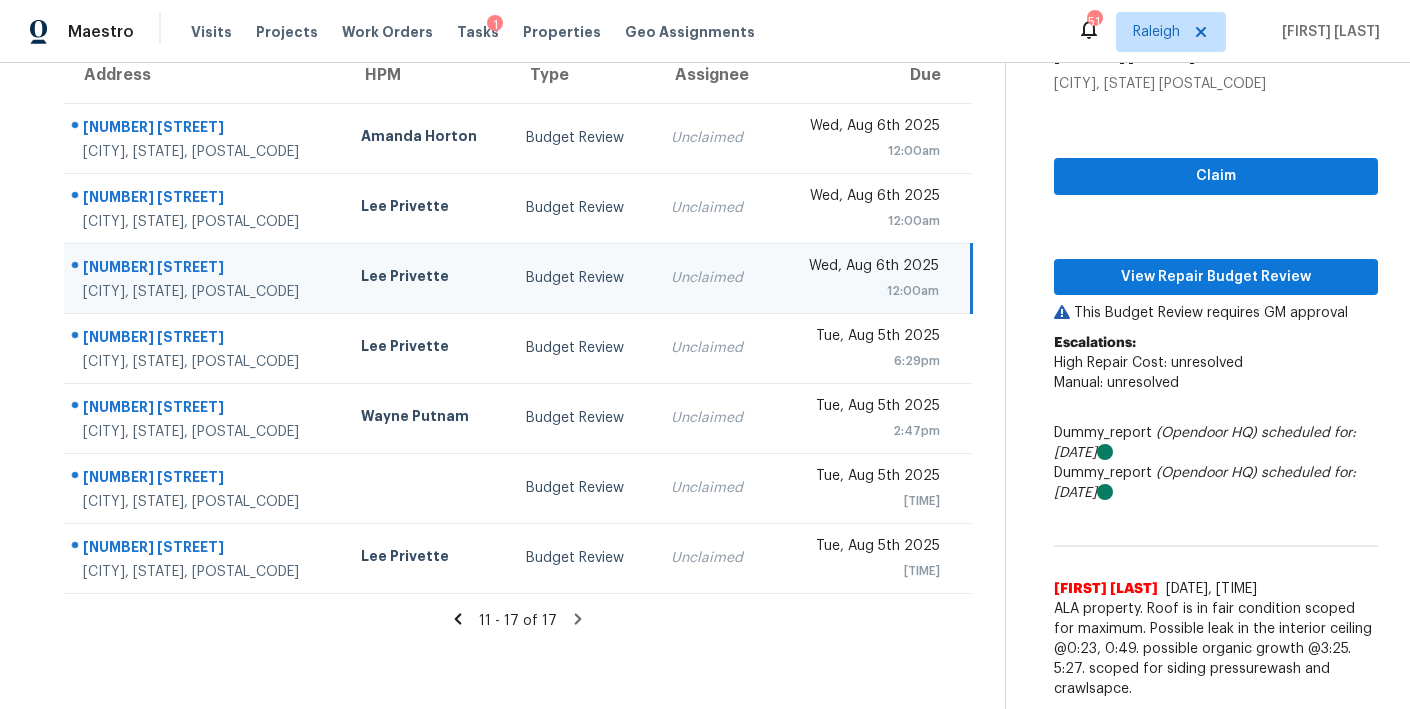 click on "Lee Privette" at bounding box center (427, 278) 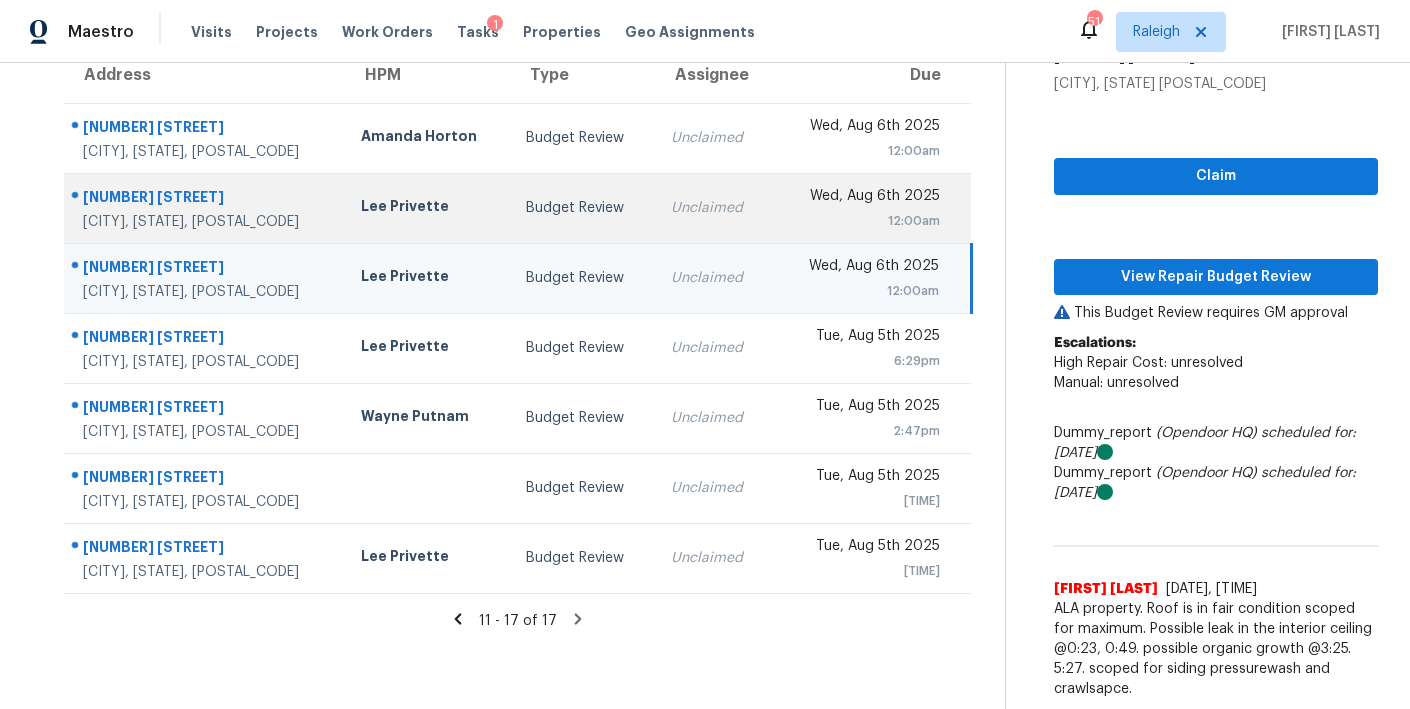 click on "Lee Privette" at bounding box center (427, 208) 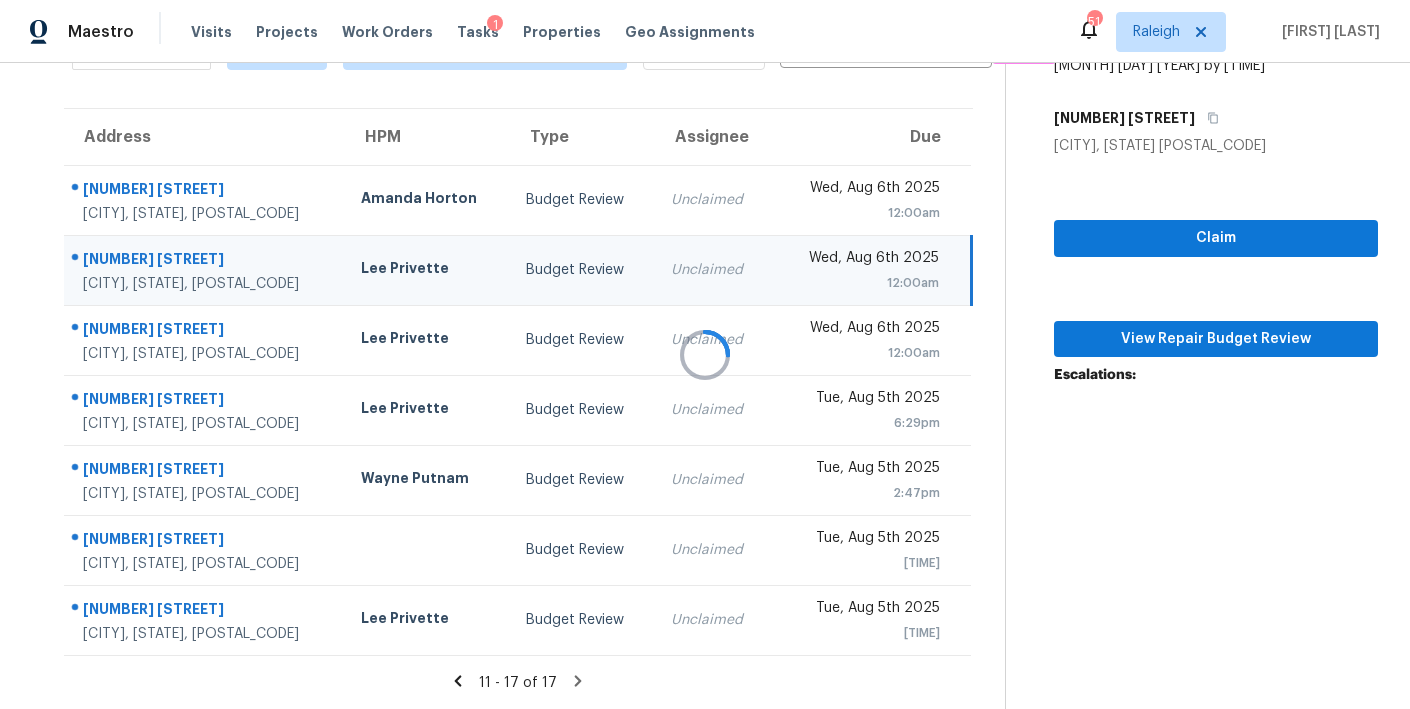 scroll, scrollTop: 137, scrollLeft: 0, axis: vertical 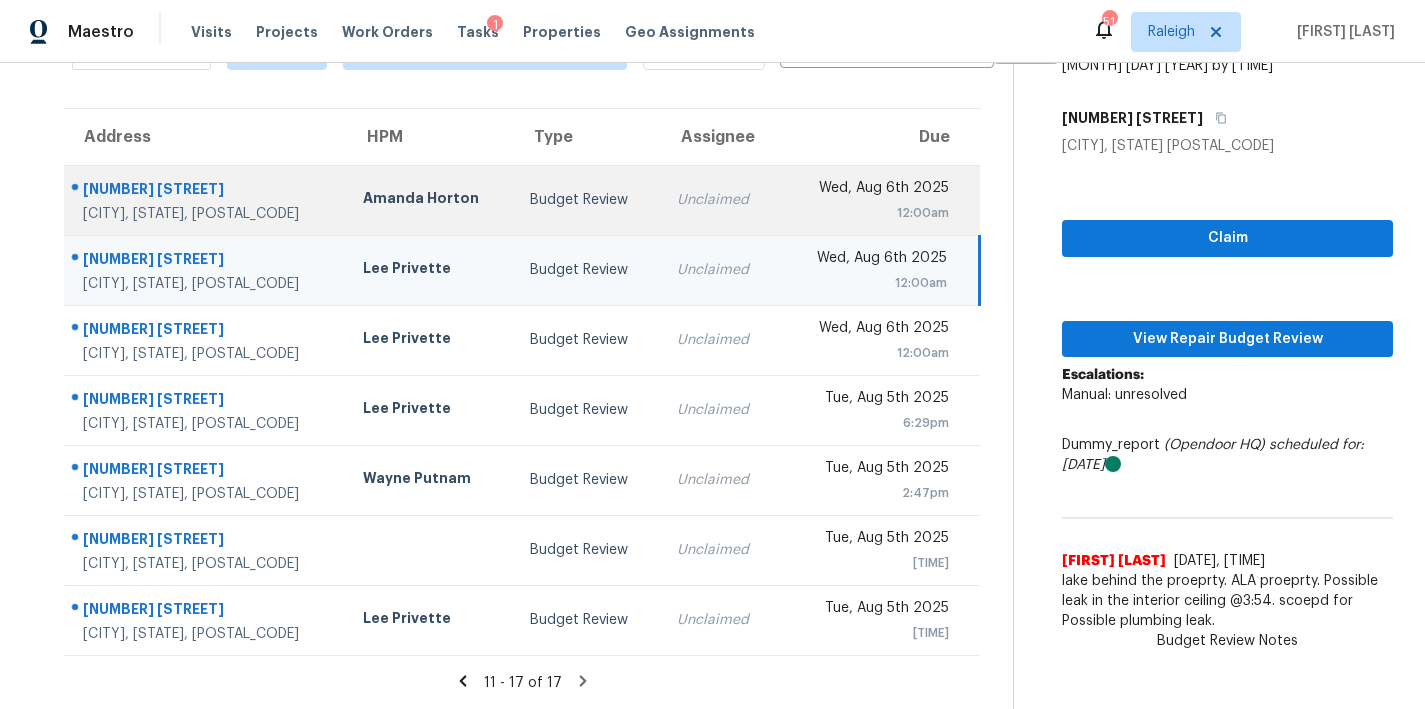click on "Amanda Horton" at bounding box center (430, 200) 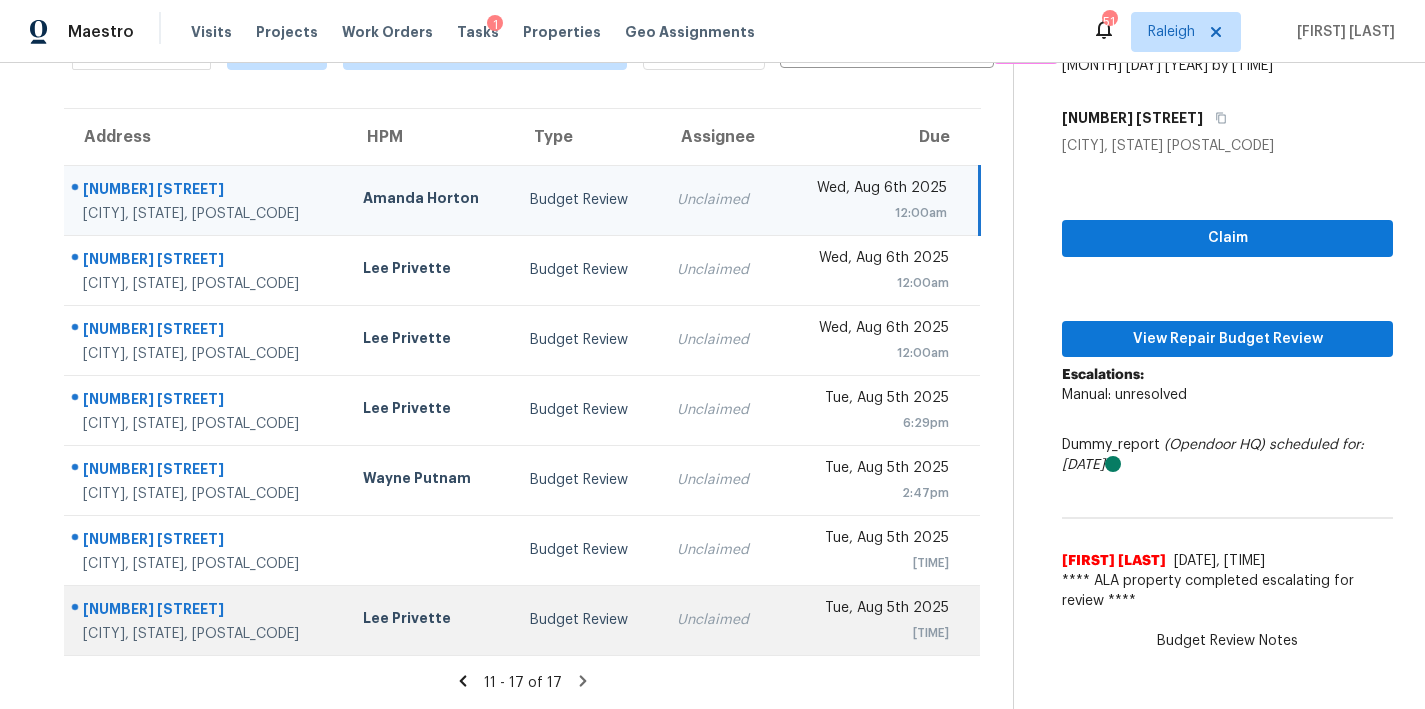 click on "Lee Privette" at bounding box center (430, 620) 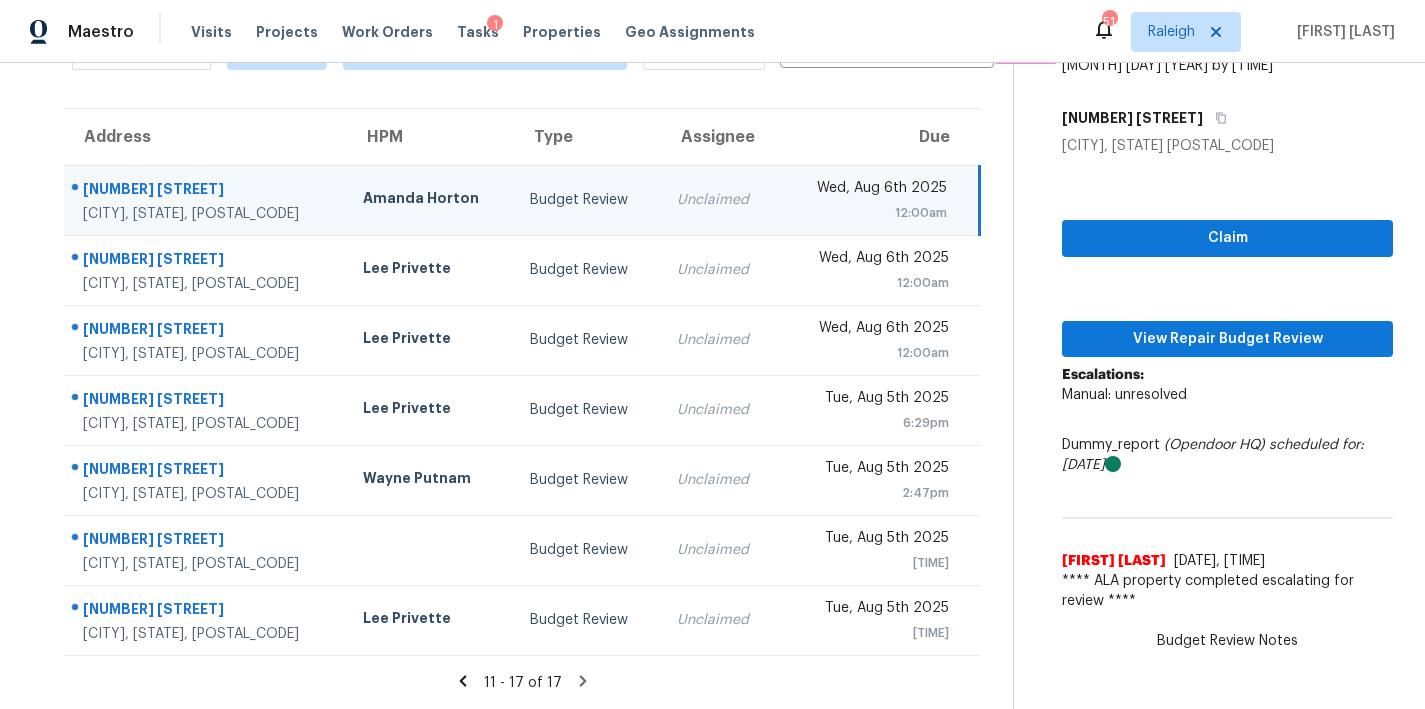 scroll, scrollTop: 190, scrollLeft: 0, axis: vertical 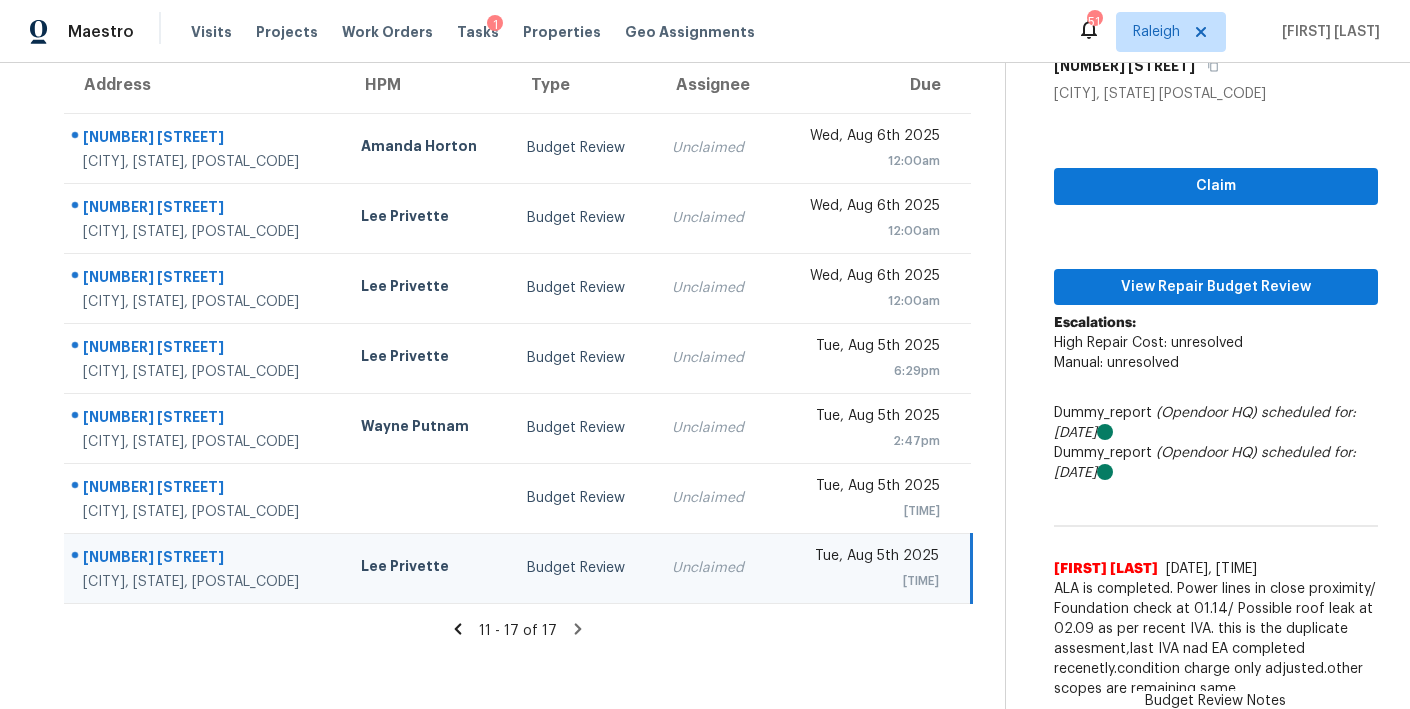 click 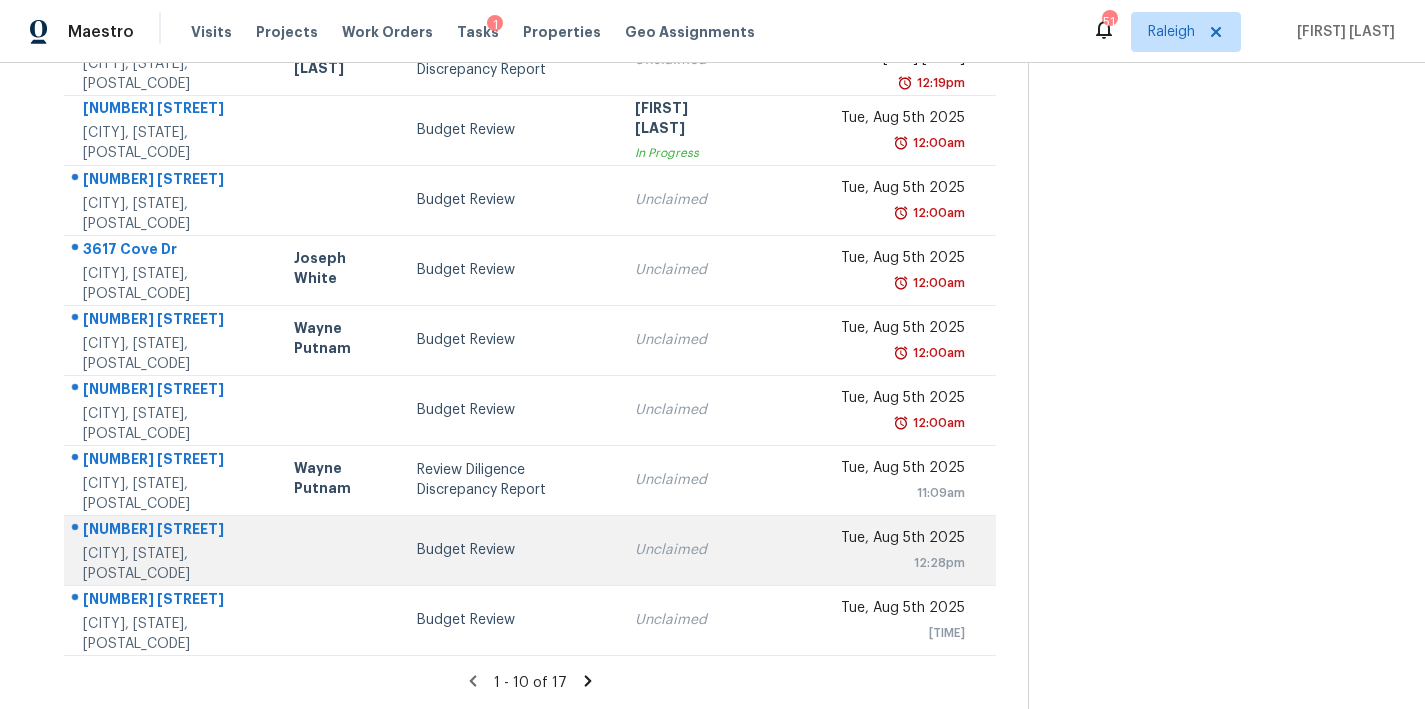 scroll, scrollTop: 0, scrollLeft: 0, axis: both 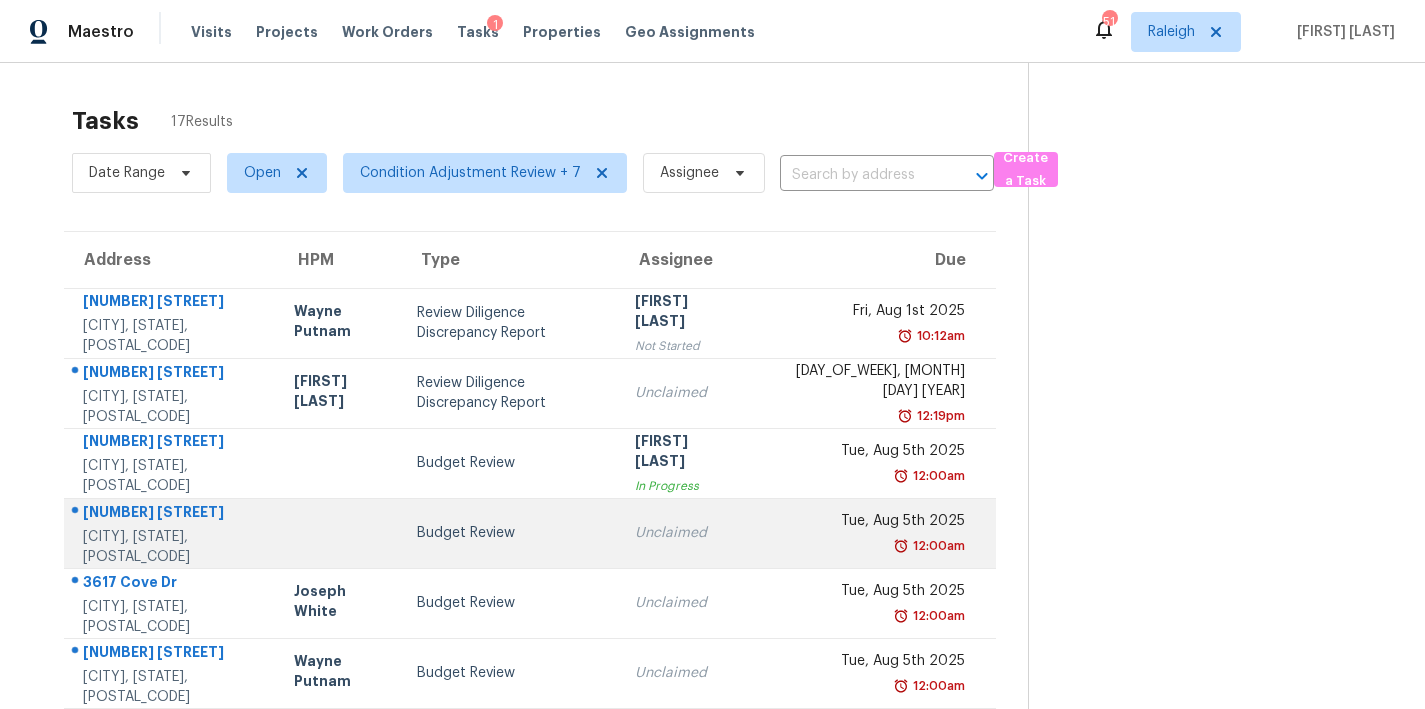 click on "Budget Review" at bounding box center (510, 533) 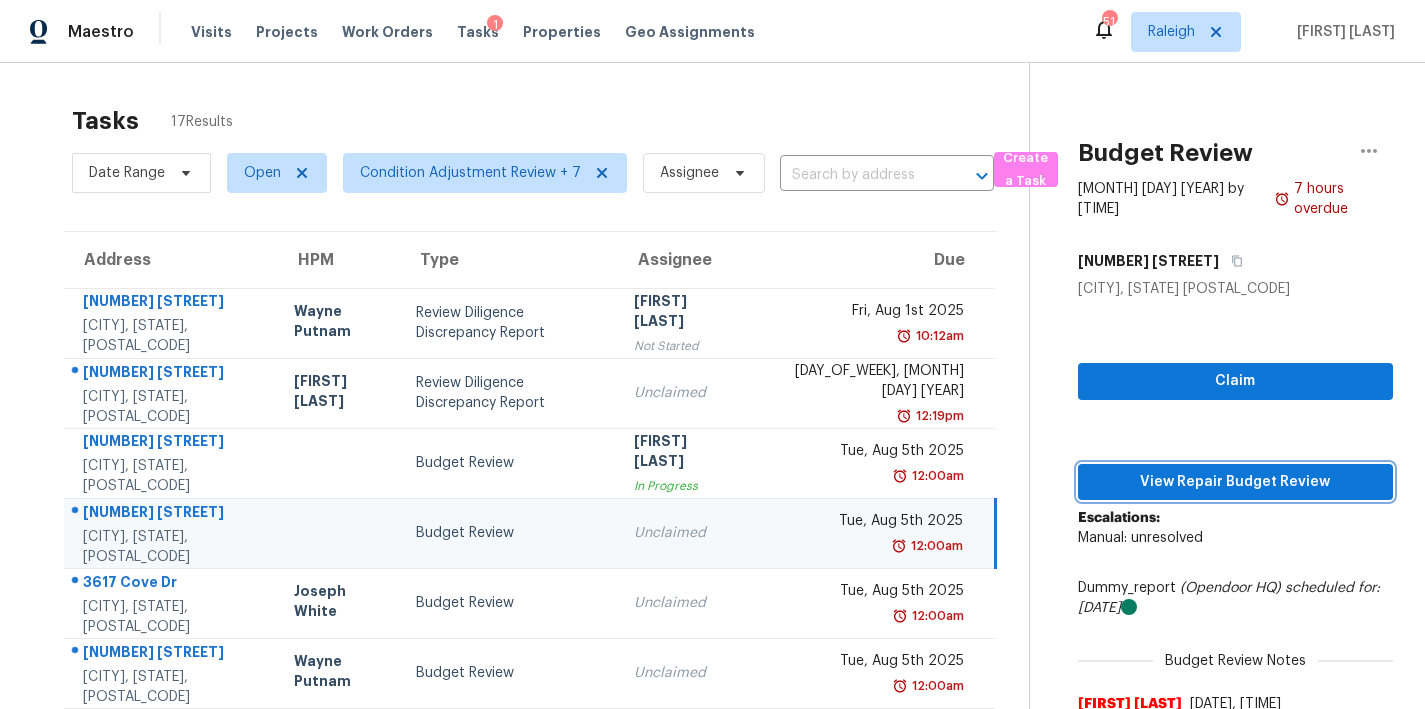 click on "View Repair Budget Review" at bounding box center (1235, 482) 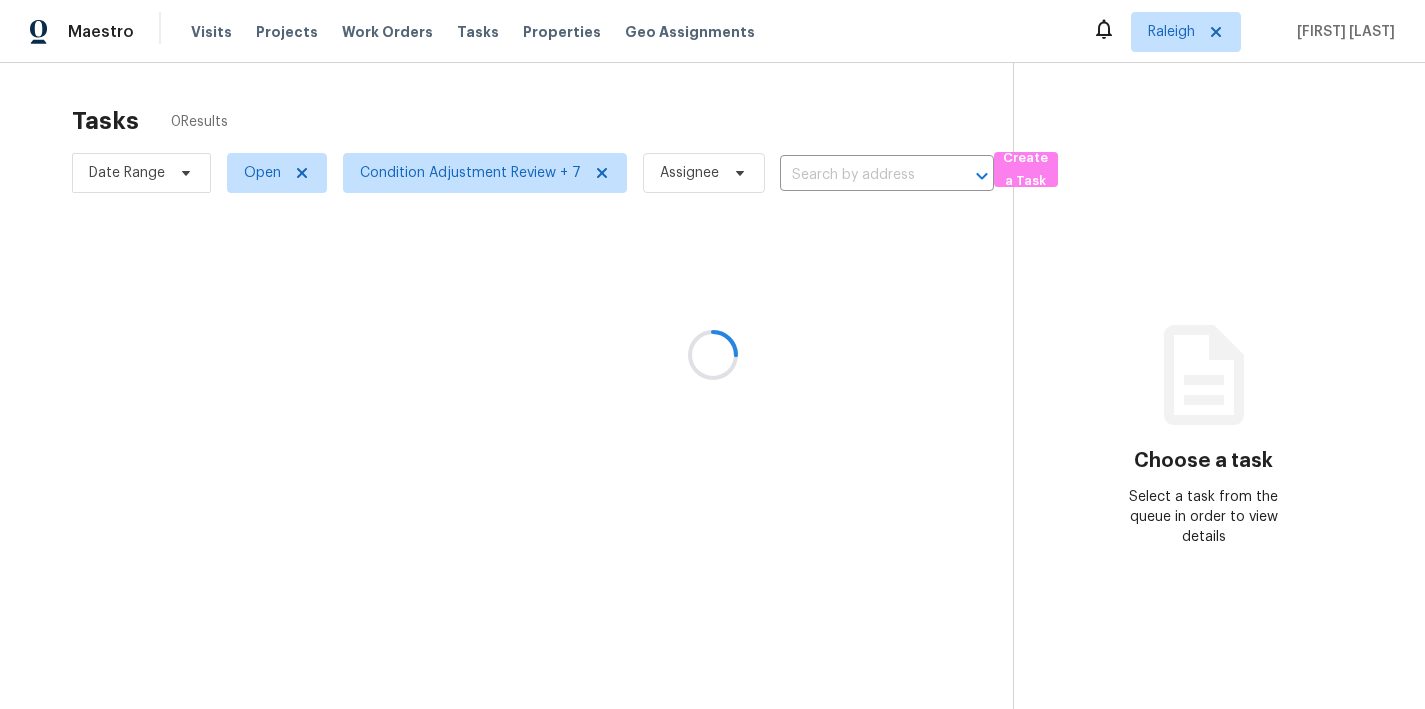 scroll, scrollTop: 0, scrollLeft: 0, axis: both 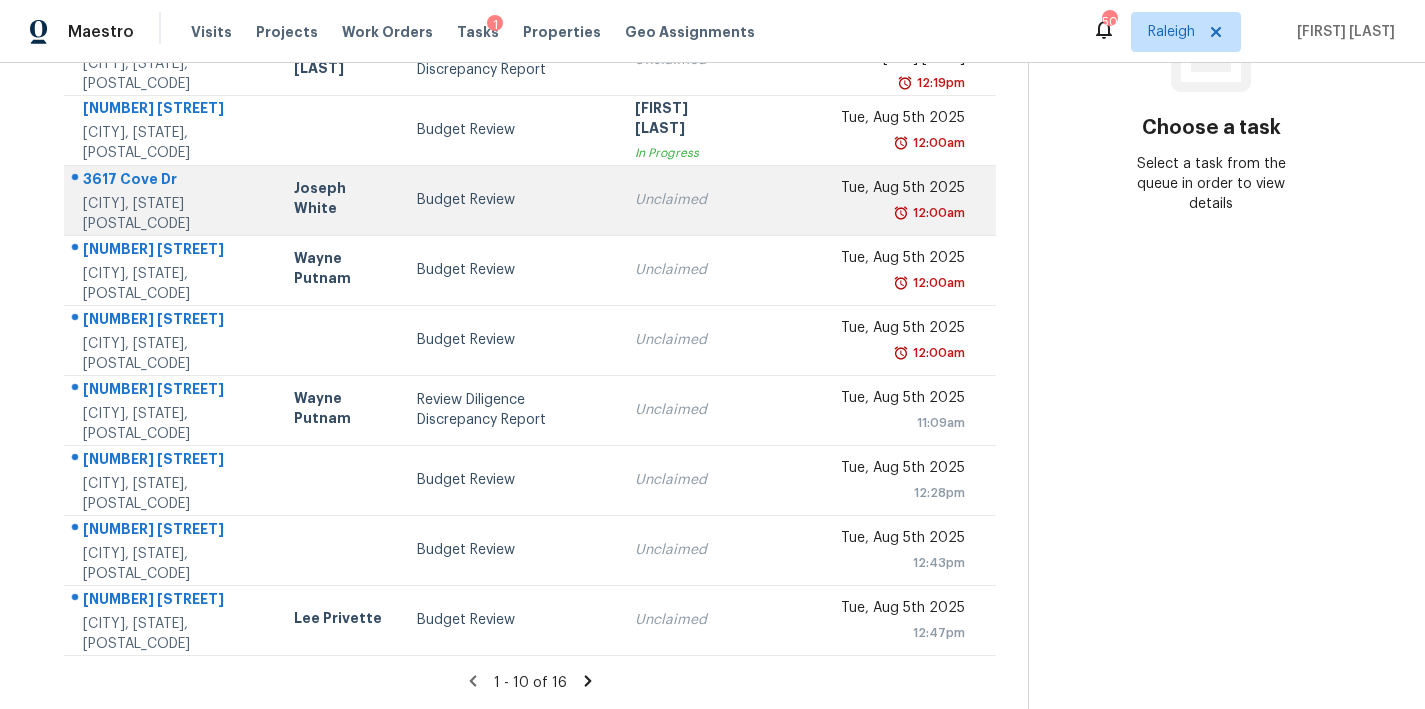 click on "Budget Review" at bounding box center [510, 200] 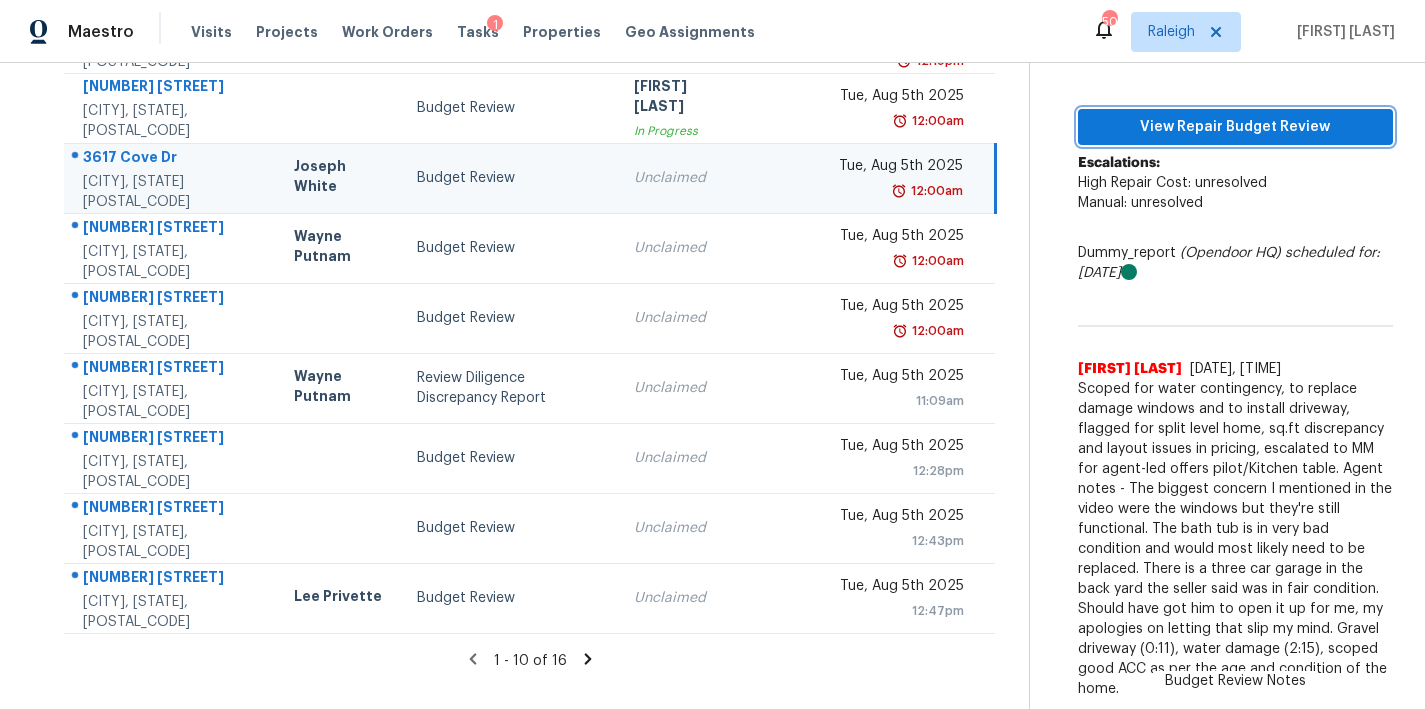 click on "View Repair Budget Review" at bounding box center [1235, 127] 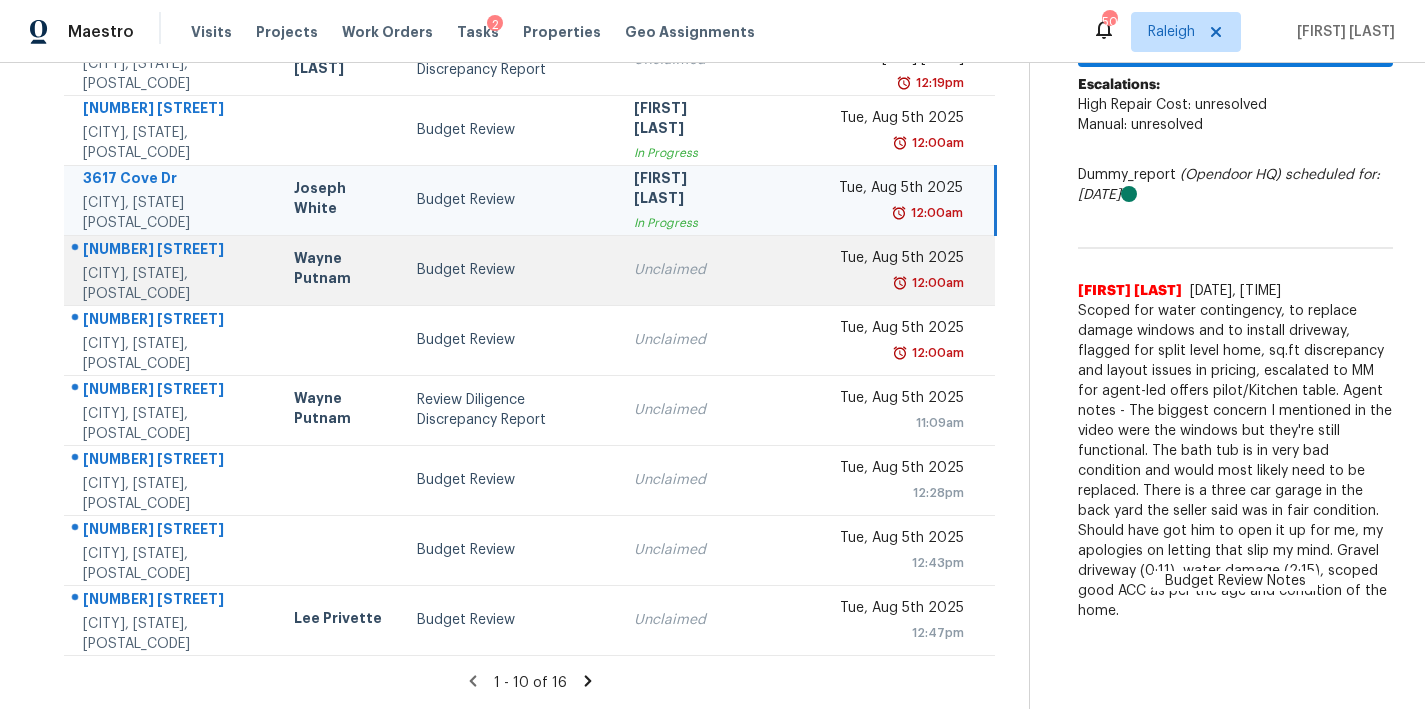 click on "Budget Review" at bounding box center [510, 270] 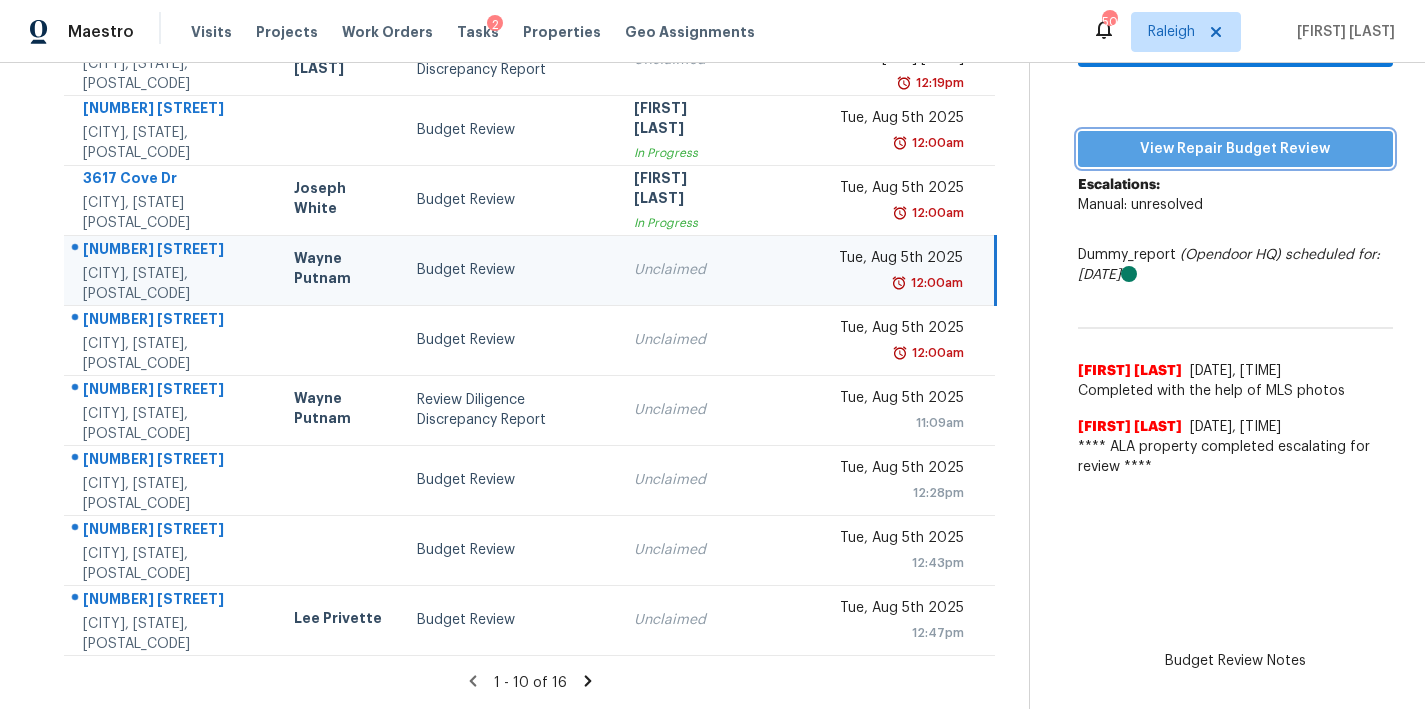 click on "View Repair Budget Review" at bounding box center (1235, 149) 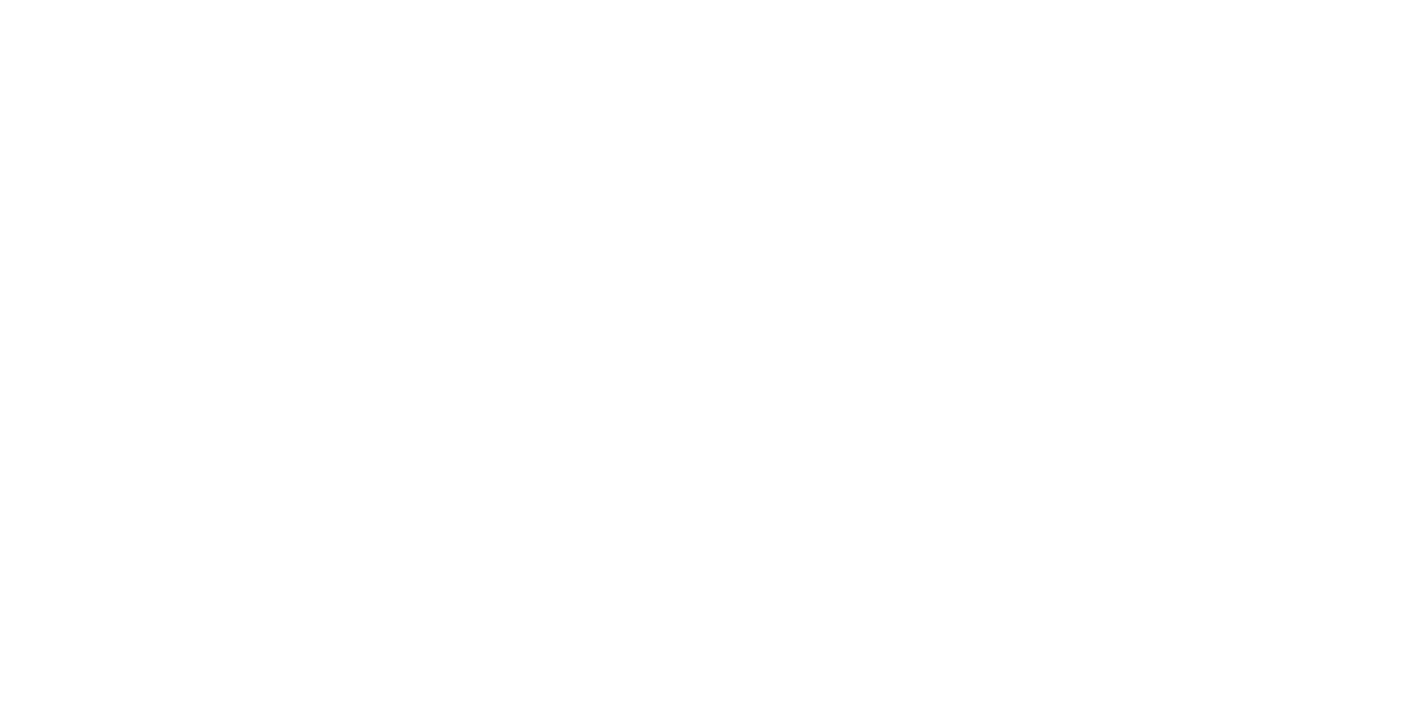 scroll, scrollTop: 0, scrollLeft: 0, axis: both 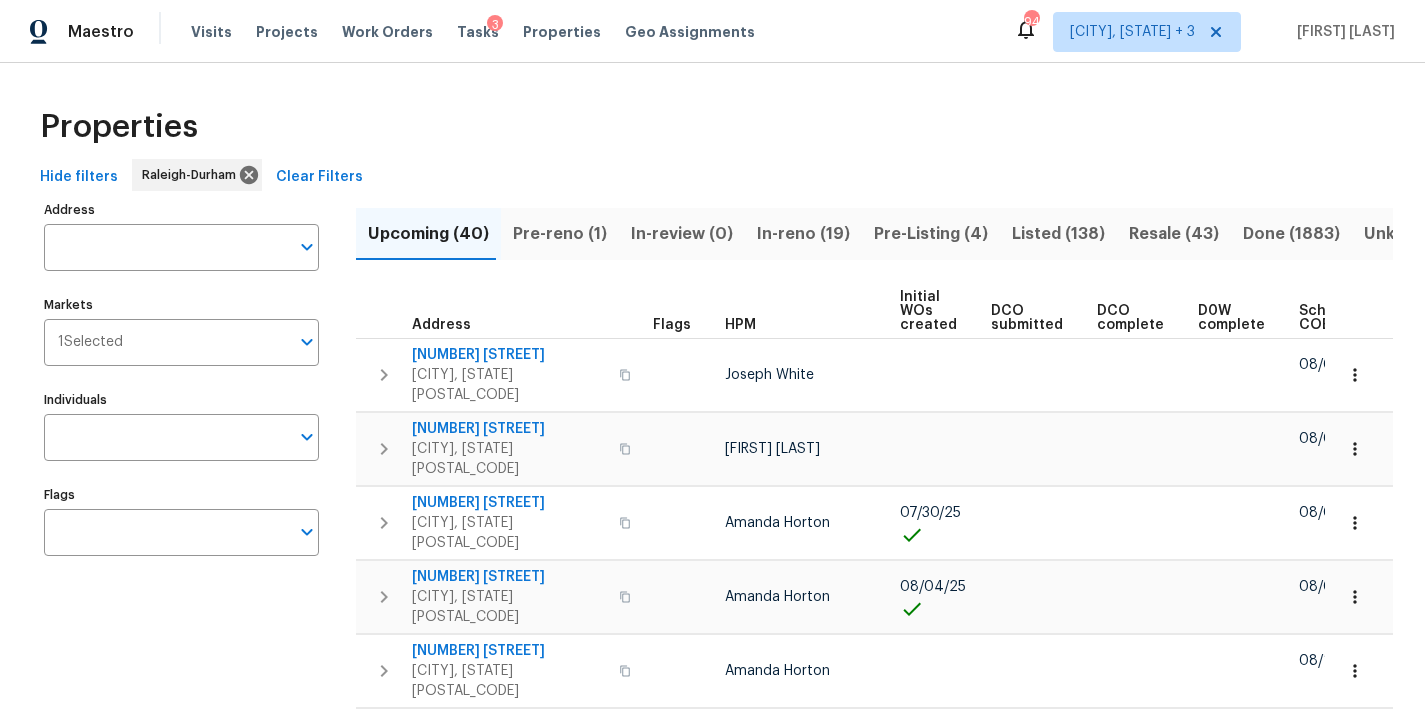 click on "In-reno (19)" at bounding box center (803, 234) 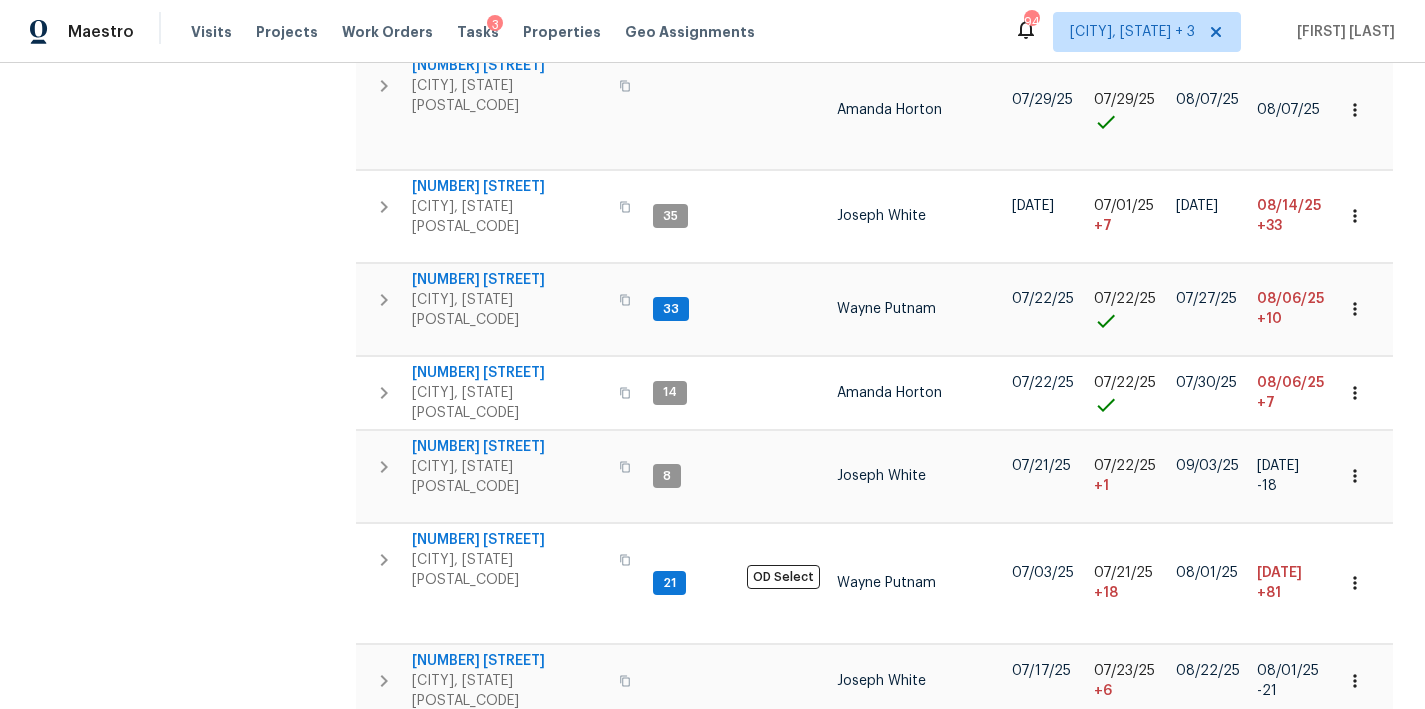 scroll, scrollTop: 1390, scrollLeft: 0, axis: vertical 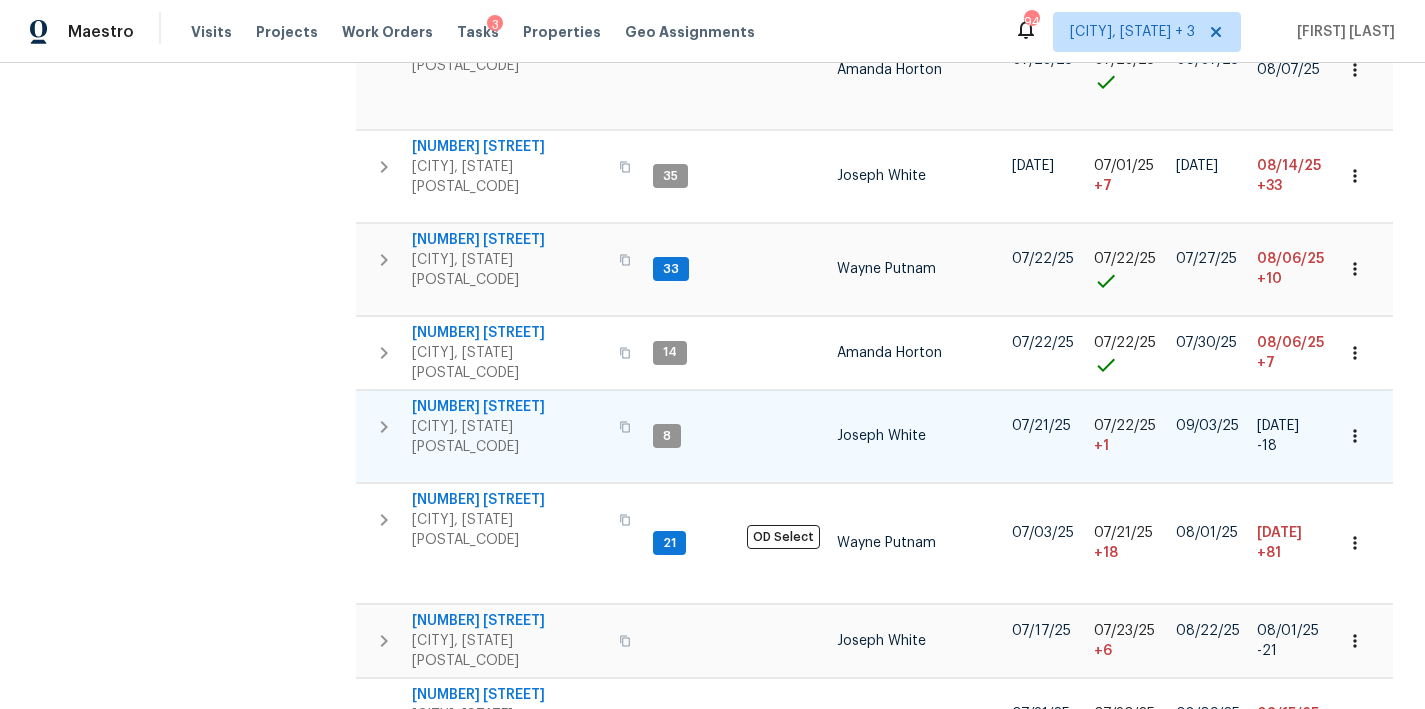 click 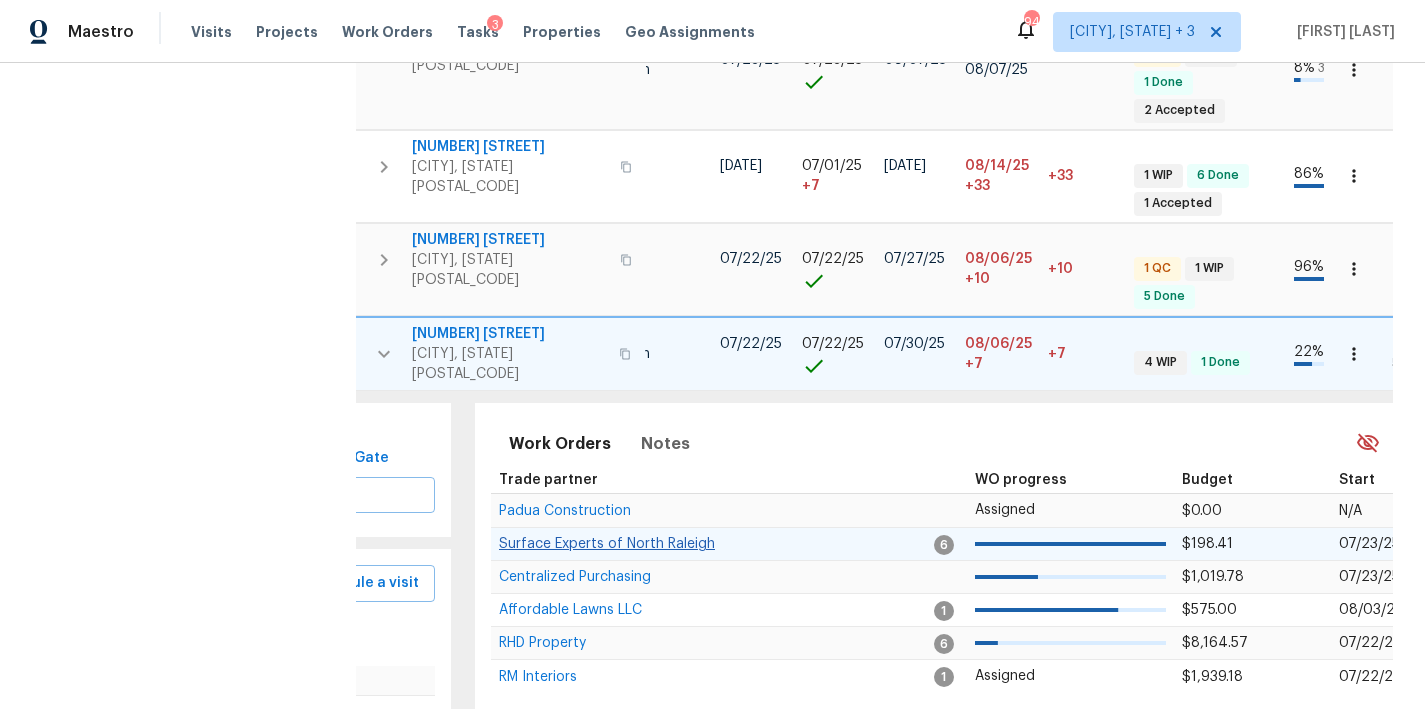 scroll, scrollTop: 0, scrollLeft: 287, axis: horizontal 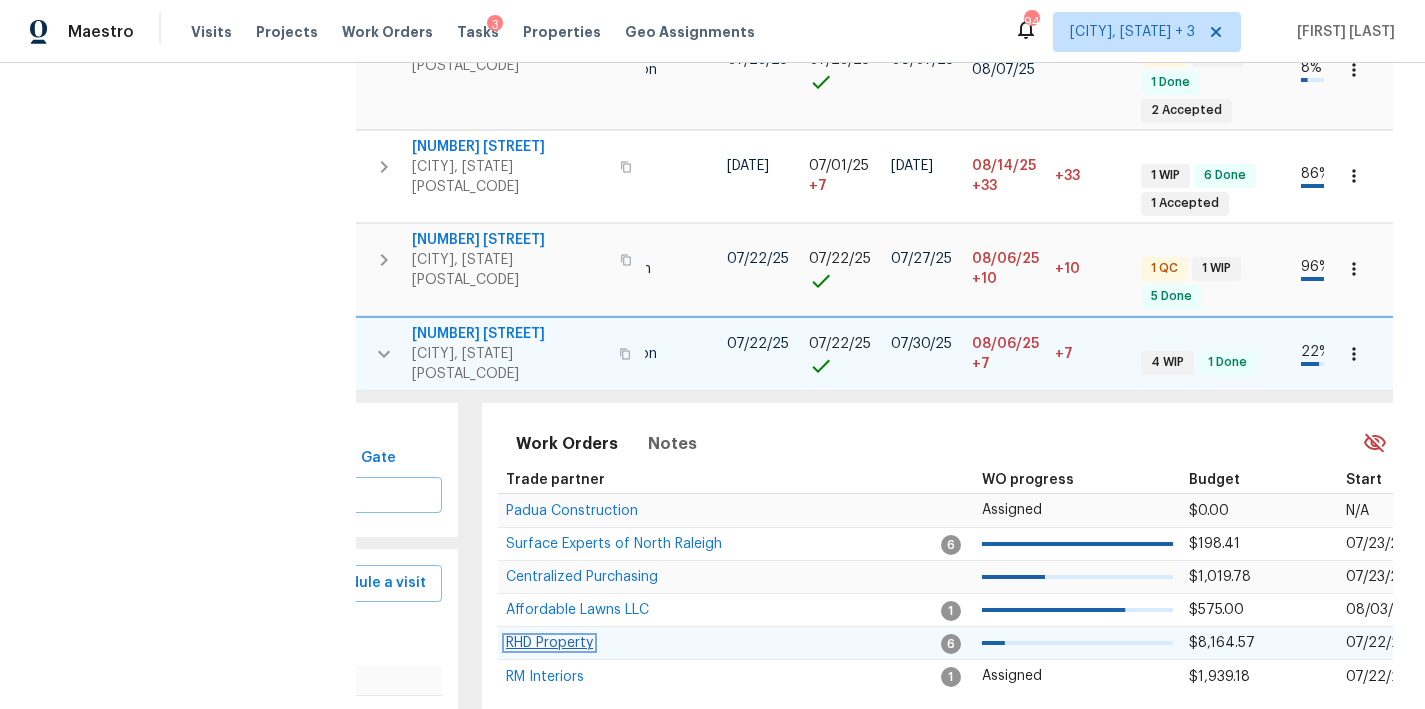 click on "RHD Property" at bounding box center (549, 643) 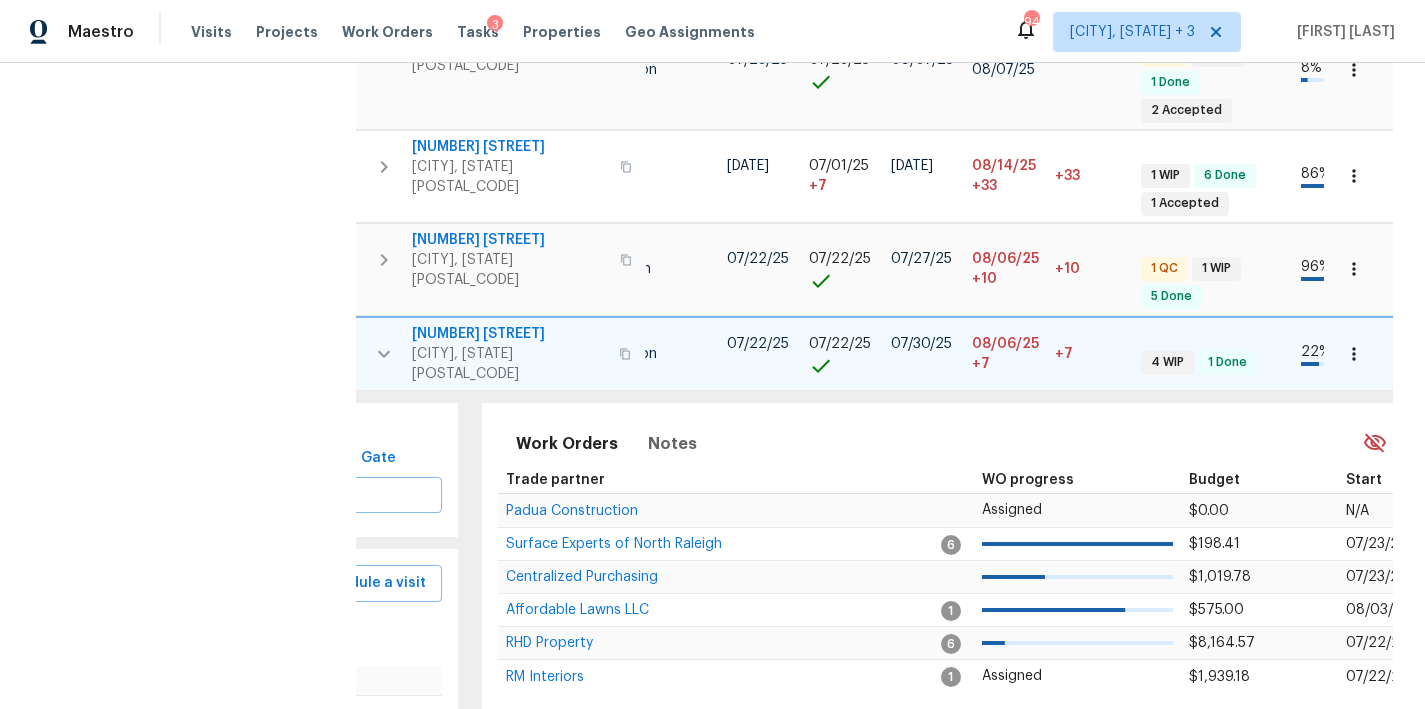 click 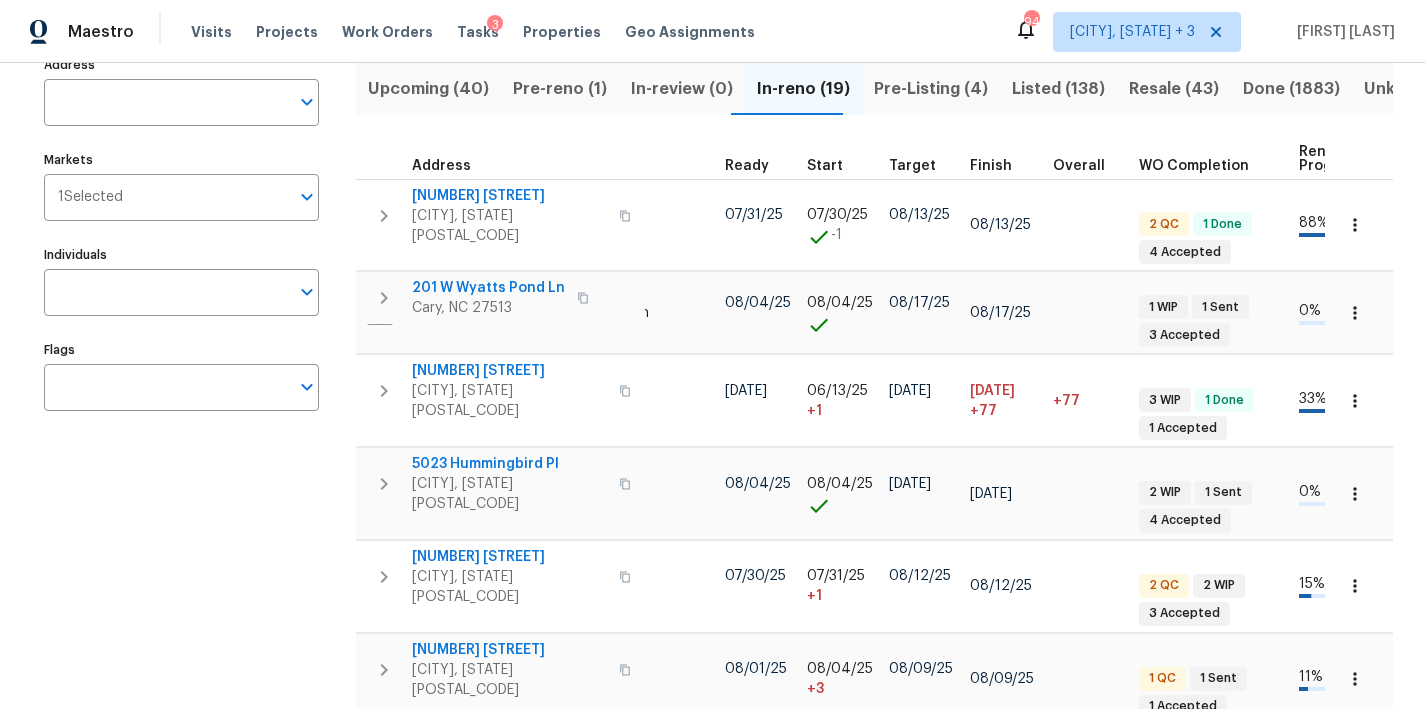 scroll, scrollTop: 138, scrollLeft: 0, axis: vertical 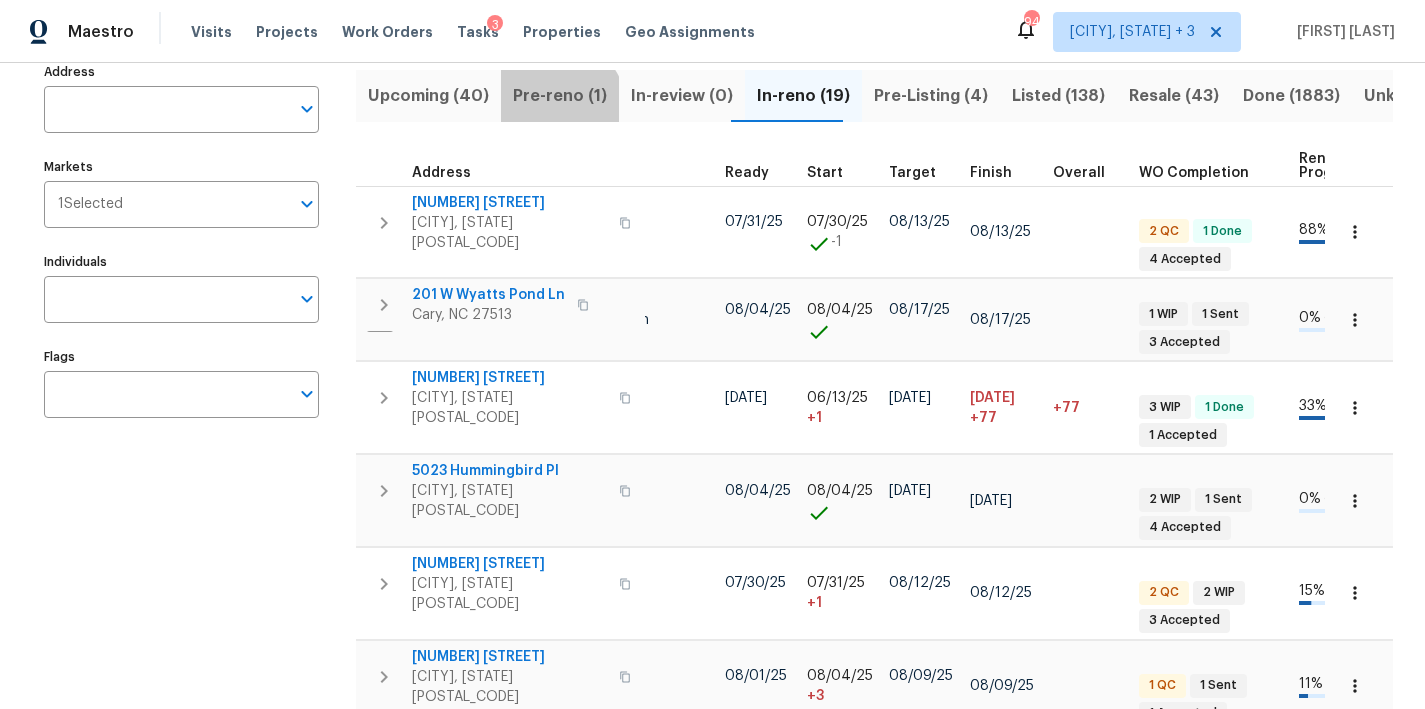 click on "Pre-reno (1)" at bounding box center (560, 96) 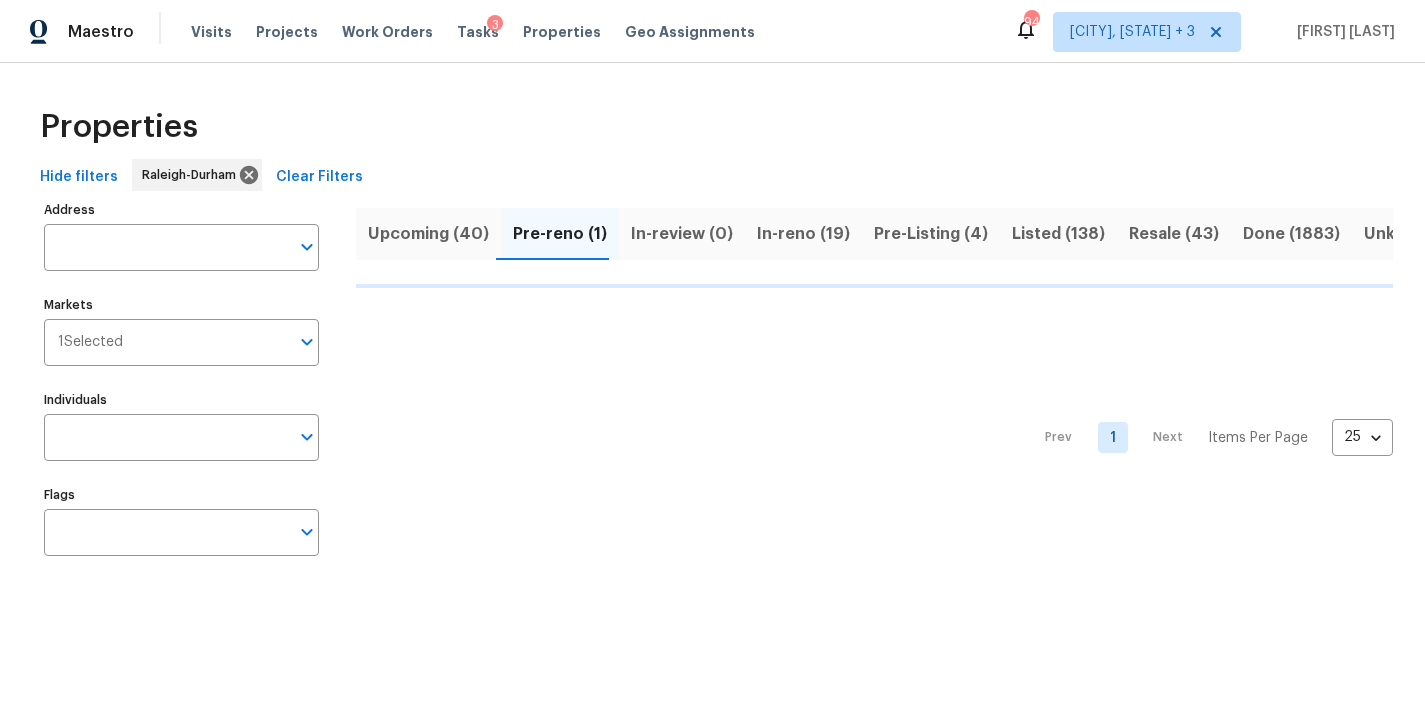 scroll, scrollTop: 0, scrollLeft: 0, axis: both 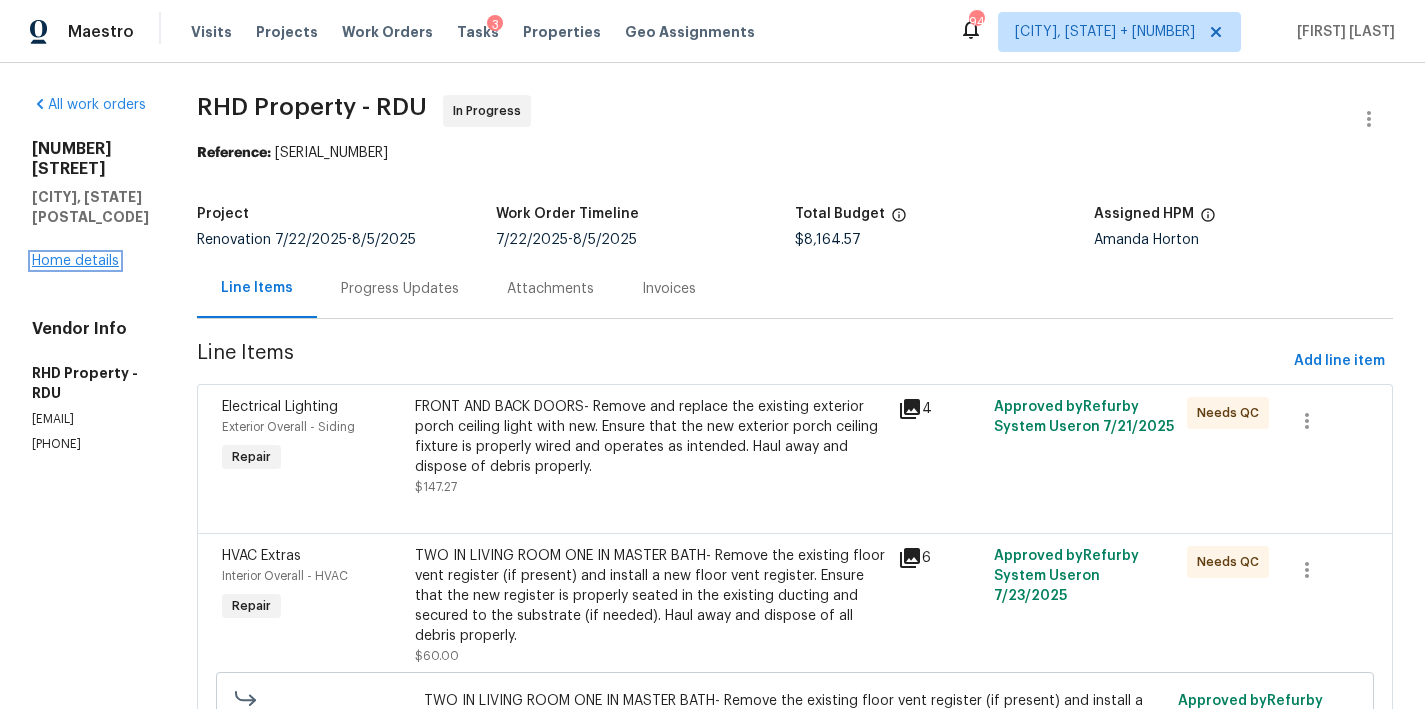 click on "Home details" at bounding box center (75, 261) 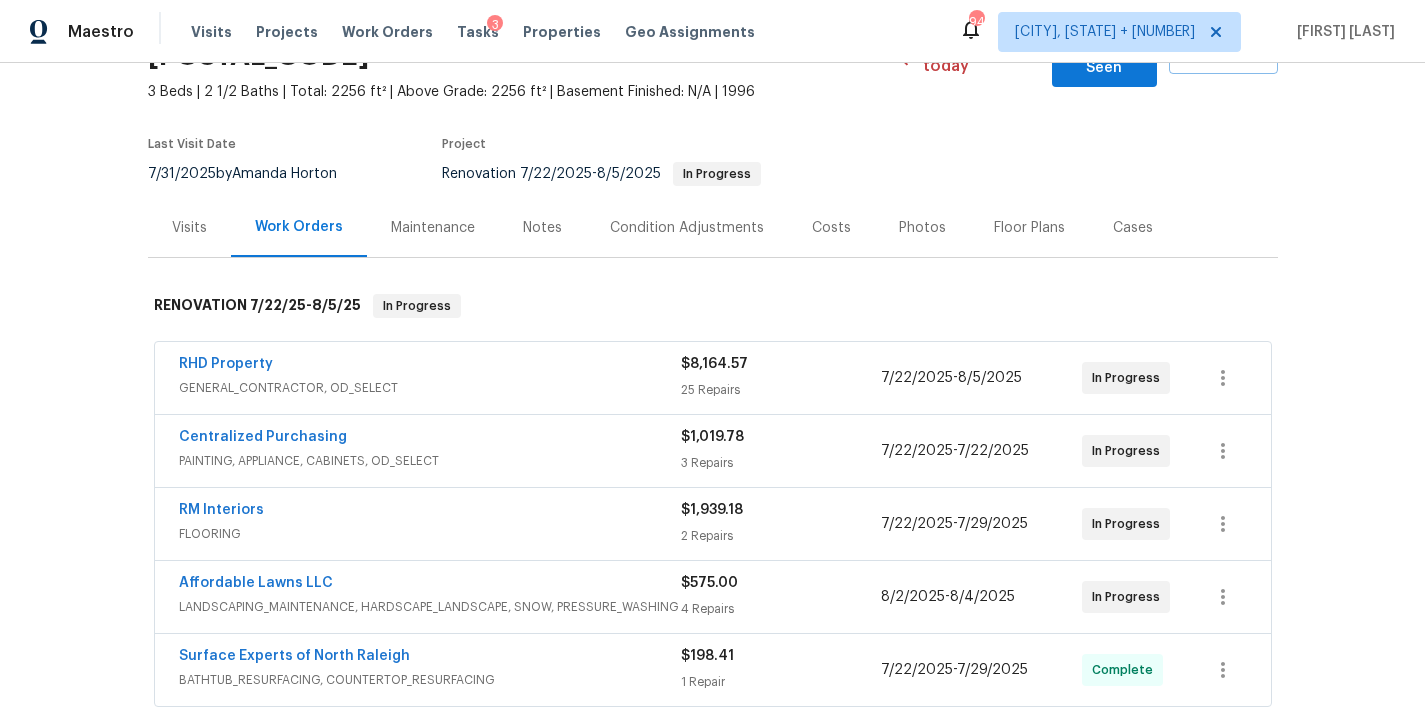 scroll, scrollTop: 168, scrollLeft: 0, axis: vertical 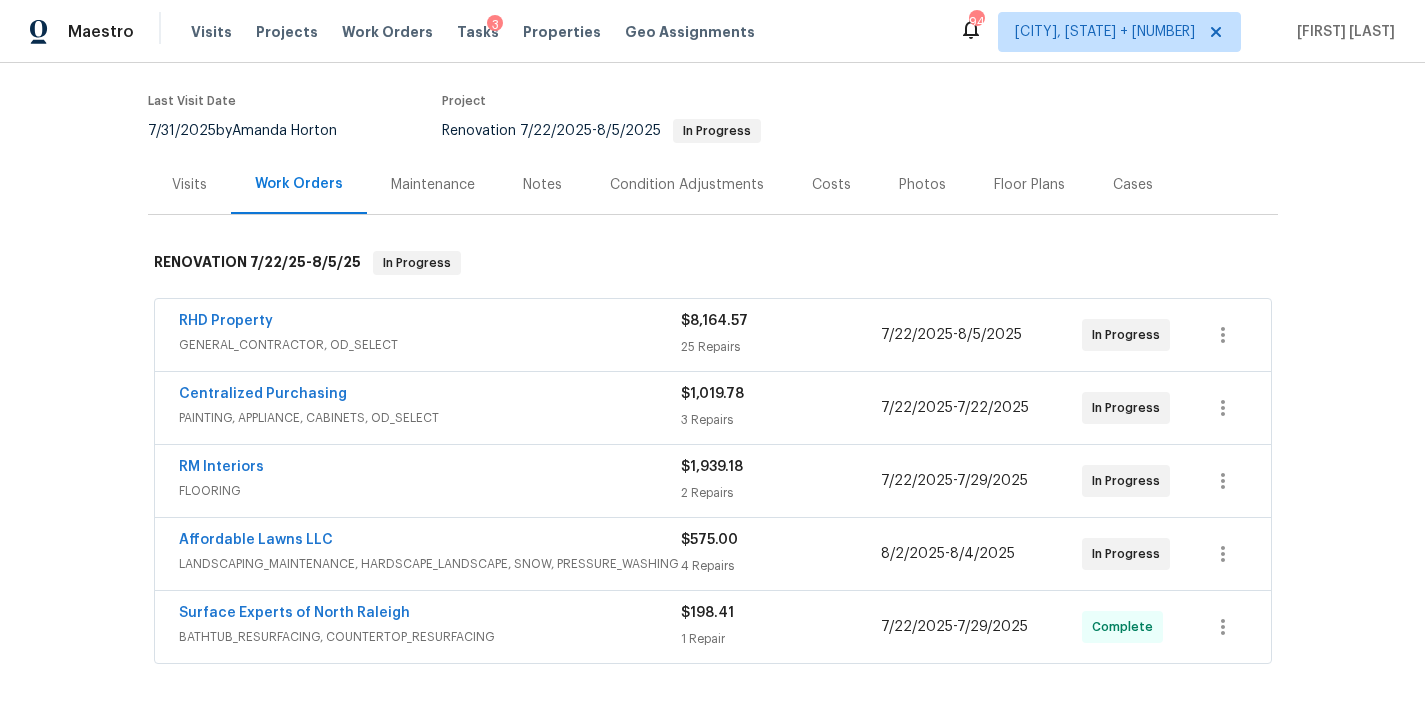 click on "Notes" at bounding box center [542, 184] 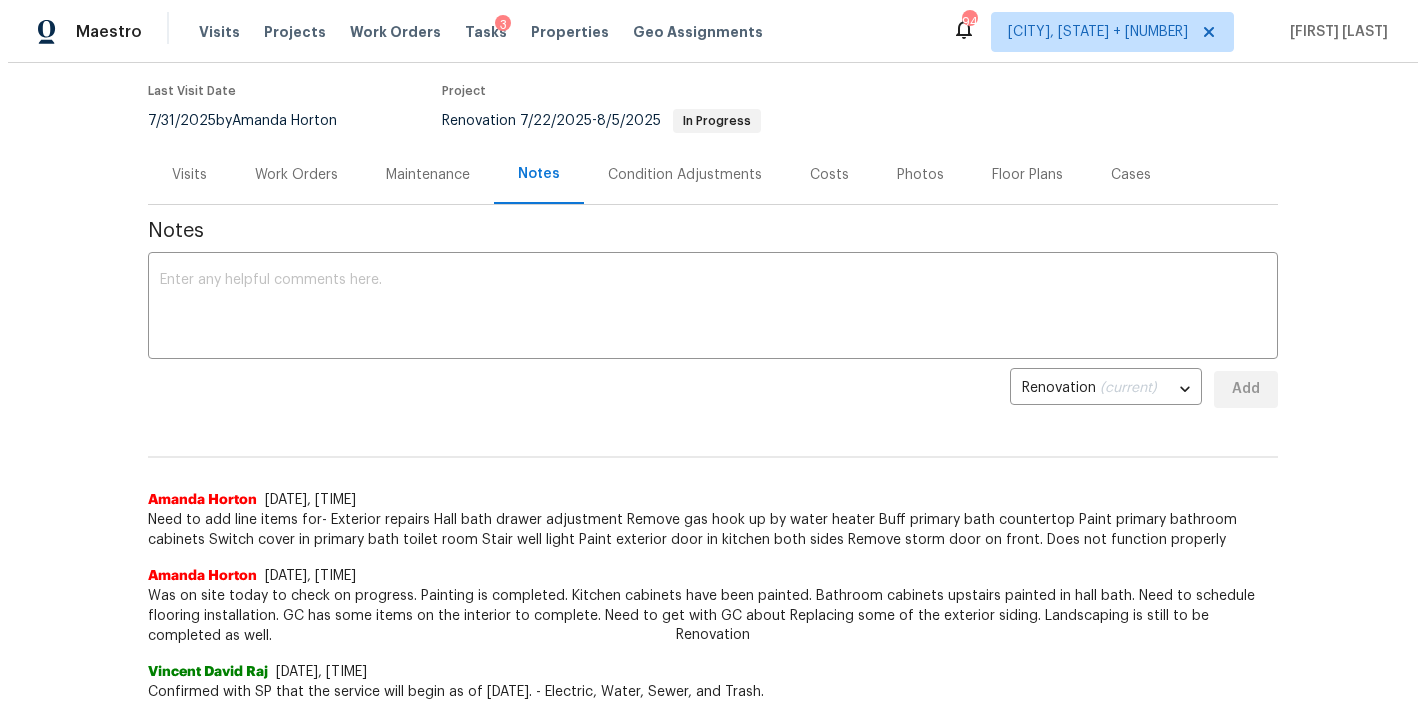 scroll, scrollTop: 179, scrollLeft: 0, axis: vertical 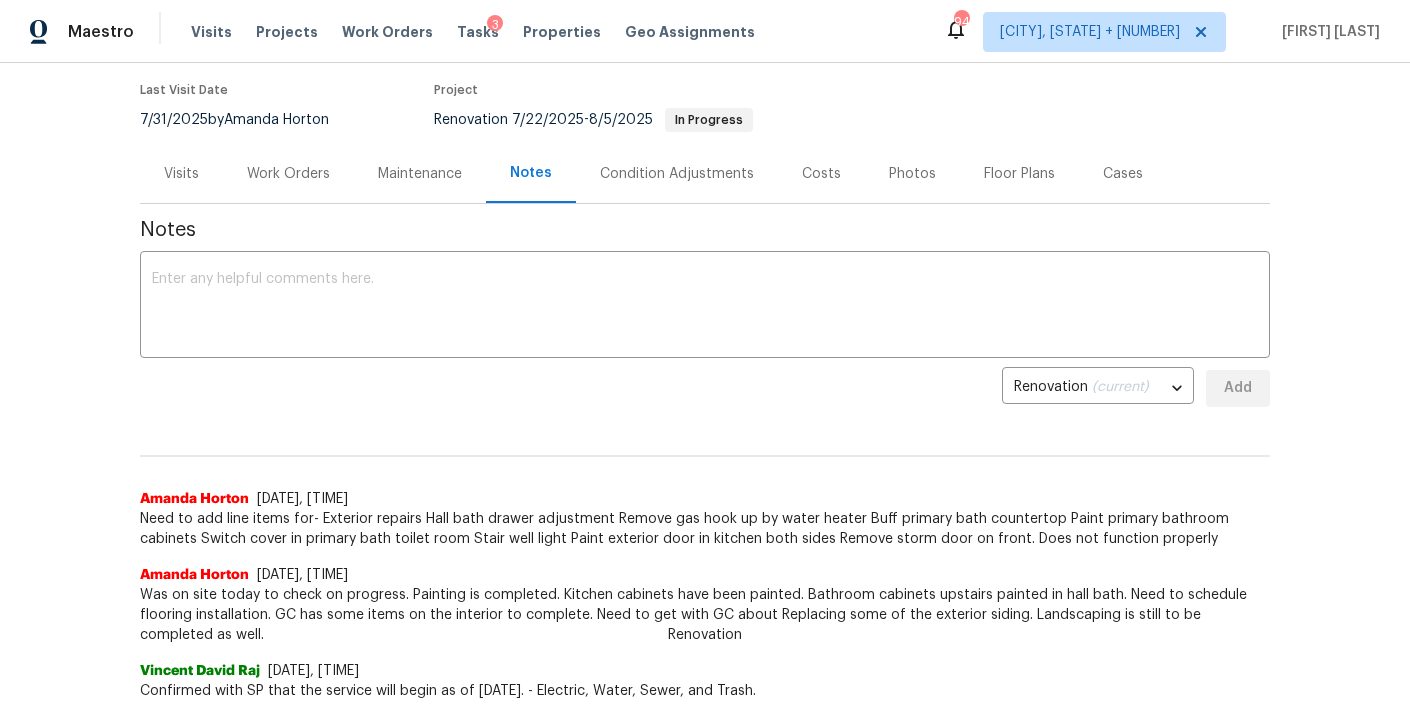 click on "Visits" at bounding box center (181, 174) 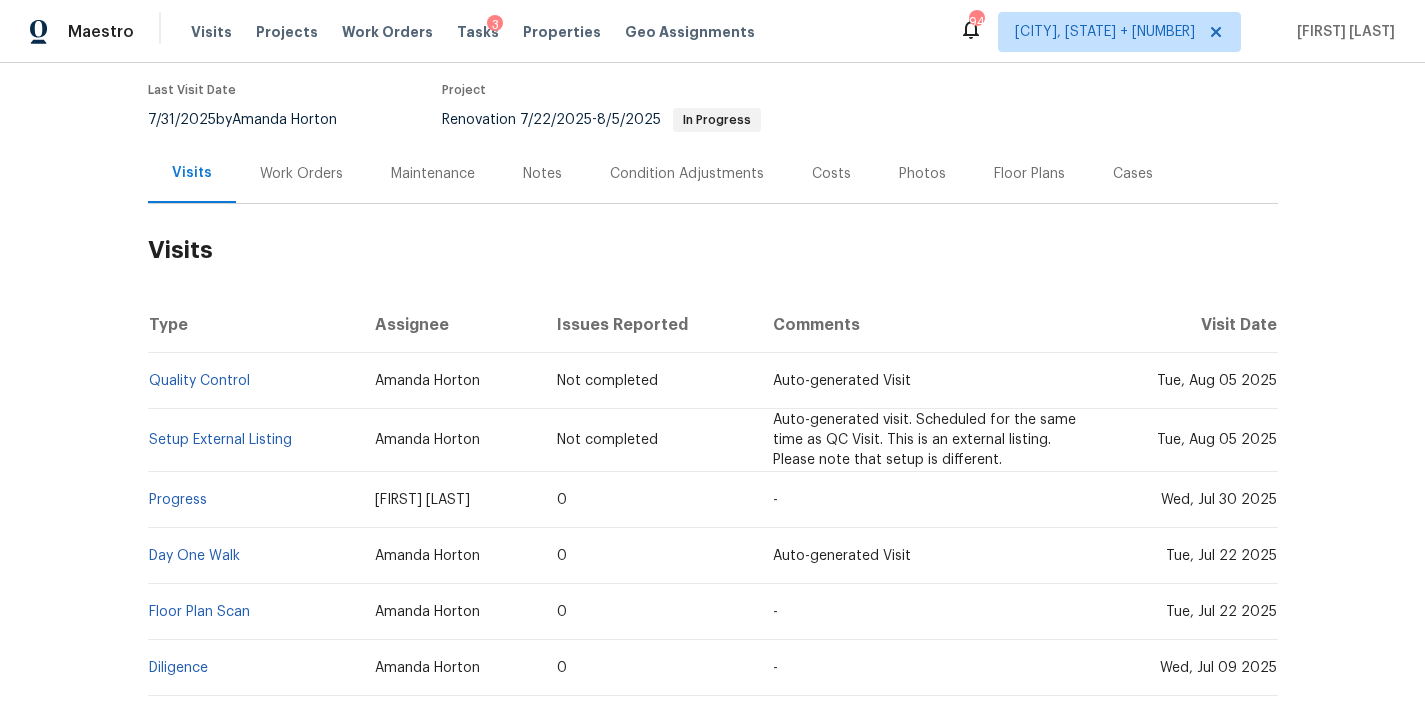 click on "Work Orders" at bounding box center [301, 173] 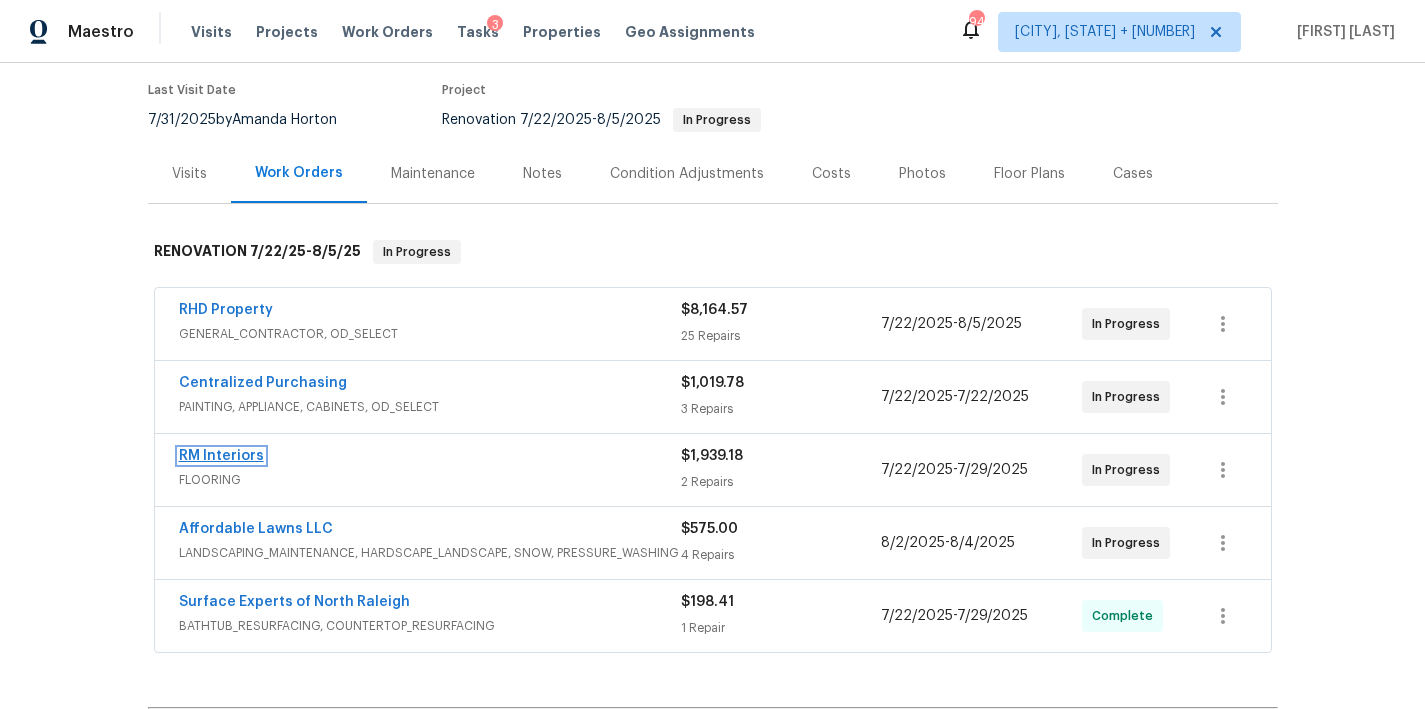 click on "RM Interiors" at bounding box center [221, 456] 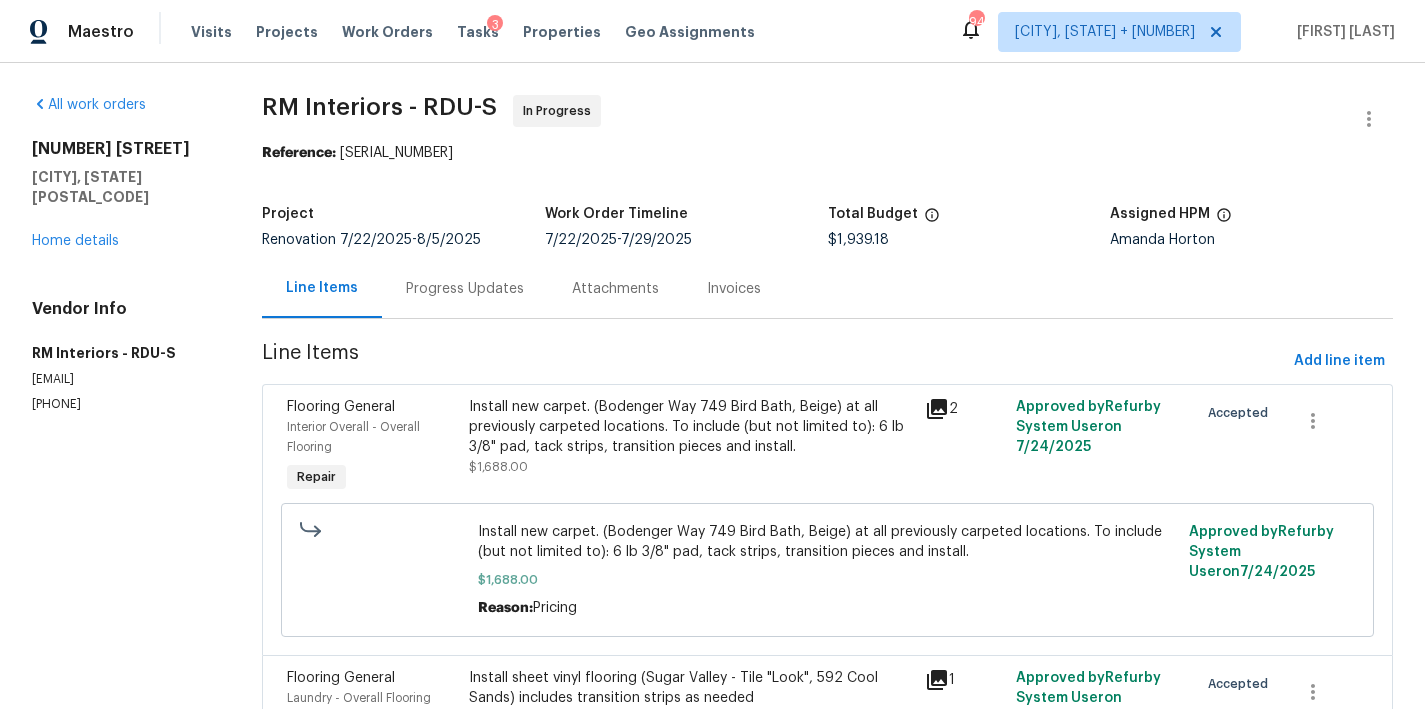click on "Progress Updates" at bounding box center (465, 288) 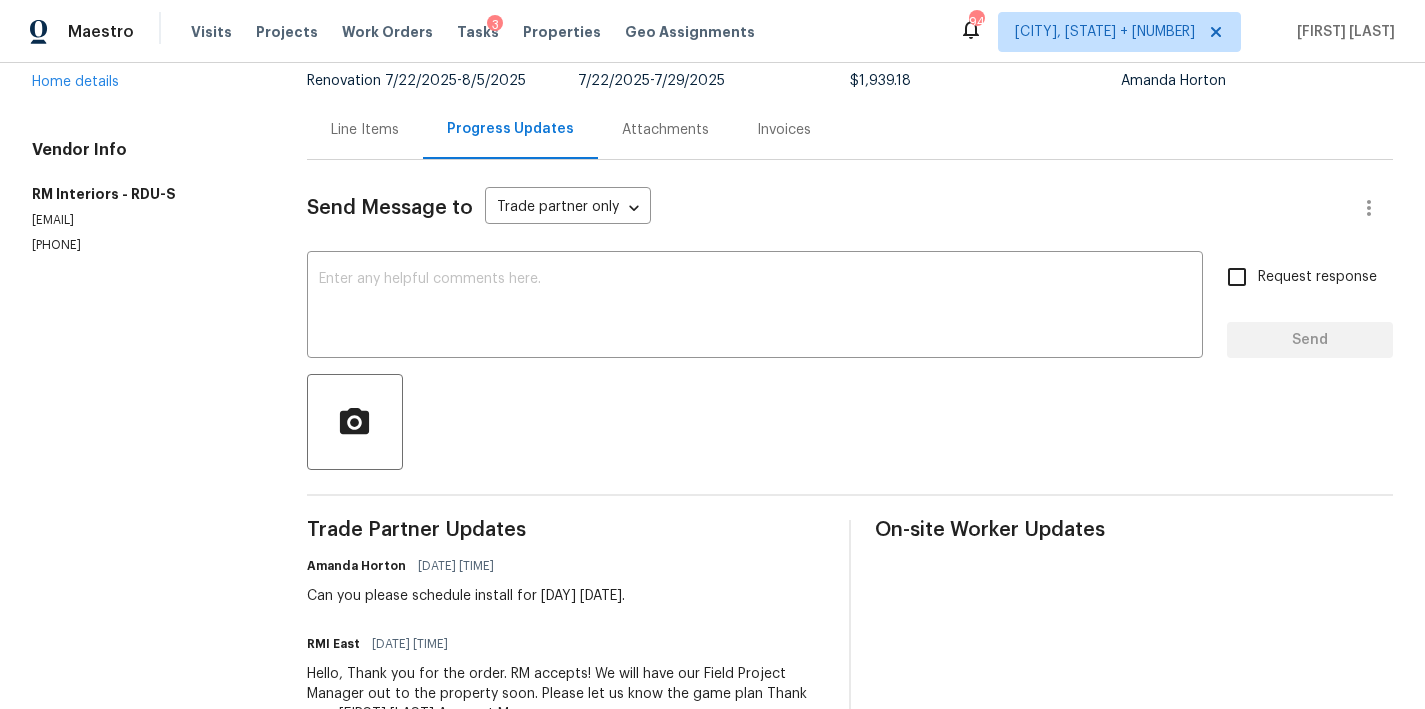 scroll, scrollTop: 0, scrollLeft: 0, axis: both 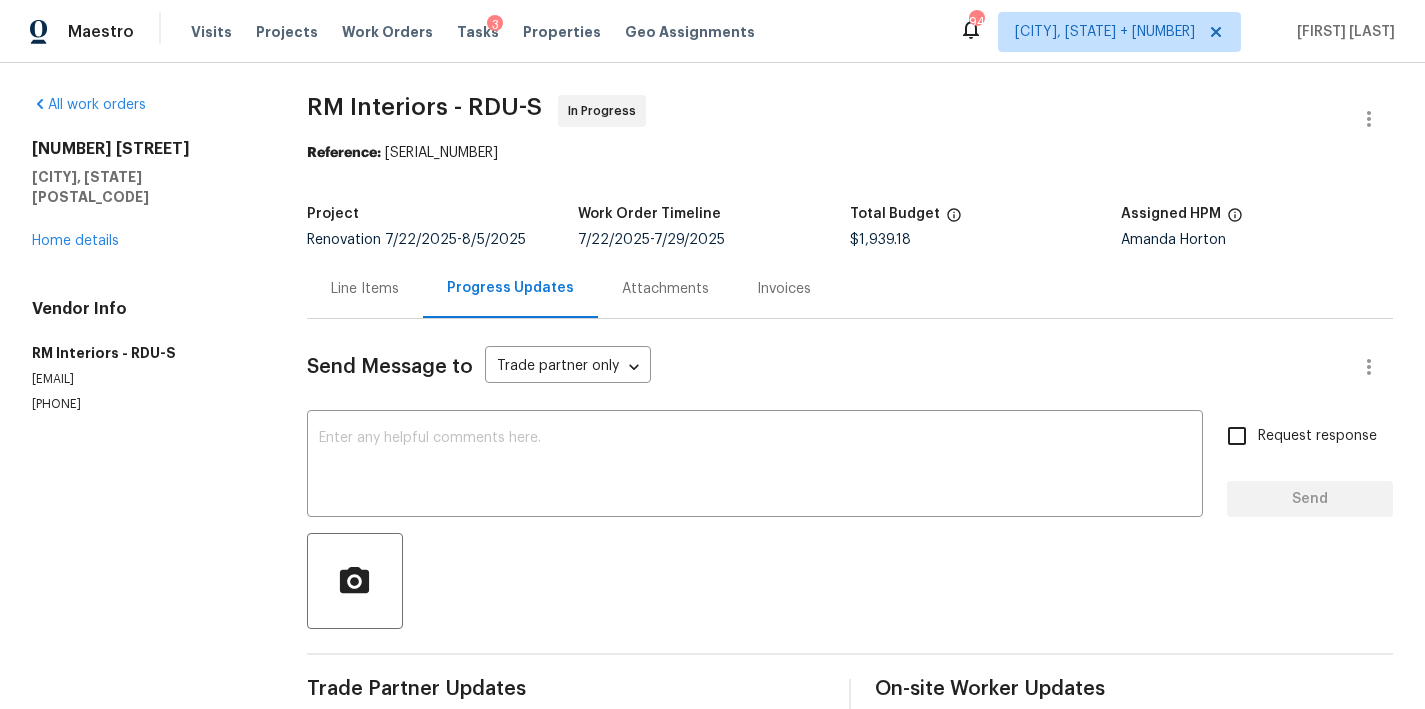 click on "[NUMBER] [STREET] [CITY], [STATE] [POSTAL_CODE] Home details" at bounding box center (145, 195) 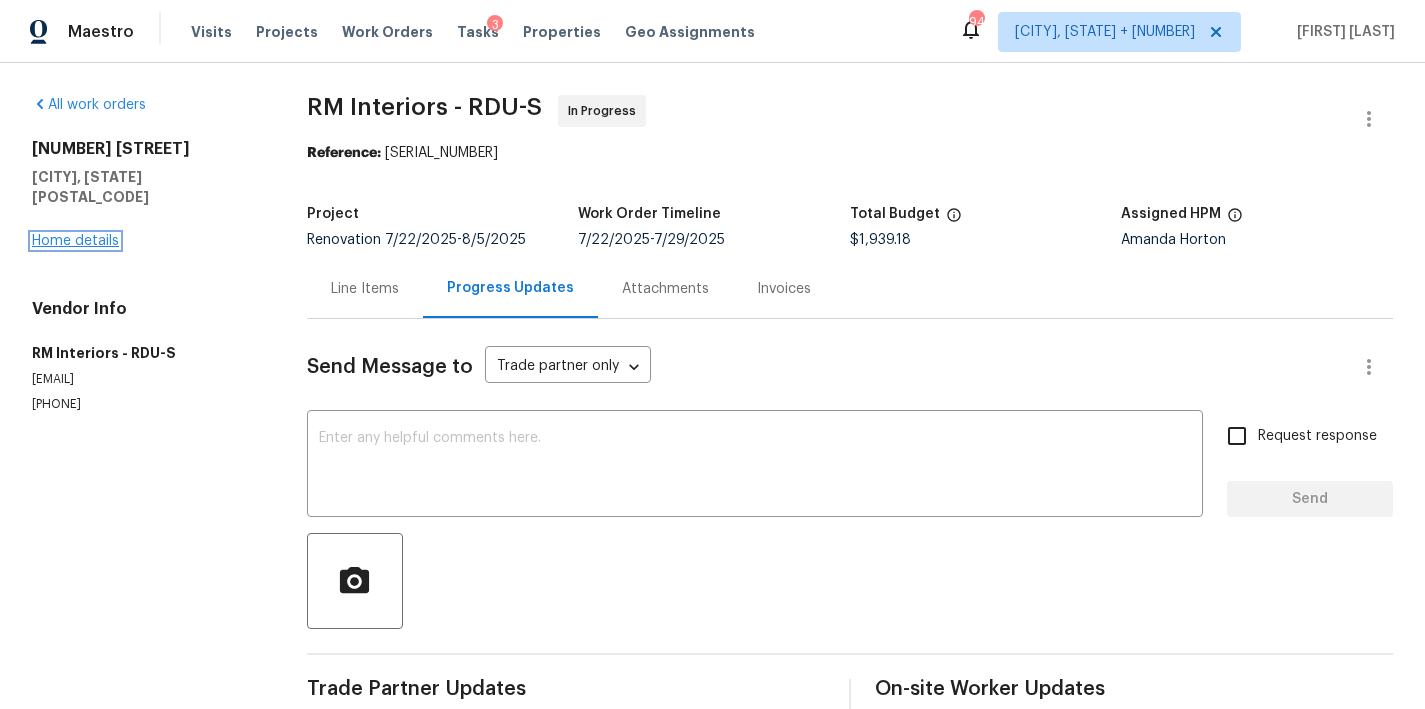 click on "Home details" at bounding box center (75, 241) 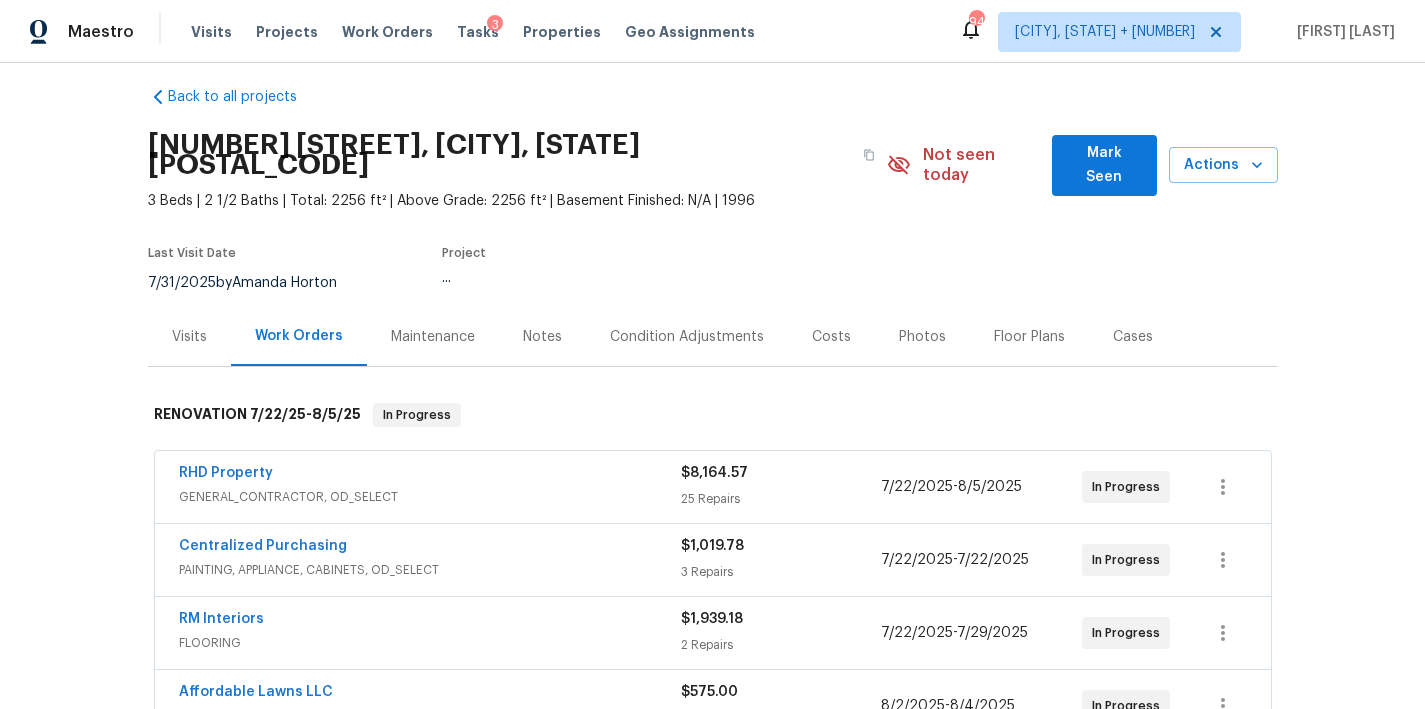 scroll, scrollTop: 168, scrollLeft: 0, axis: vertical 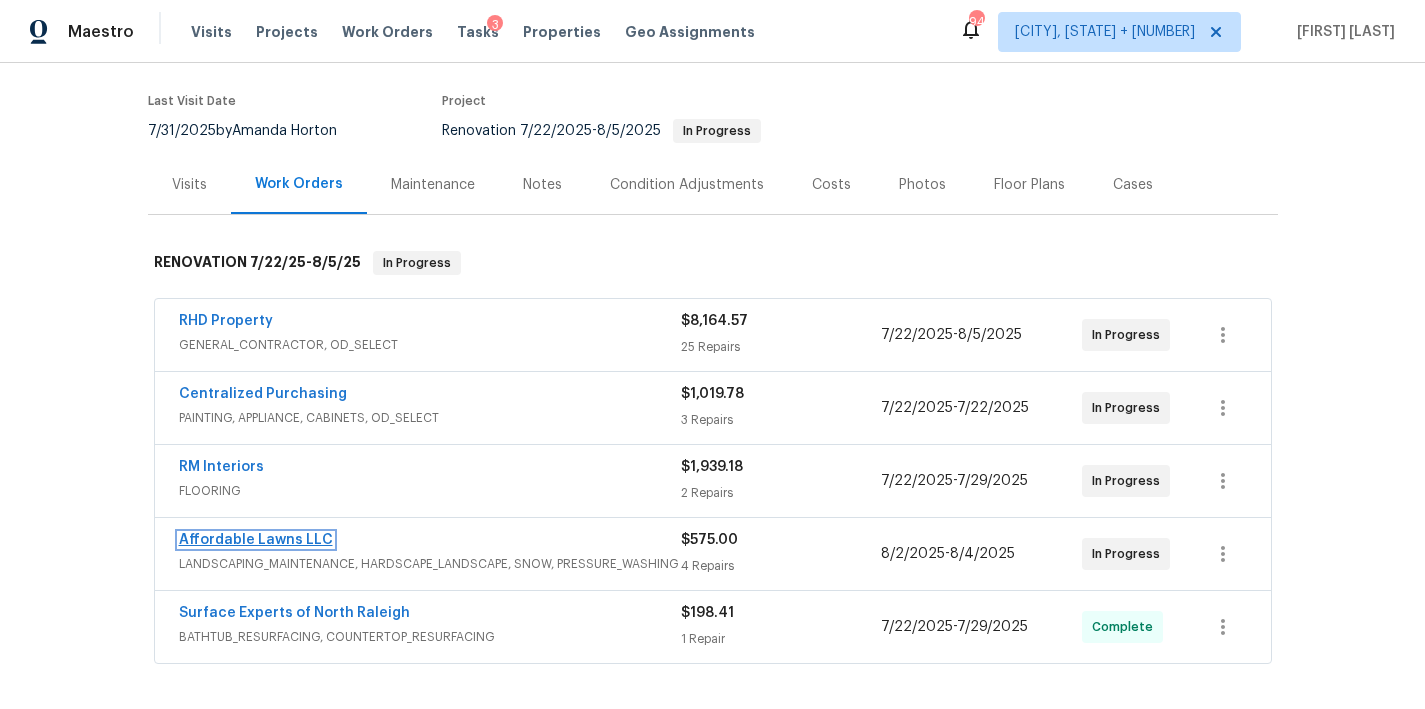 click on "Affordable Lawns LLC" at bounding box center [256, 540] 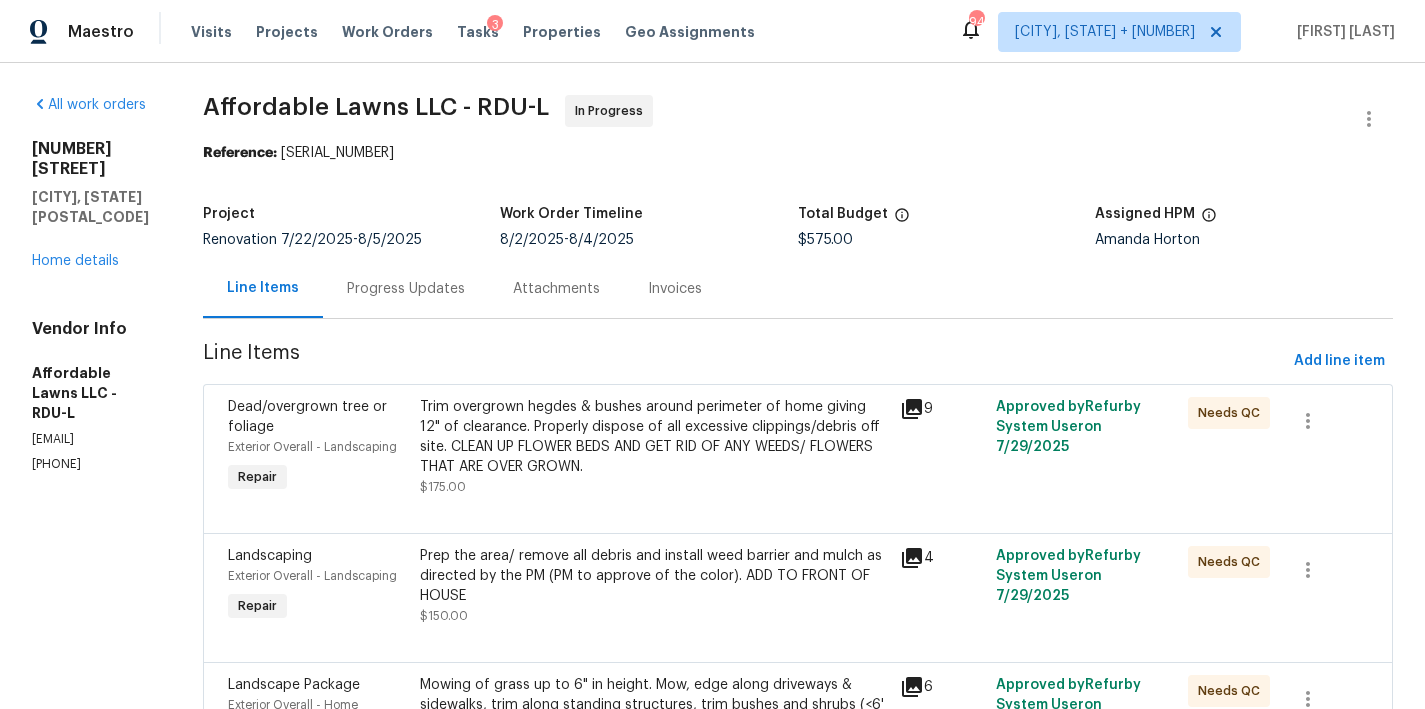 click on "Progress Updates" at bounding box center [406, 289] 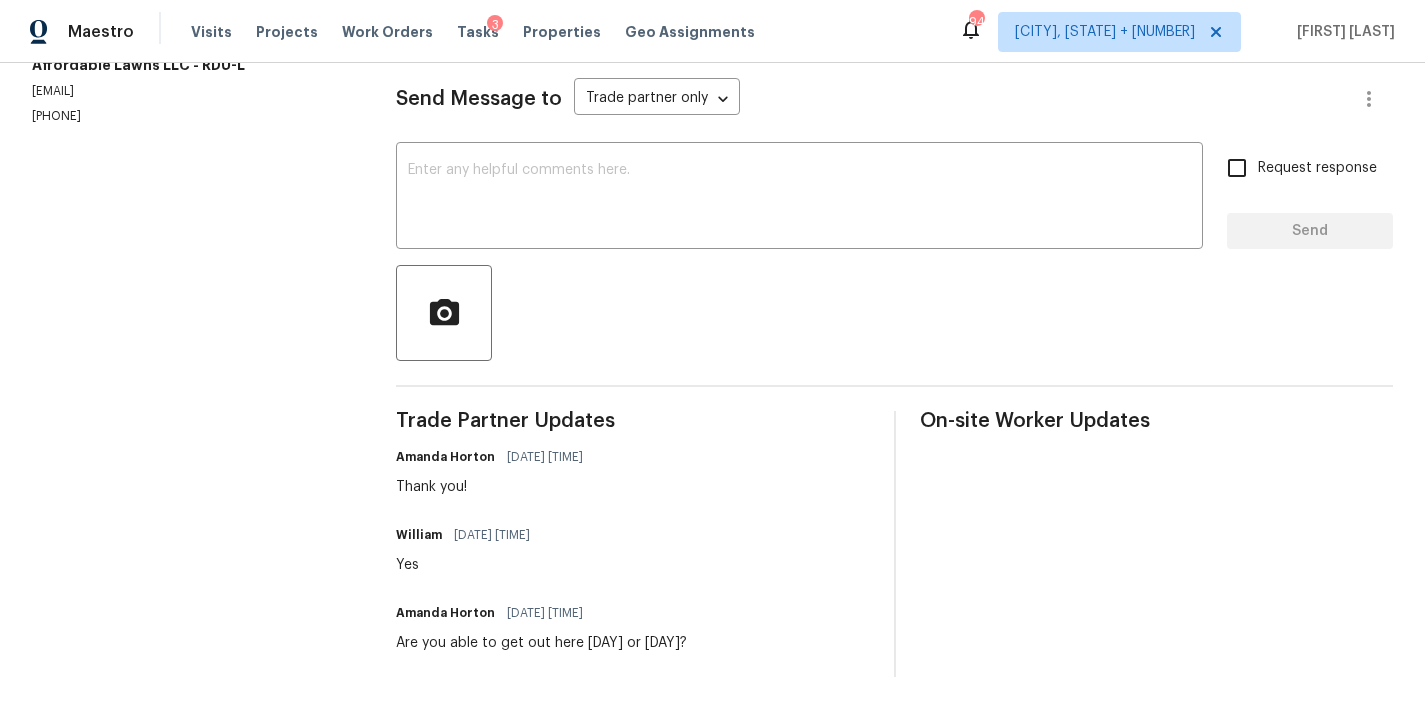 scroll, scrollTop: 0, scrollLeft: 0, axis: both 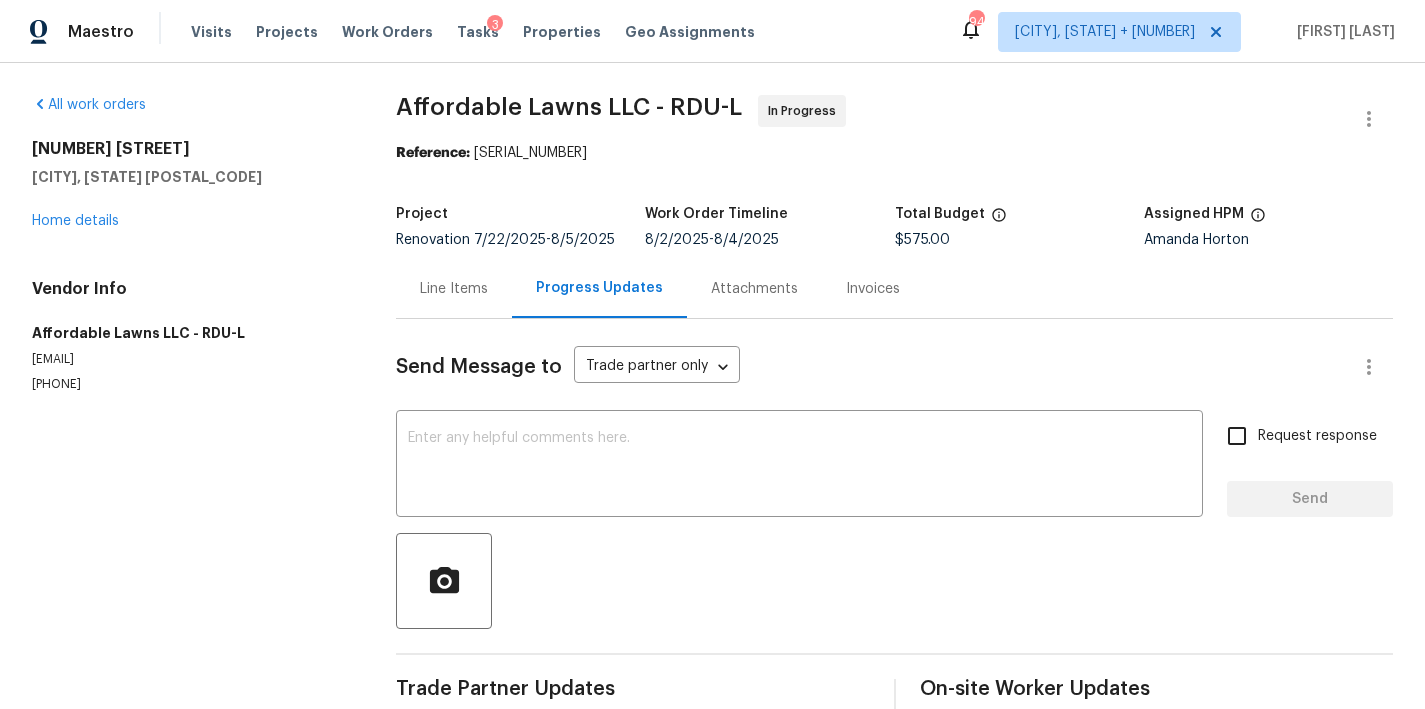 click on "[NUMBER] [STREET] [CITY], [STATE] [POSTAL_CODE] Home details" at bounding box center (190, 185) 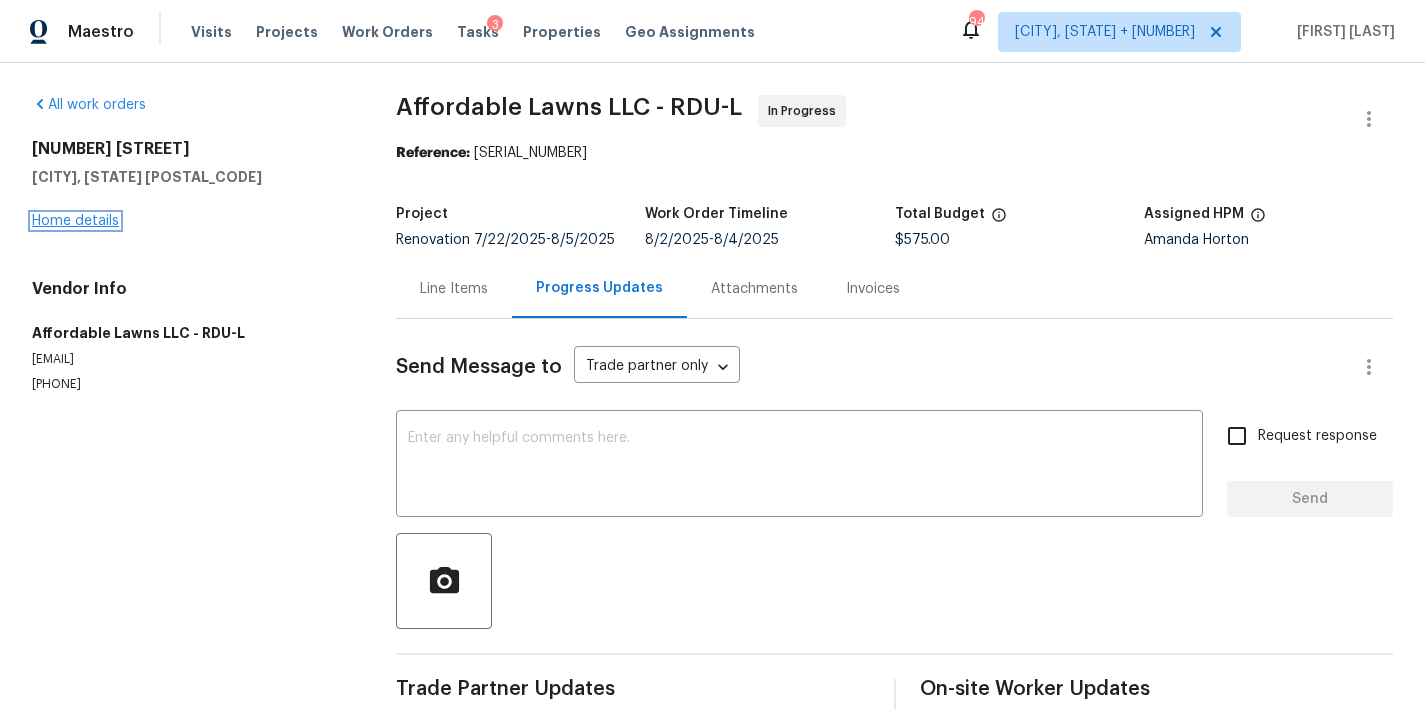 click on "Home details" at bounding box center (75, 221) 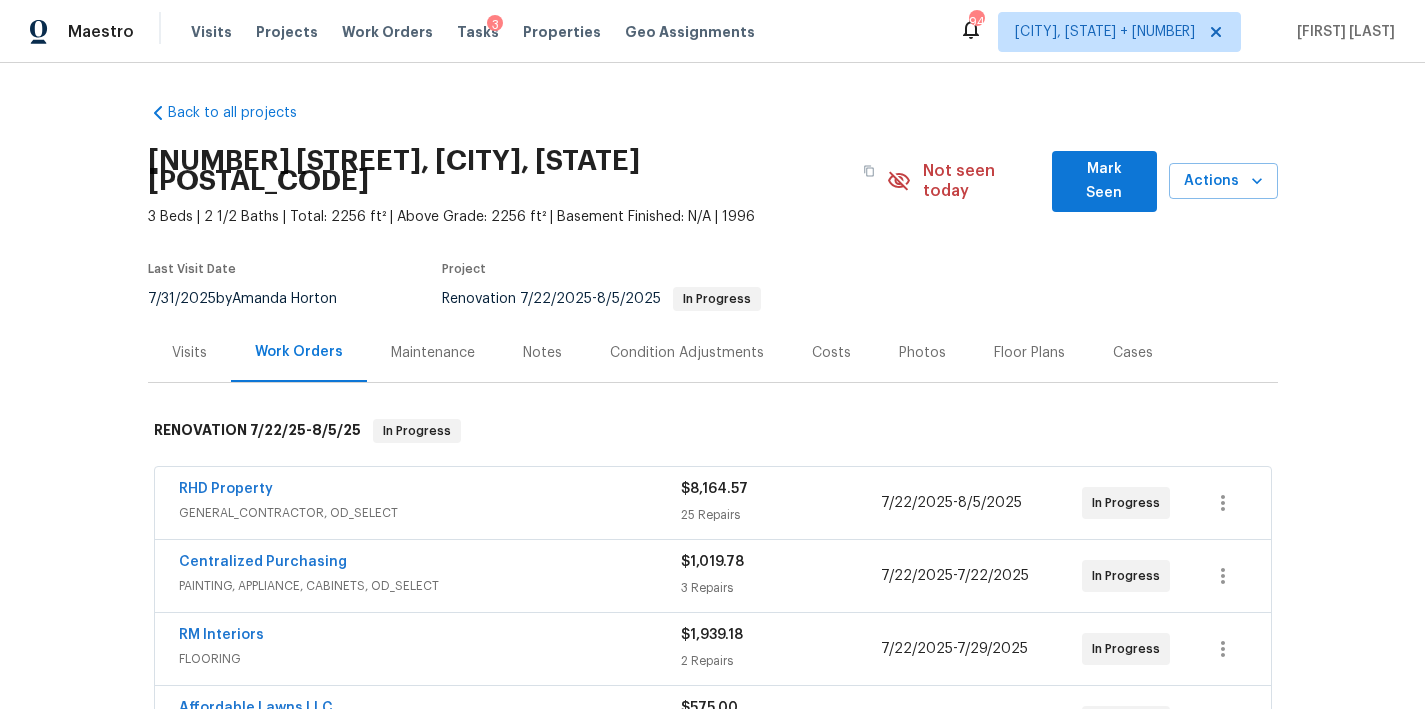 scroll, scrollTop: 364, scrollLeft: 0, axis: vertical 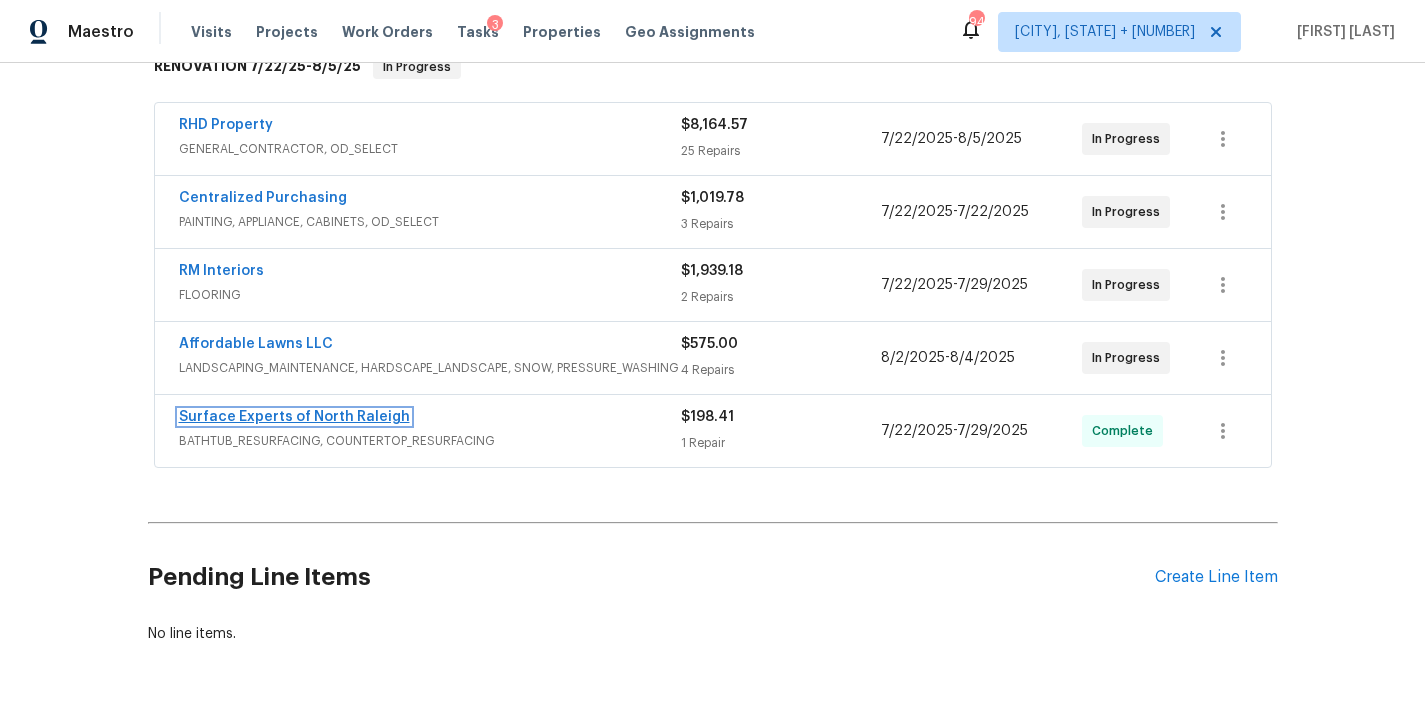 click on "Surface Experts of North Raleigh" at bounding box center [294, 417] 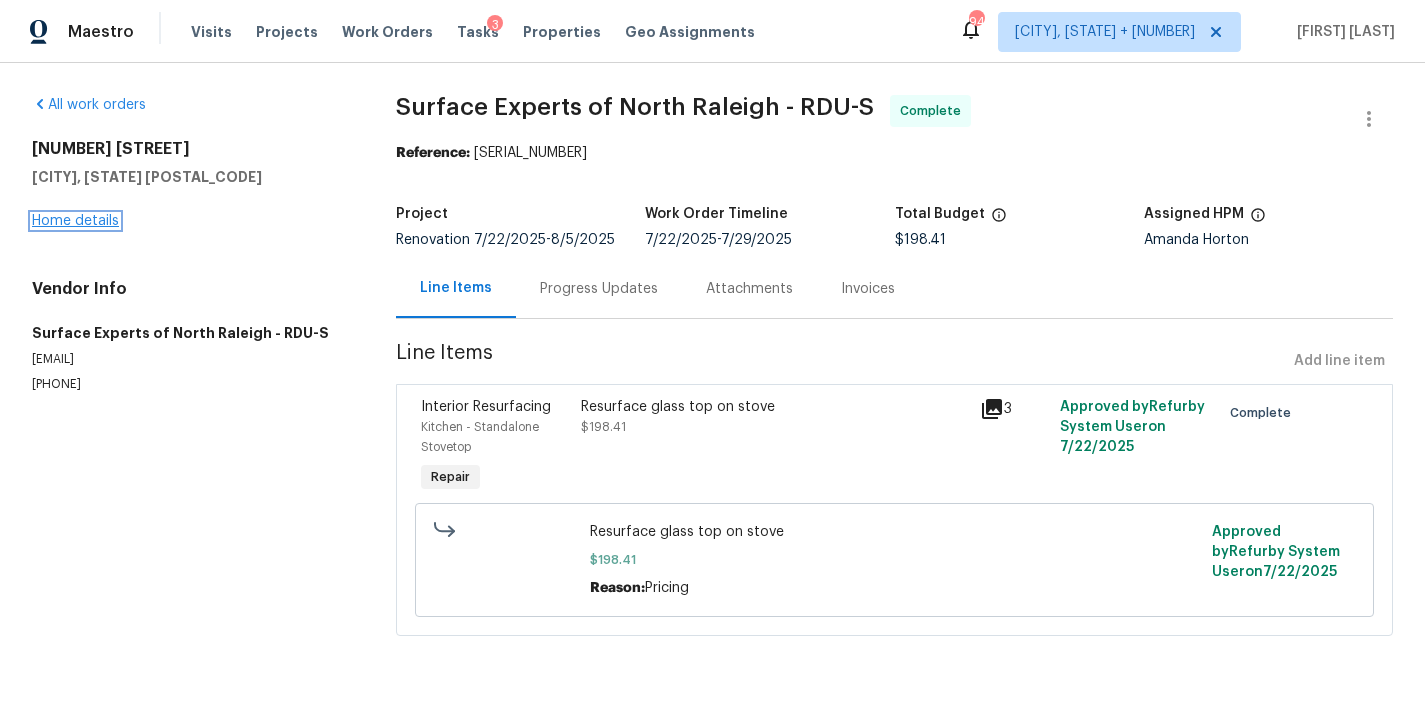 click on "Home details" at bounding box center (75, 221) 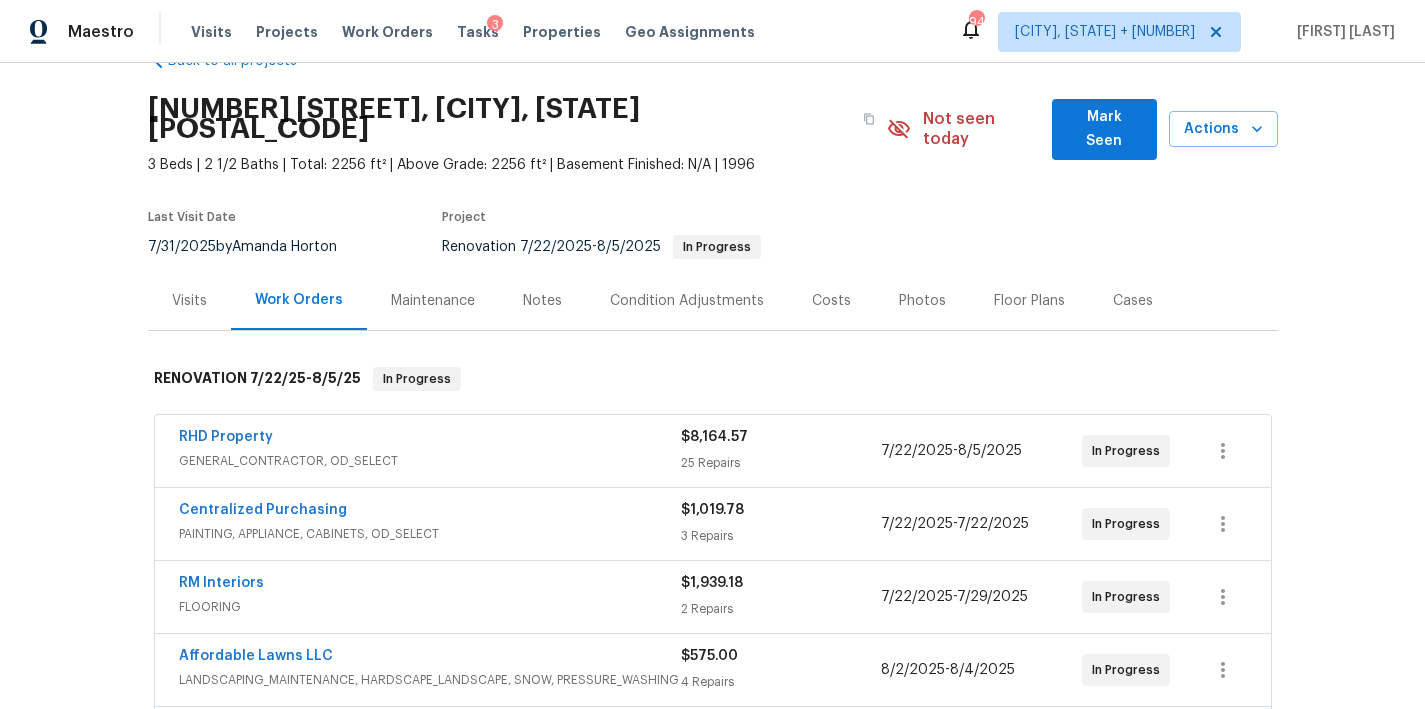 scroll, scrollTop: 168, scrollLeft: 0, axis: vertical 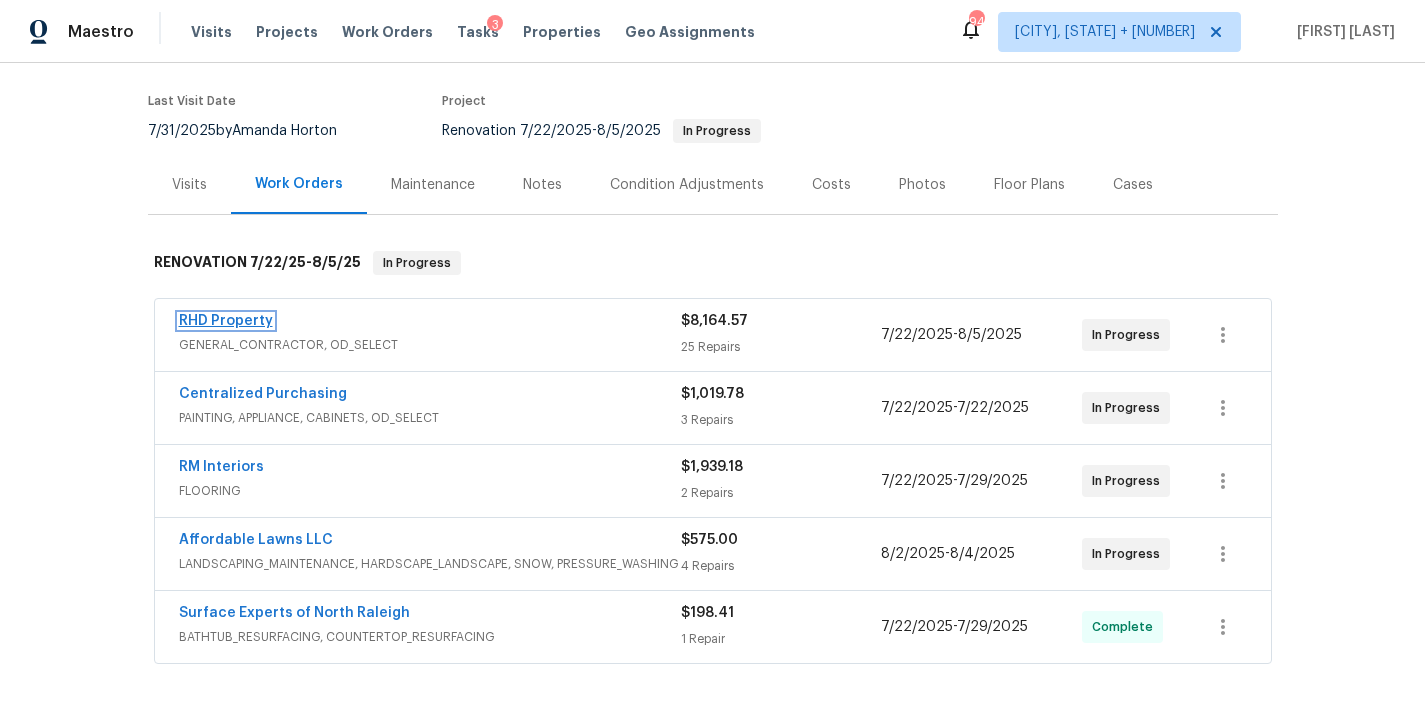 click on "RHD Property" at bounding box center (226, 321) 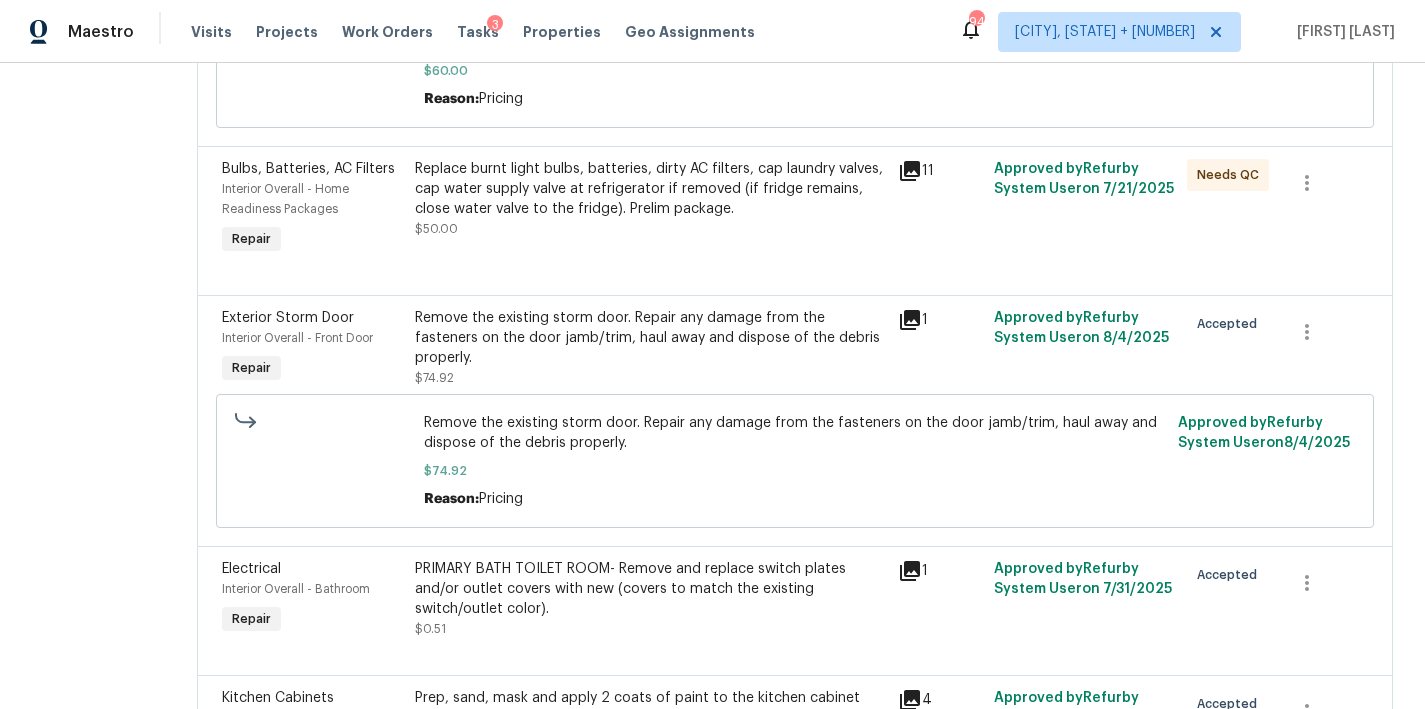 scroll, scrollTop: 0, scrollLeft: 0, axis: both 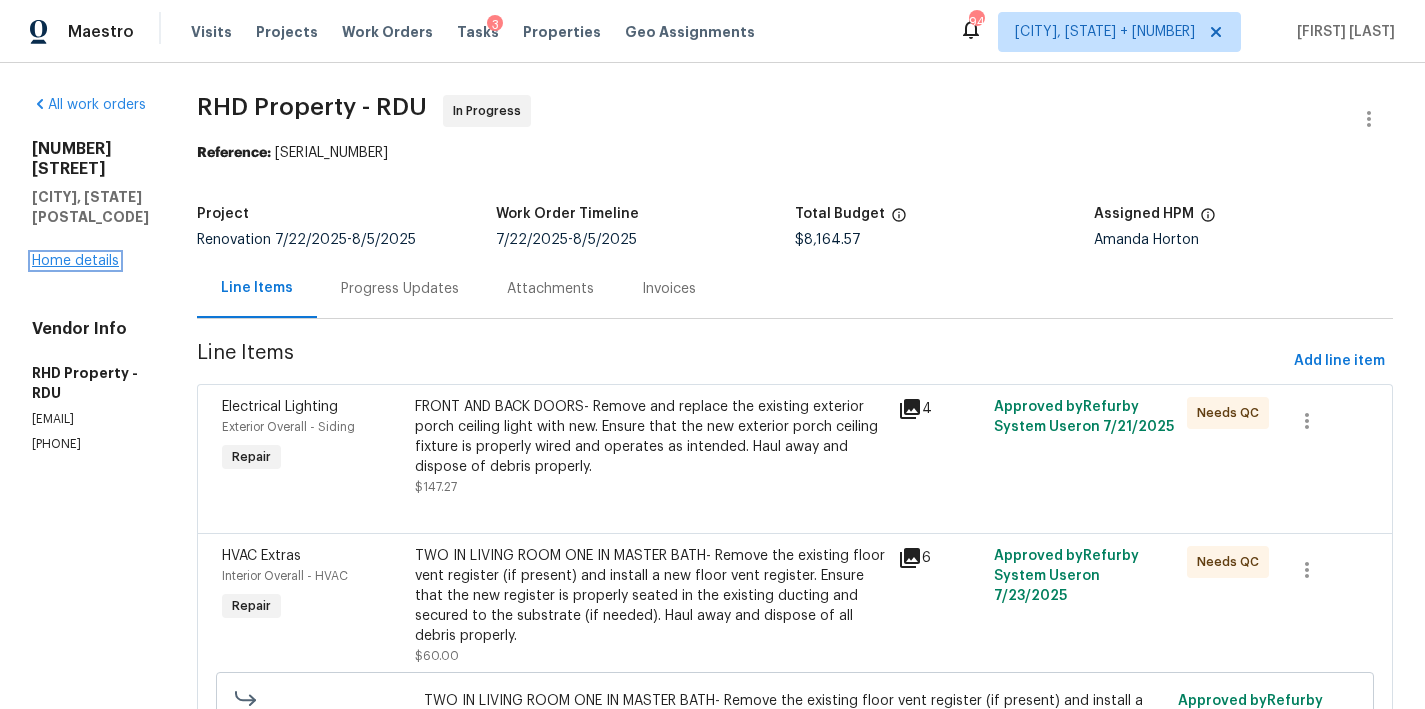 click on "Home details" at bounding box center [75, 261] 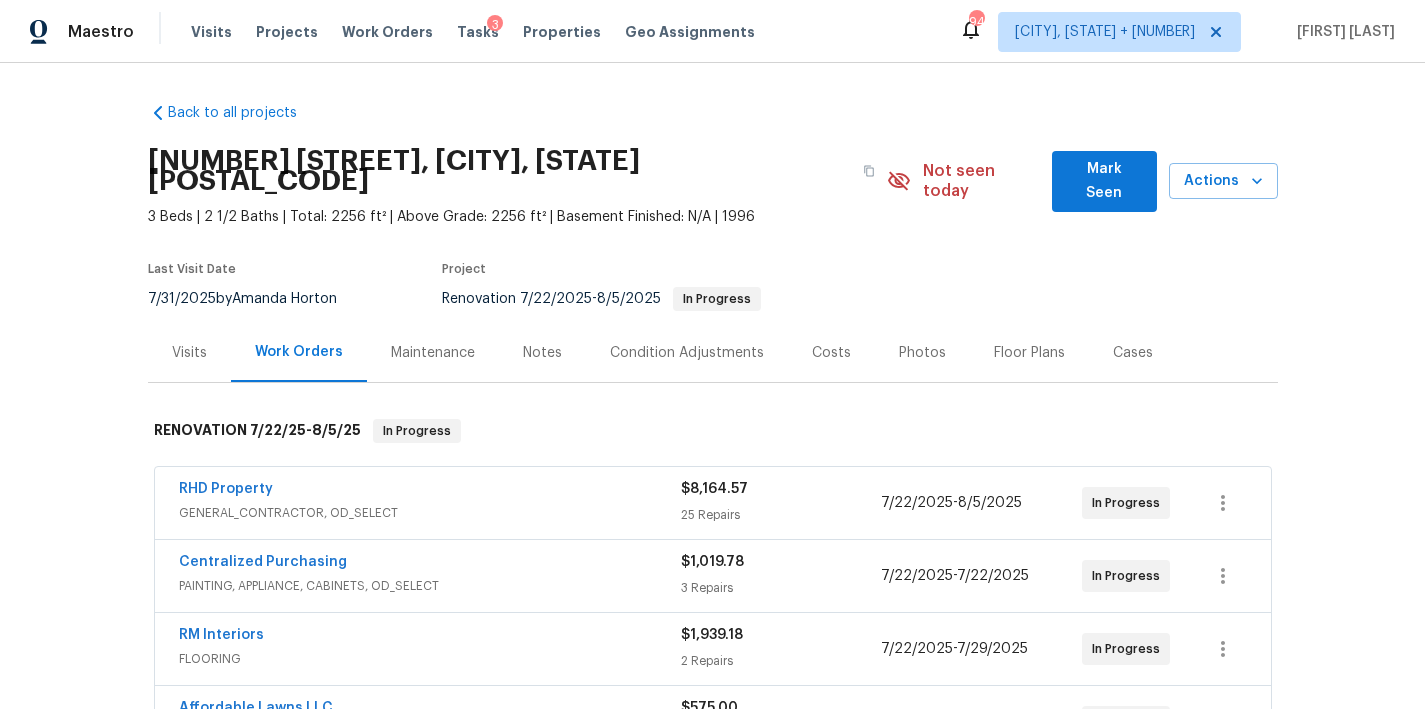 click on "Back to all projects [NUMBER] [STREET], [CITY], [STATE] [NUMBER] Beds | [NUMBER] [NUMBER] | Total: [NUMBER] ft² | Above Grade: [NUMBER] ft² | Basement Finished: N/A | [NUMBER] Not seen today Mark Seen Actions Last Visit Date [DATE]  by  [FIRST] [LAST]   Project Renovation   [DATE]  -  [DATE] In Progress Visits Work Orders Maintenance Notes Condition Adjustments Costs Photos Floor Plans Cases RENOVATION   [DATE]  -  [DATE] In Progress [COMPANY_NAME], [COMPANY_NAME] $[AMOUNT] [NUMBER] Repairs [DATE]  -  [DATE] In Progress [COMPANY_NAME] [COMPANY_NAME], [COMPANY_NAME], [COMPANY_NAME] $[AMOUNT] [NUMBER] Repairs [DATE]  -  [DATE] In Progress [COMPANY_NAME] [COMPANY_NAME] $[AMOUNT] [NUMBER] Repairs [DATE]  -  [DATE] In Progress [COMPANY_NAME] [COMPANY_NAME], [COMPANY_NAME], [COMPANY_NAME], [COMPANY_NAME] $[AMOUNT] [NUMBER] Repairs [DATE]  -  [DATE] In Progress [COMPANY_NAME] [COMPANY_NAME], [COMPANY_NAME] $[AMOUNT] [NUMBER] Repair [DATE]  -  [DATE] Complete Pending Line Items Create Line Item" at bounding box center [712, 386] 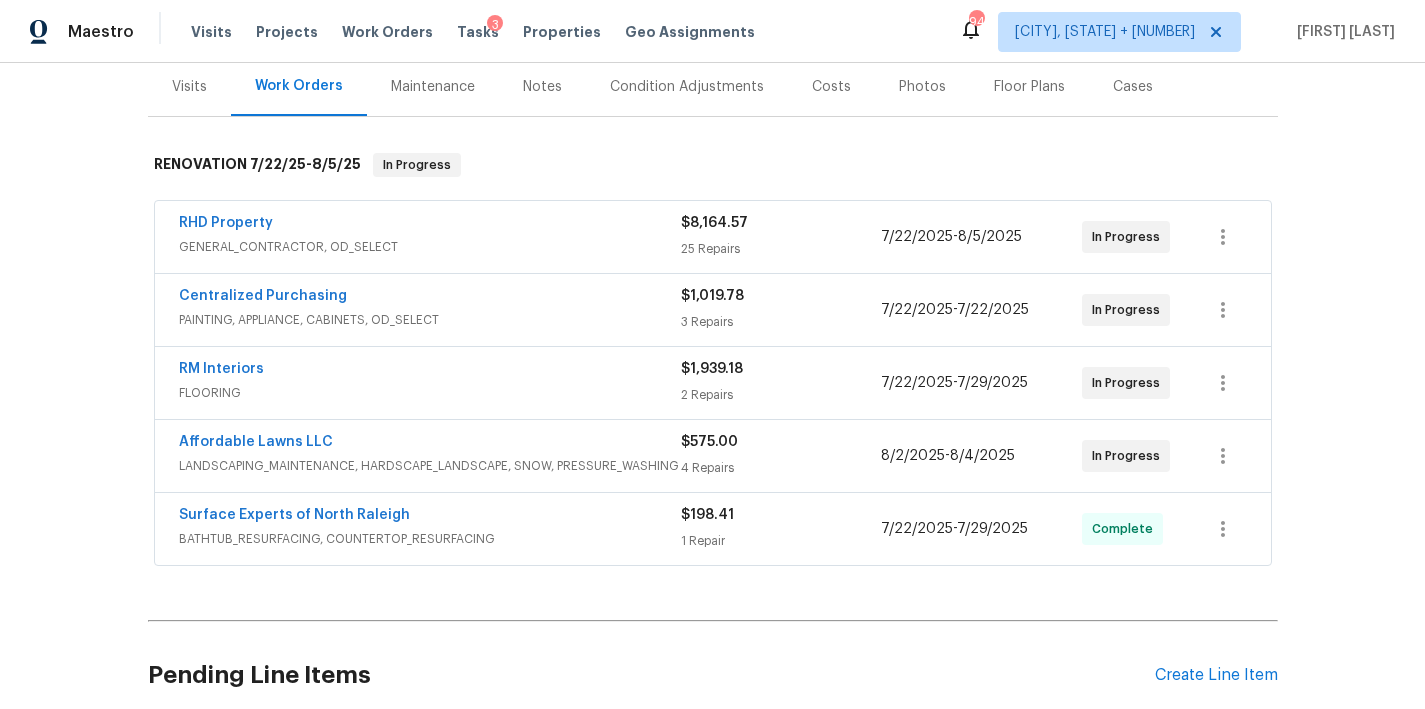 scroll, scrollTop: 400, scrollLeft: 0, axis: vertical 